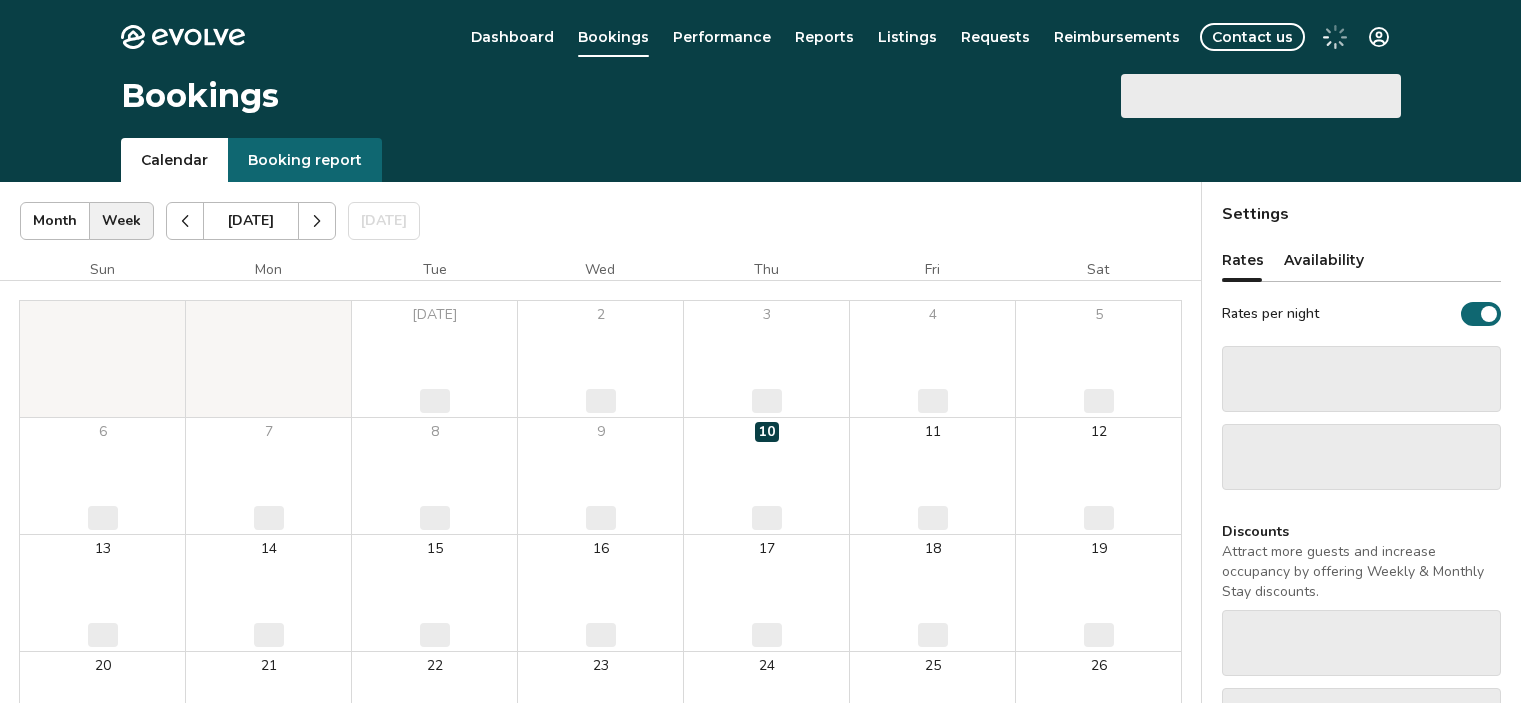 scroll, scrollTop: 0, scrollLeft: 0, axis: both 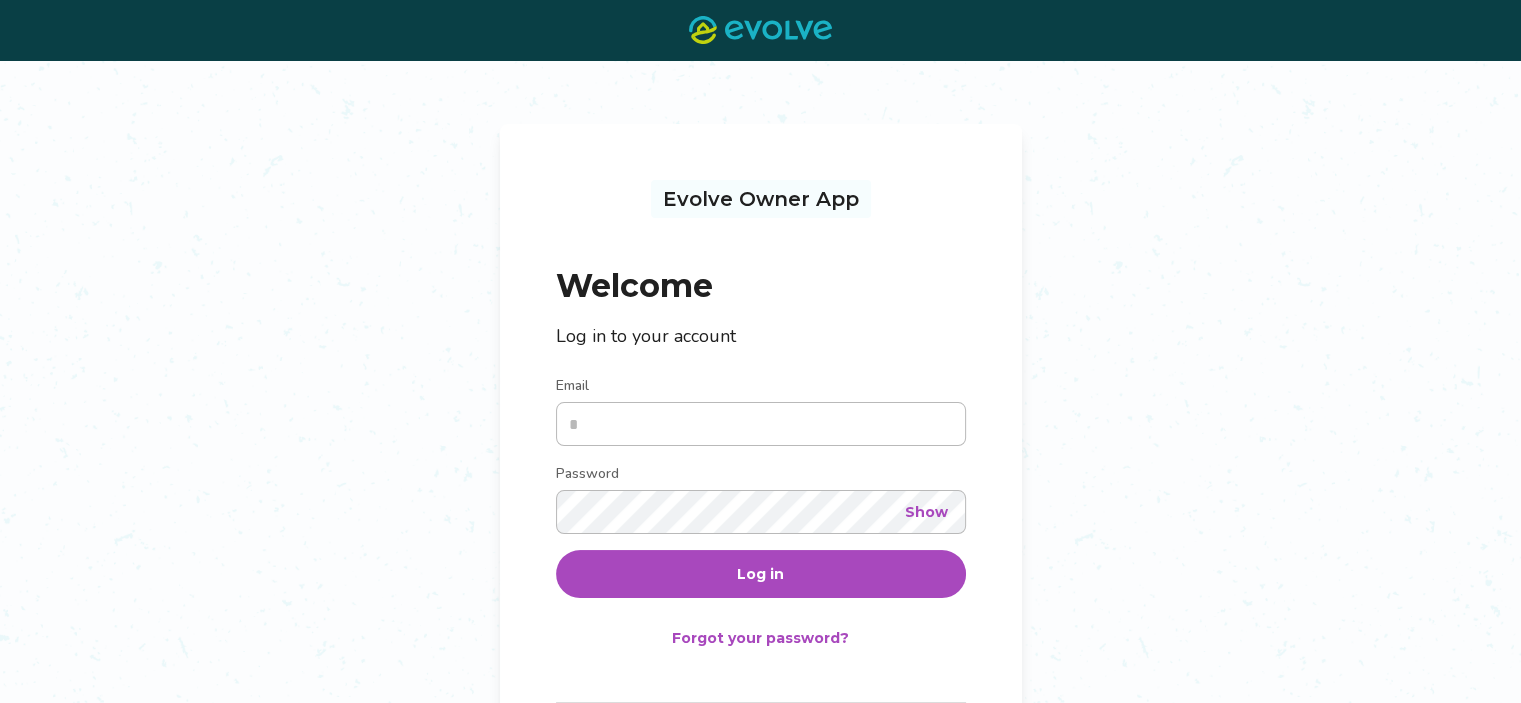 type on "**********" 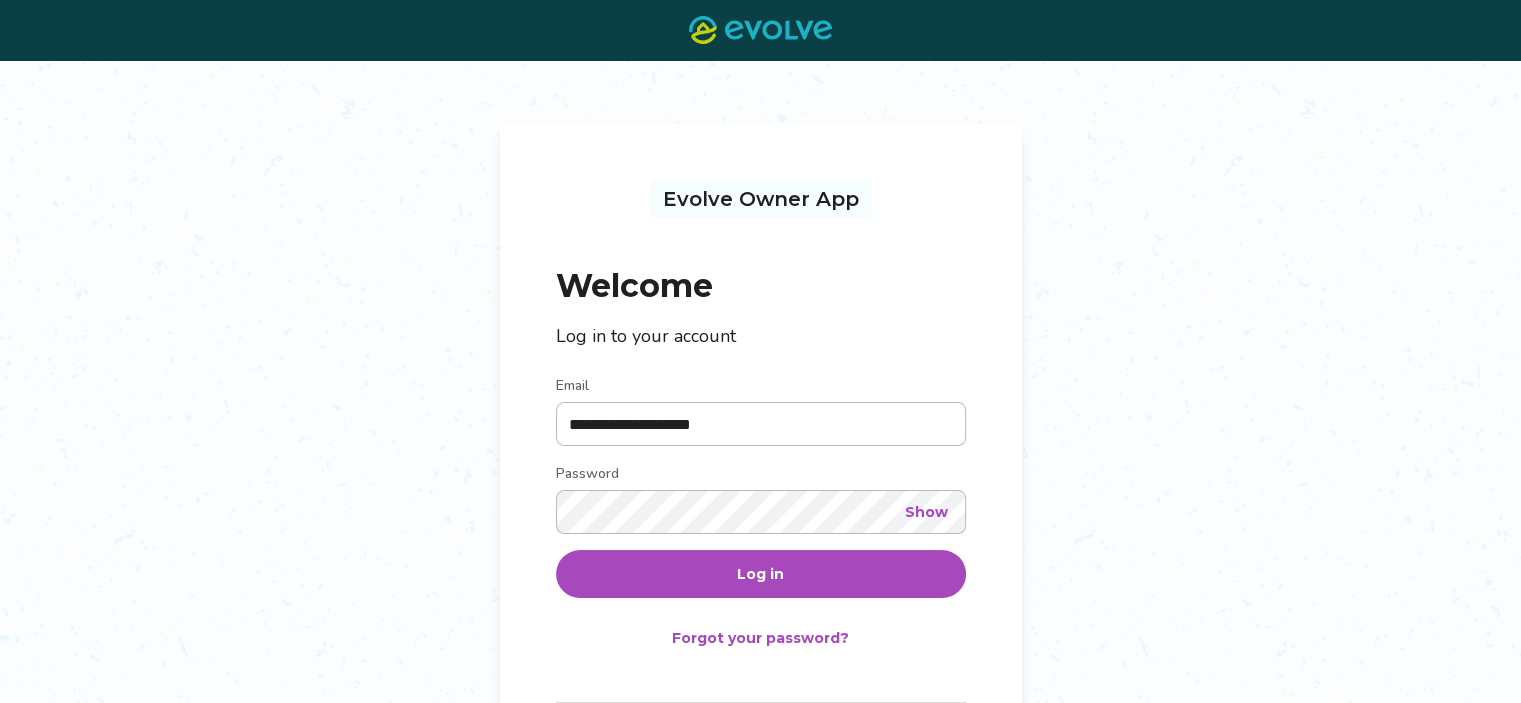 click on "Show" at bounding box center [926, 512] 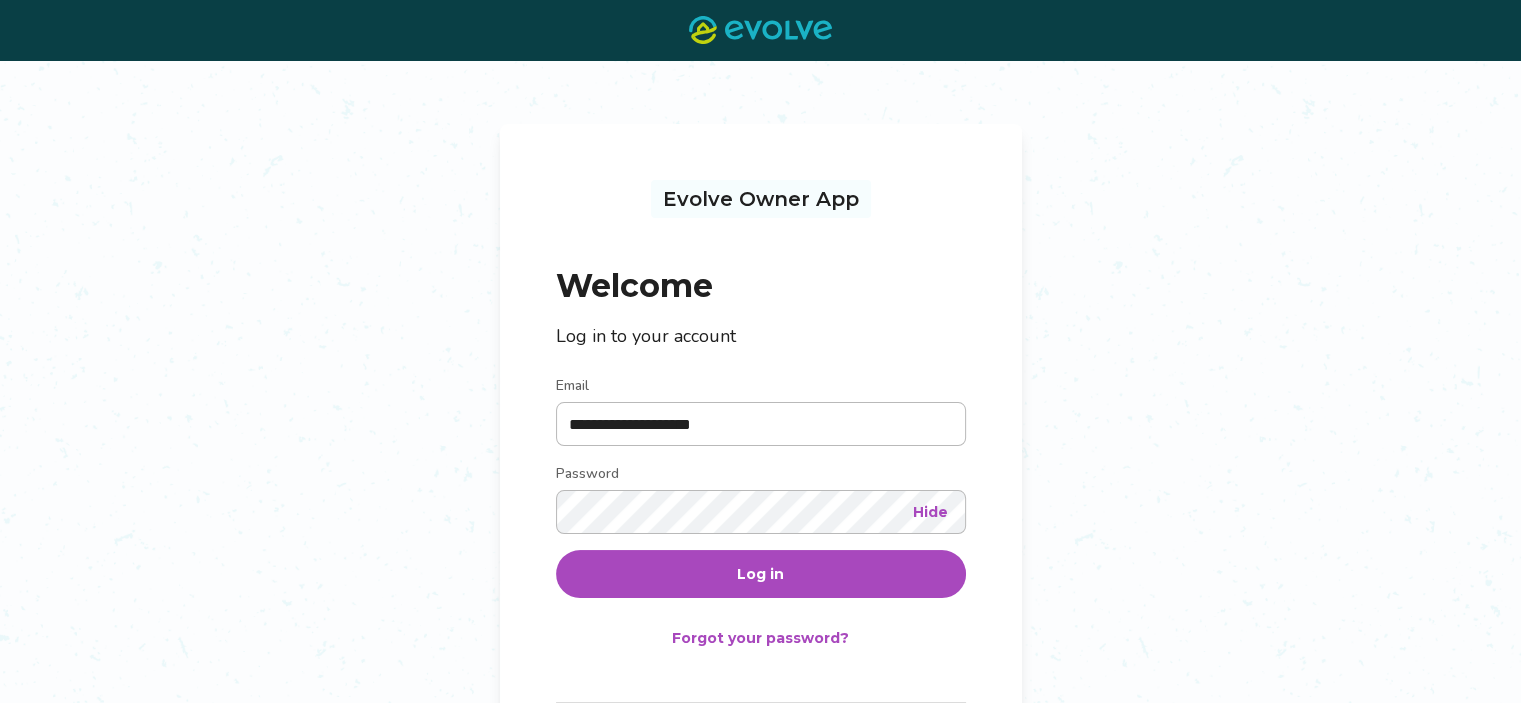 click on "Hide" at bounding box center (930, 512) 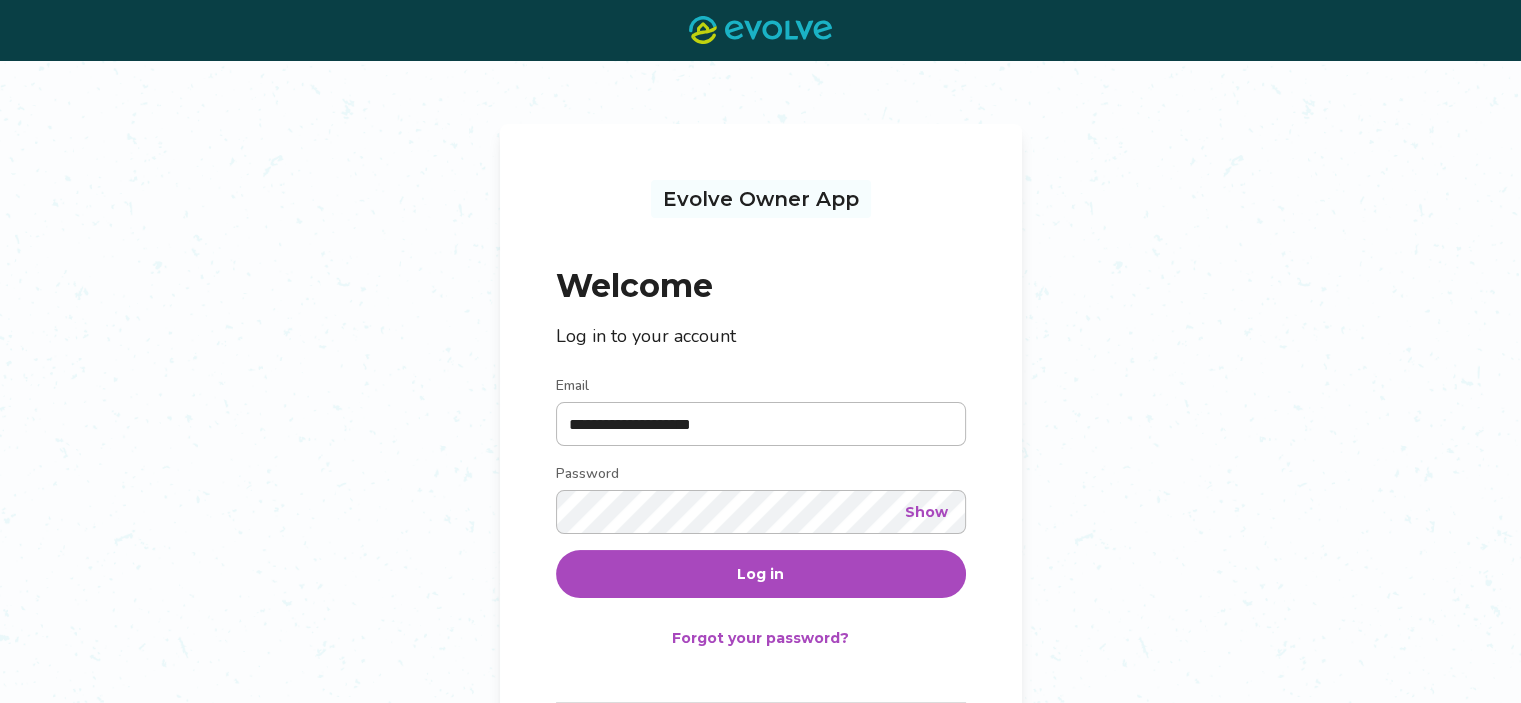 click on "Log in" at bounding box center [760, 574] 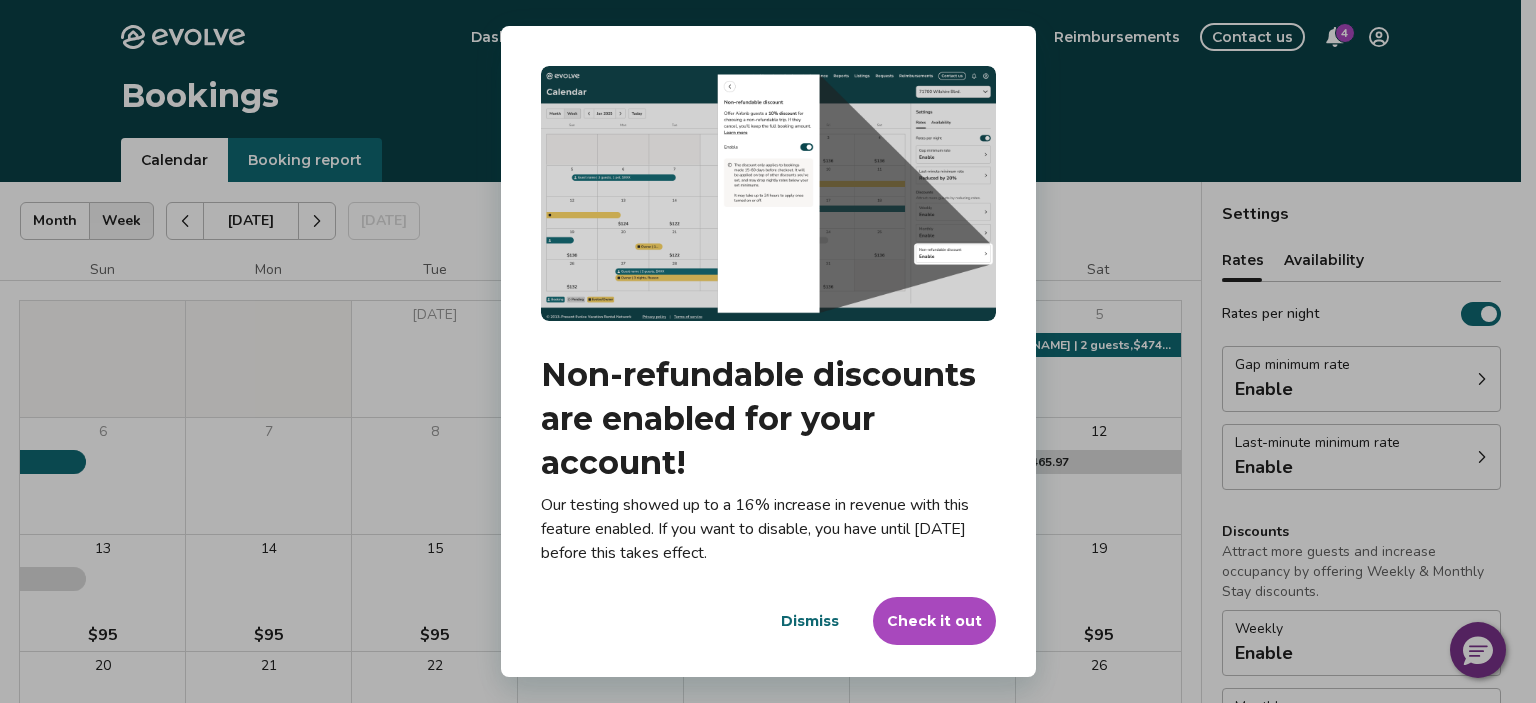 click on "Check it out" at bounding box center [934, 621] 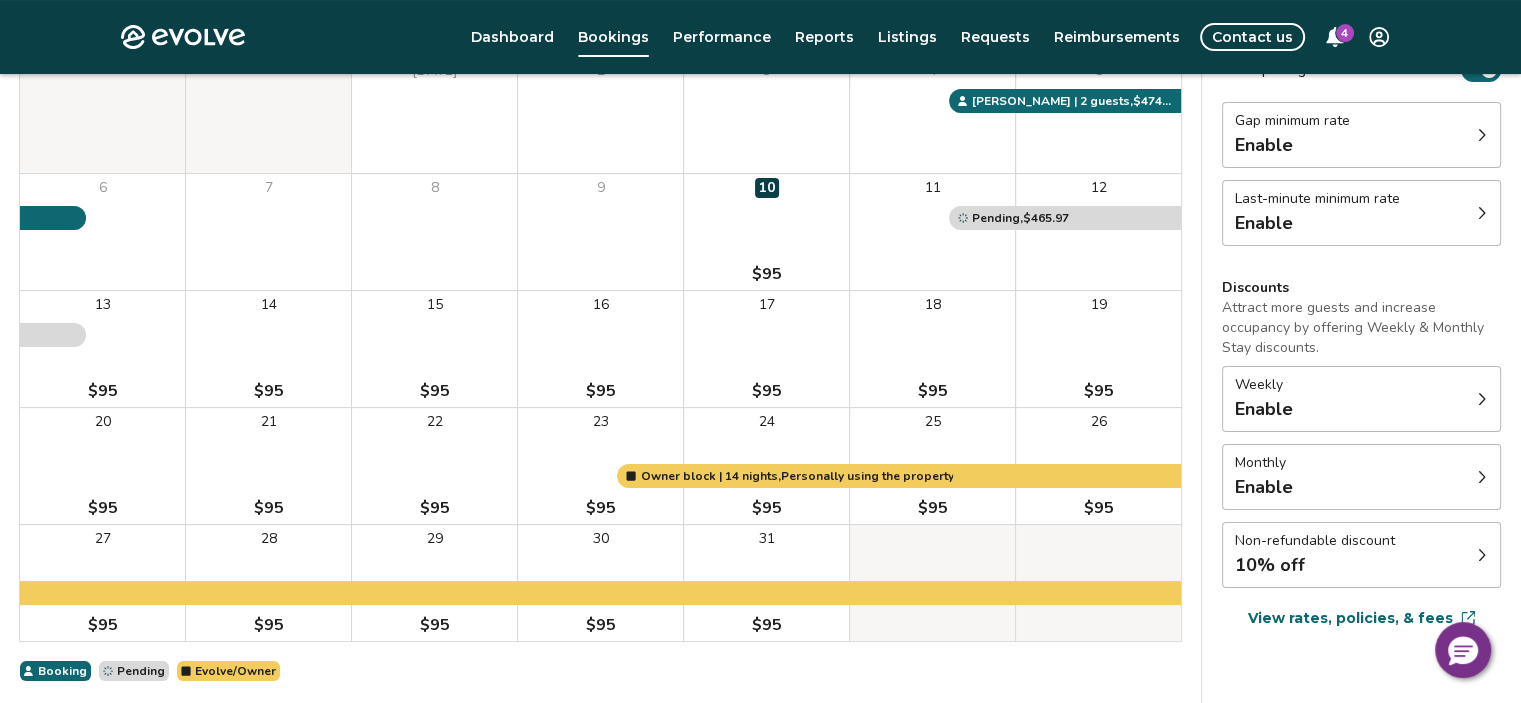 scroll, scrollTop: 331, scrollLeft: 0, axis: vertical 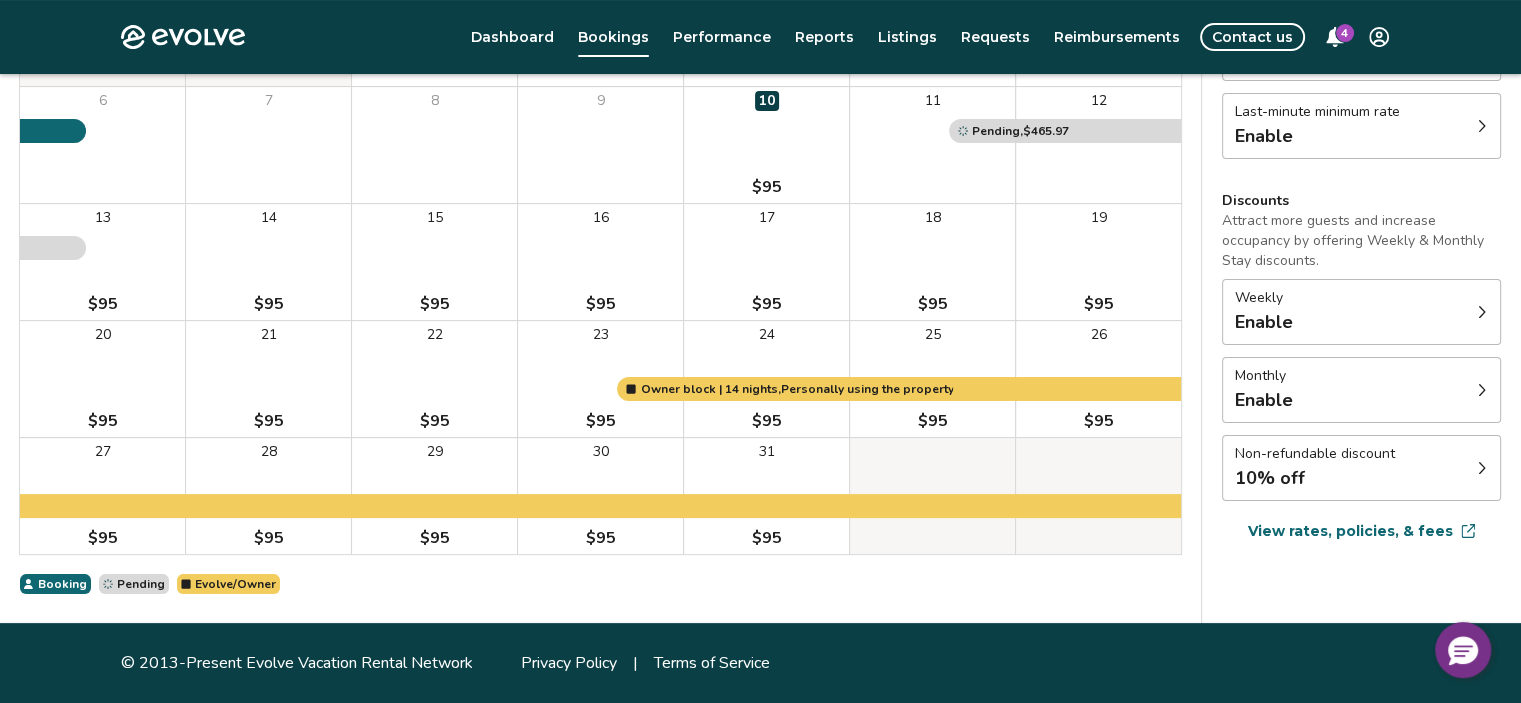 click 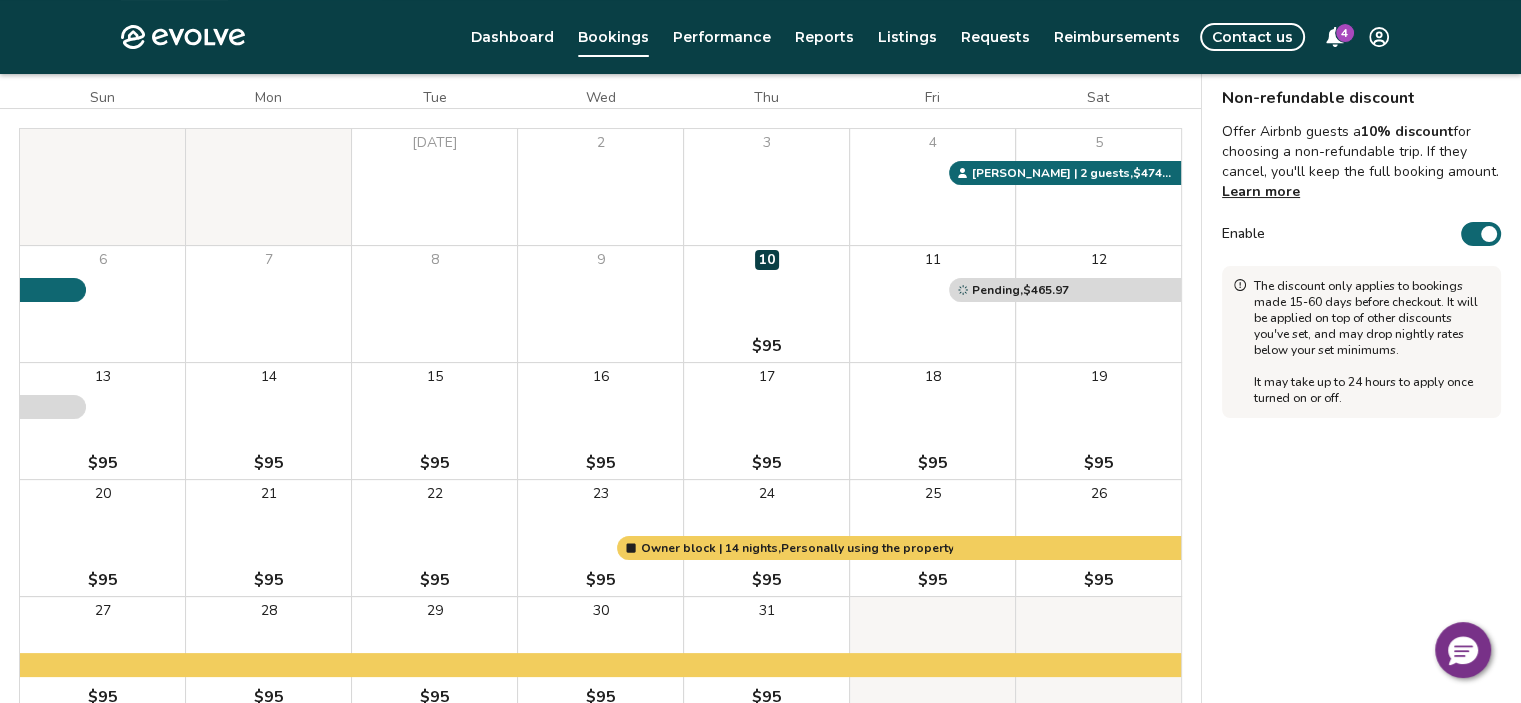 scroll, scrollTop: 131, scrollLeft: 0, axis: vertical 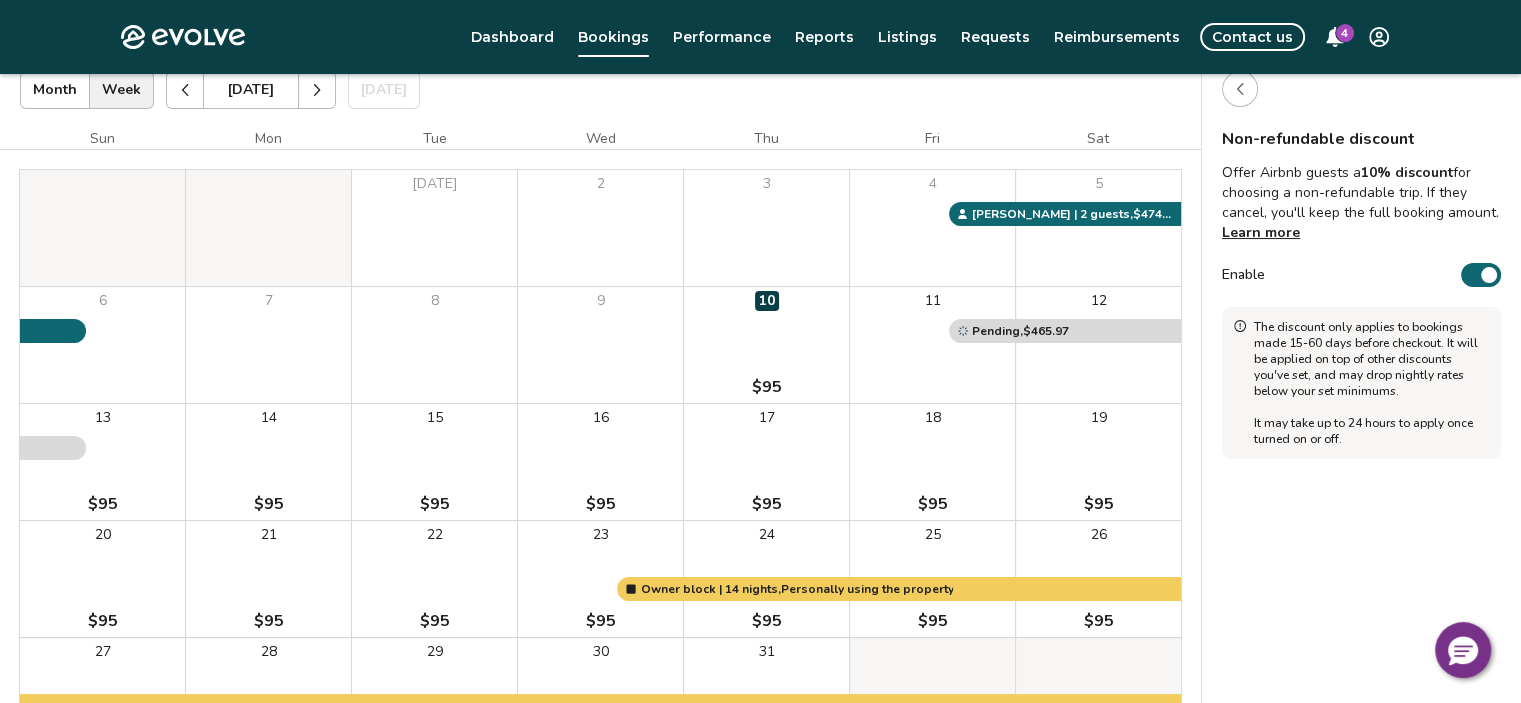 click on "Enable" at bounding box center (1481, 275) 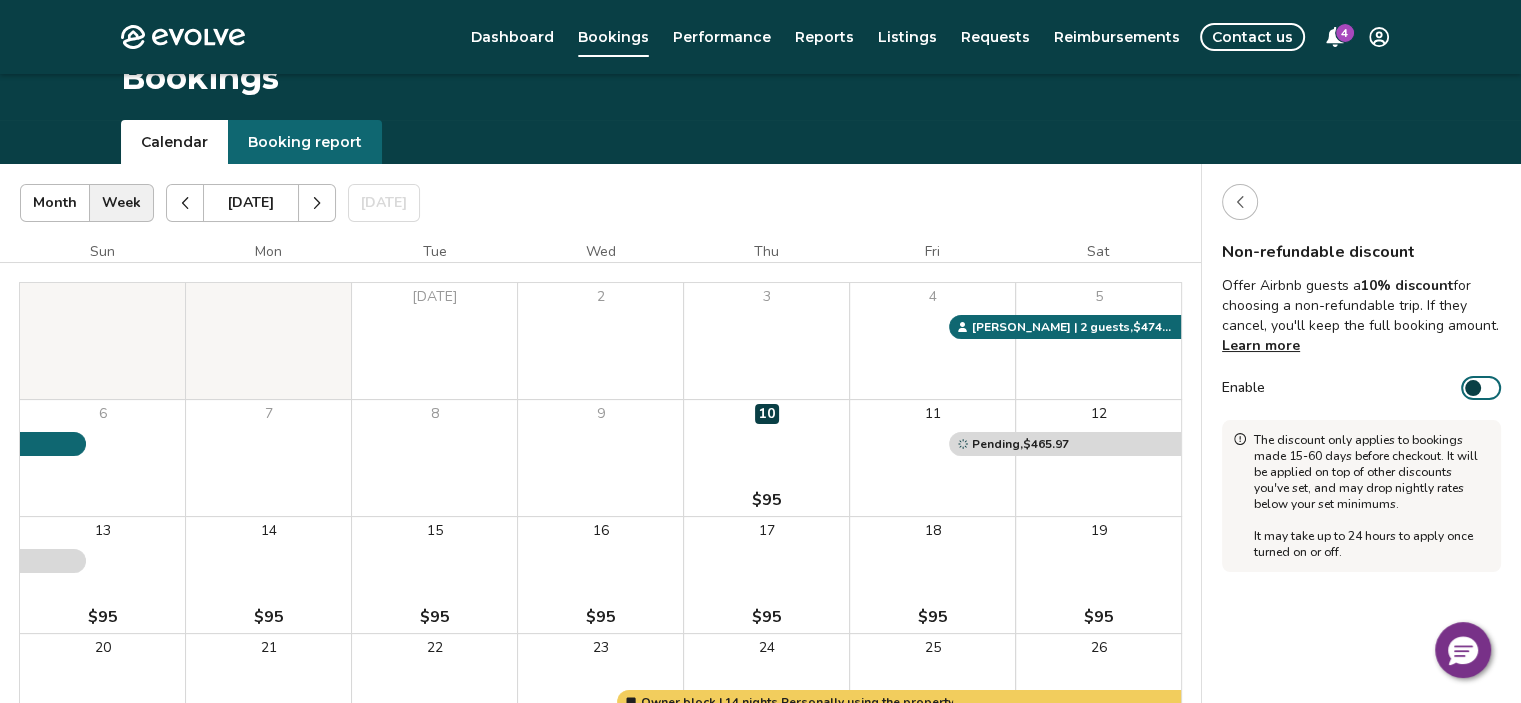 scroll, scrollTop: 0, scrollLeft: 0, axis: both 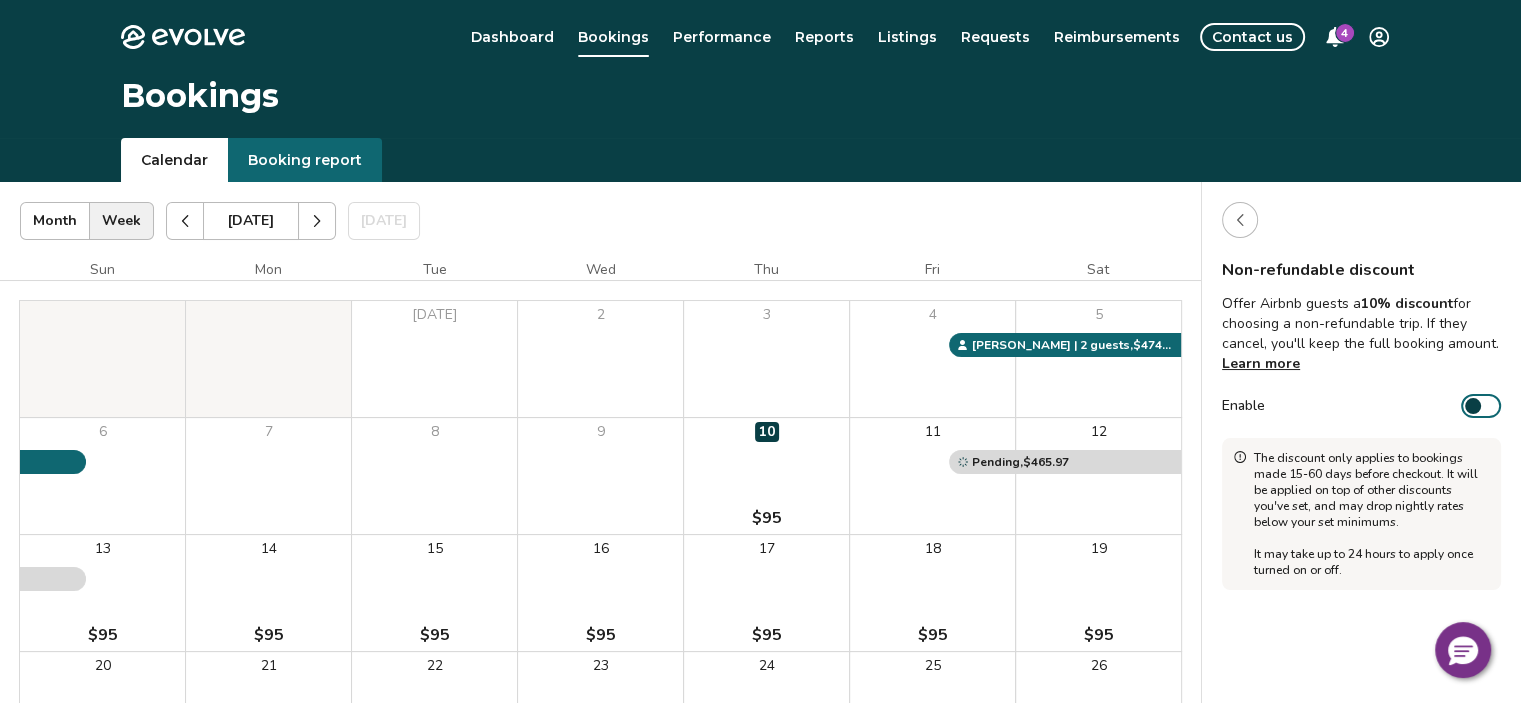 click on "4" at bounding box center (1345, 33) 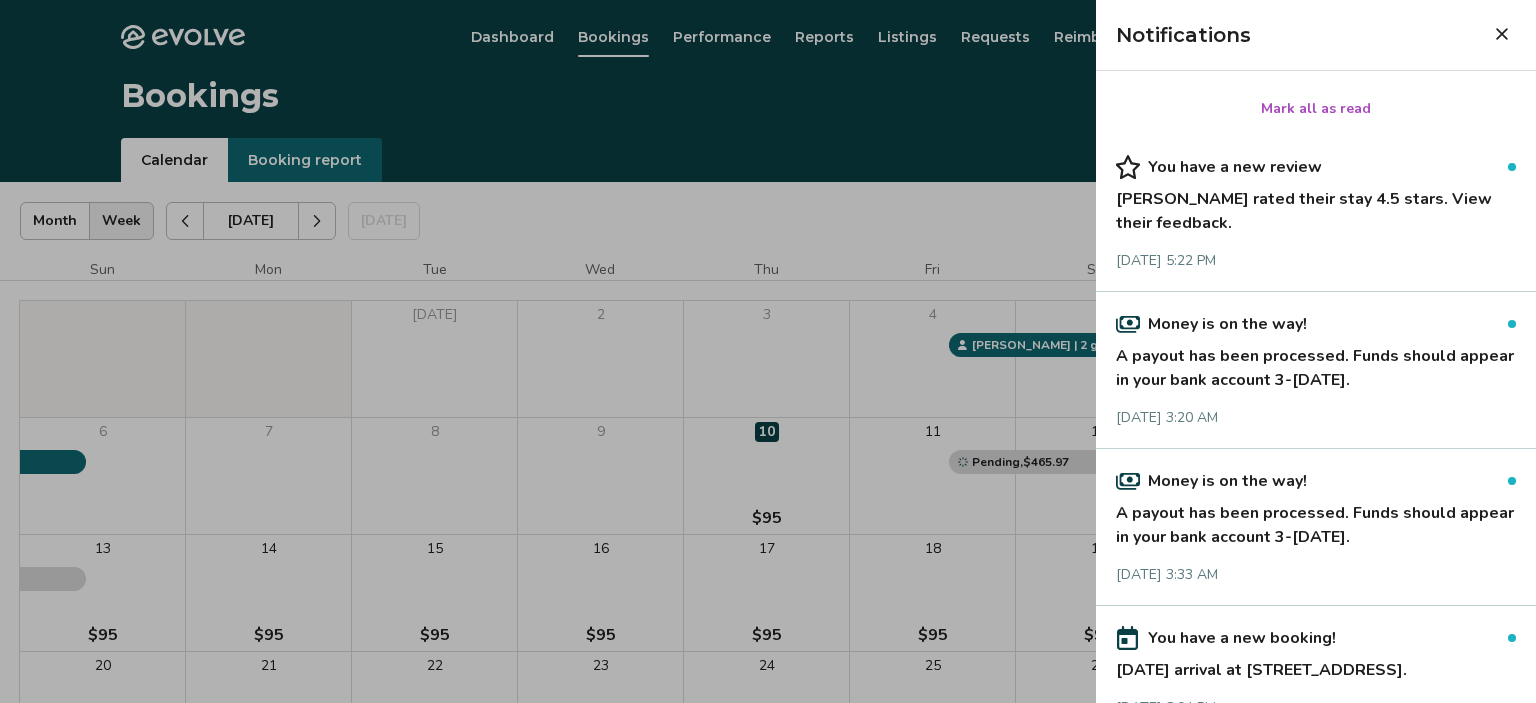 click on "[PERSON_NAME] rated their stay 4.5 stars. View their feedback." at bounding box center [1316, 207] 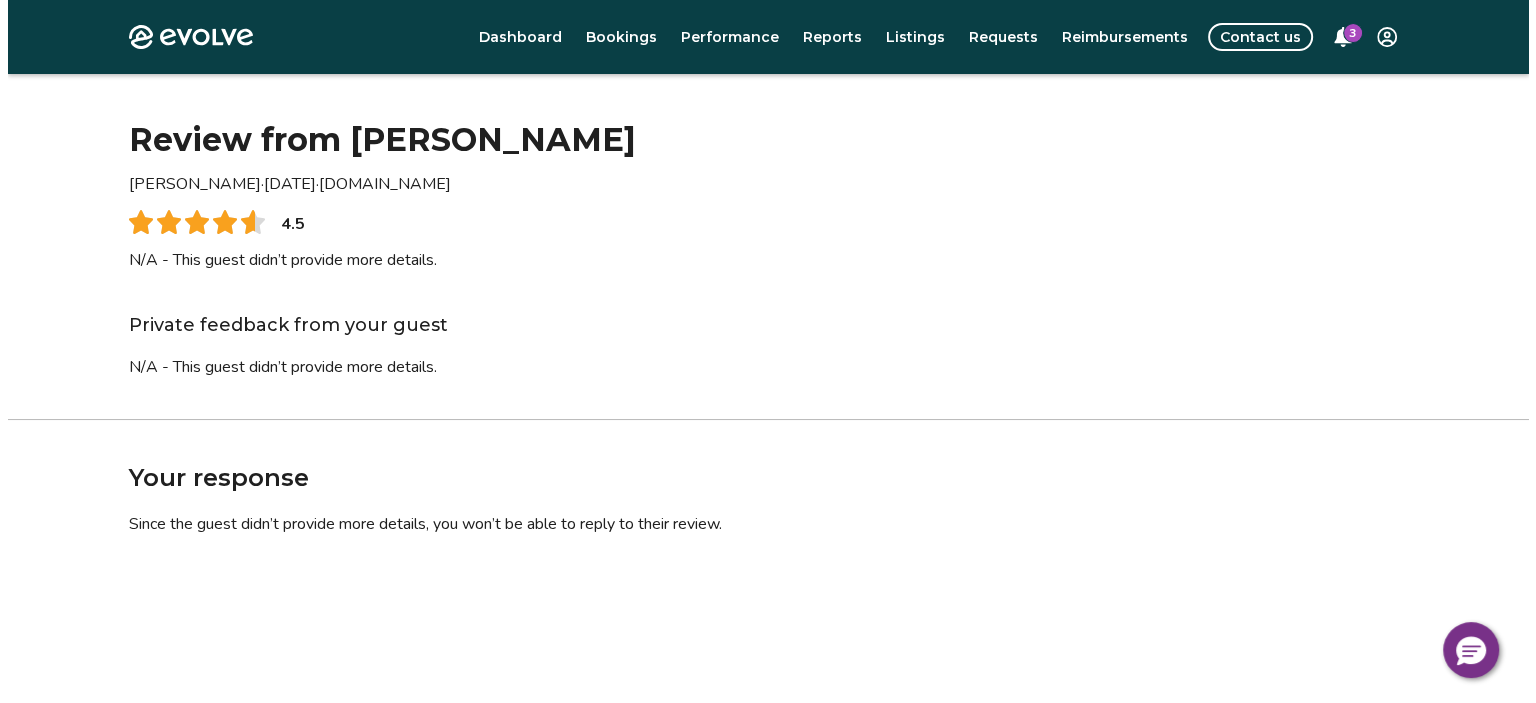 scroll, scrollTop: 0, scrollLeft: 0, axis: both 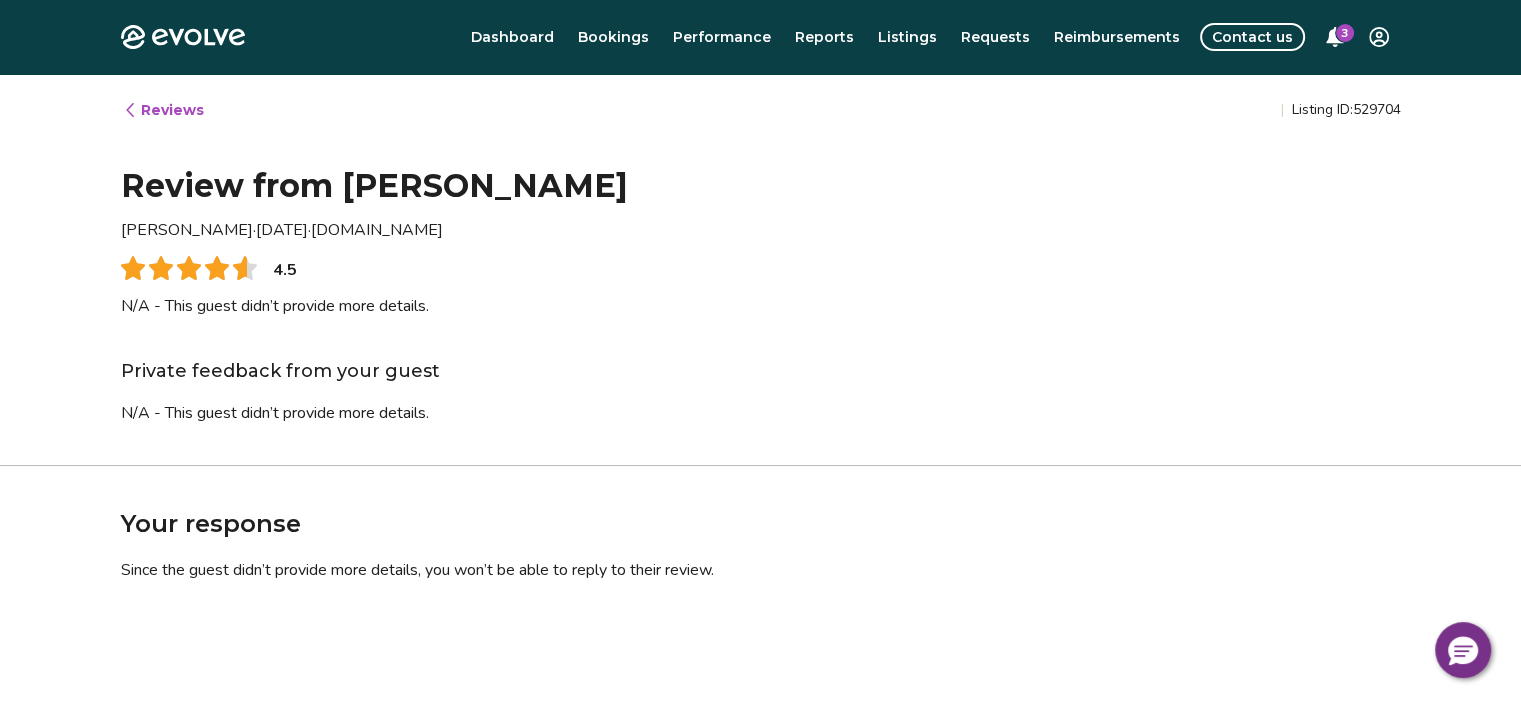 click on "3" at bounding box center [1345, 33] 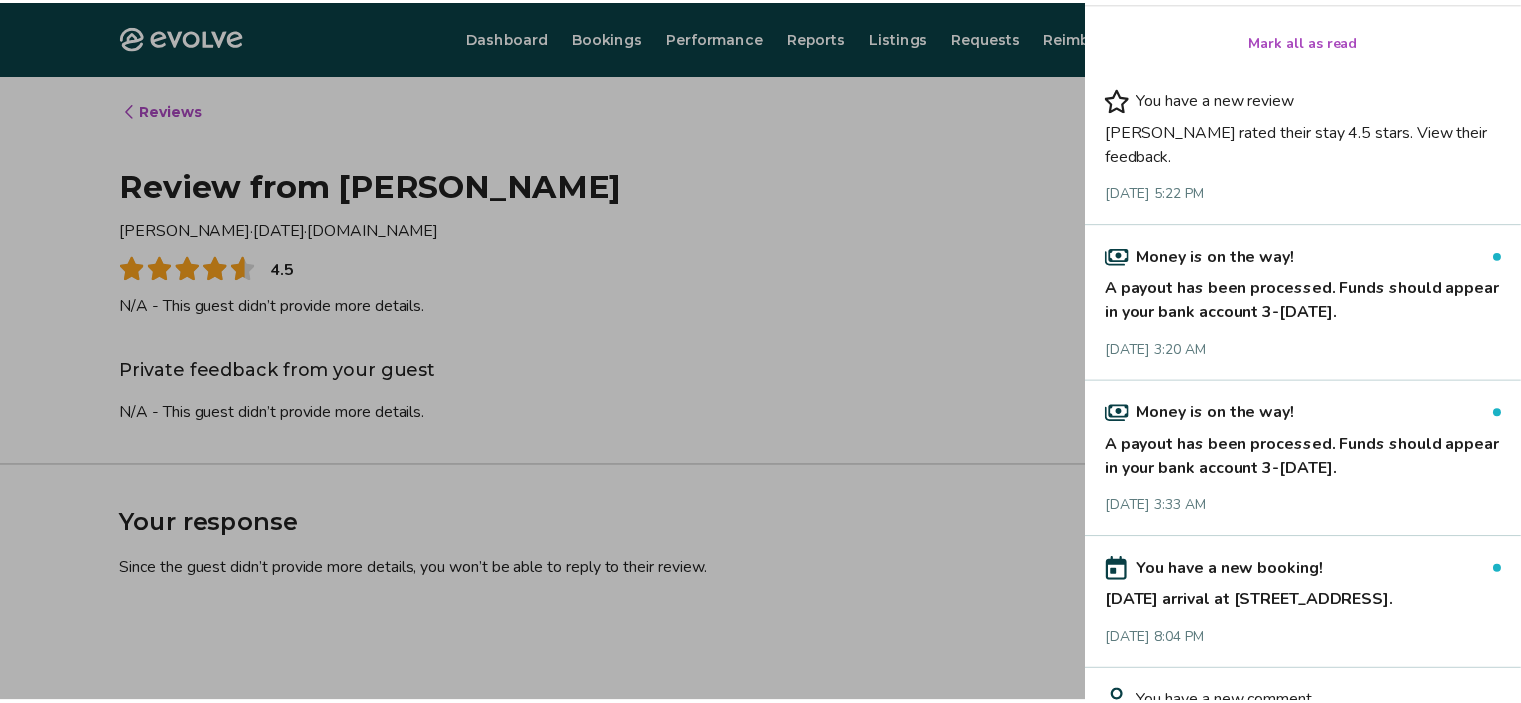 scroll, scrollTop: 163, scrollLeft: 0, axis: vertical 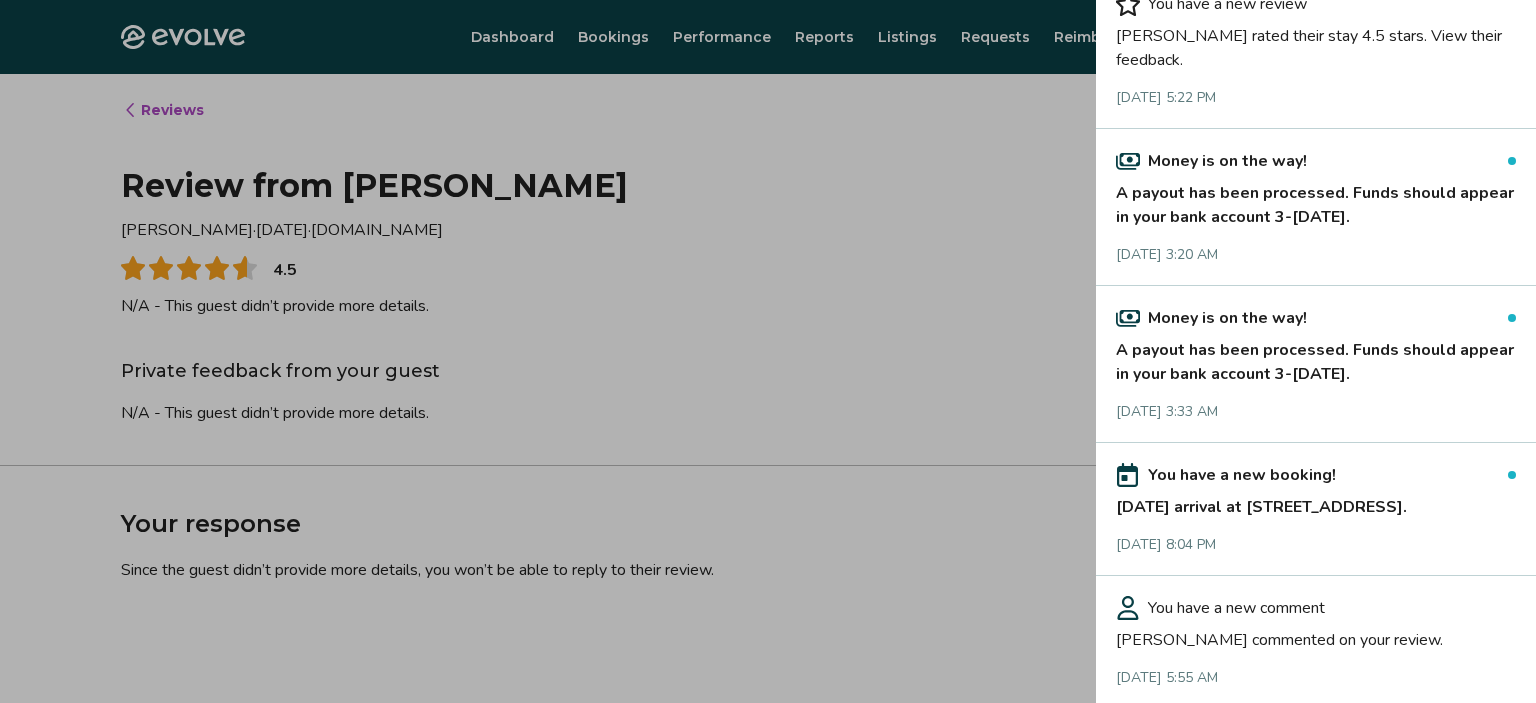 click on "[PERSON_NAME] commented on your review." at bounding box center (1316, 636) 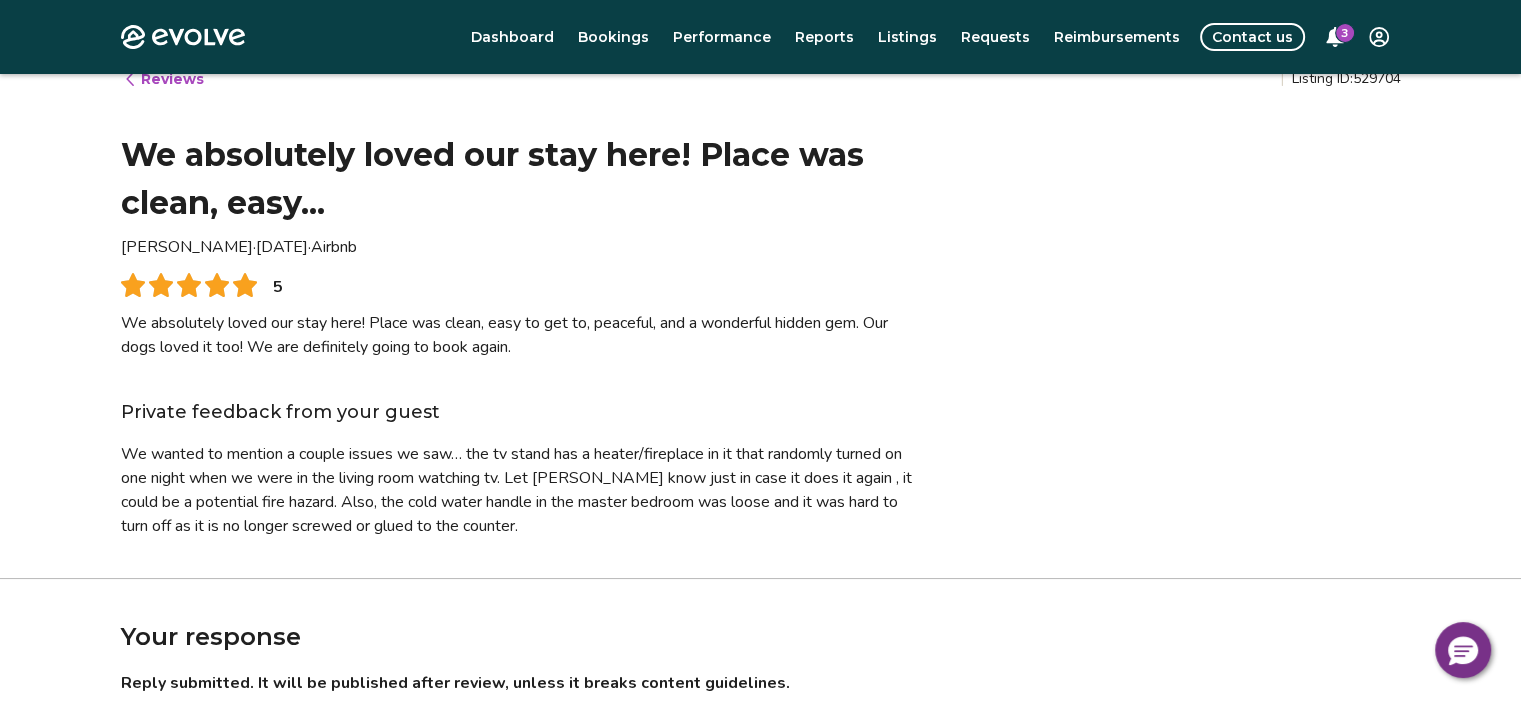 scroll, scrollTop: 0, scrollLeft: 0, axis: both 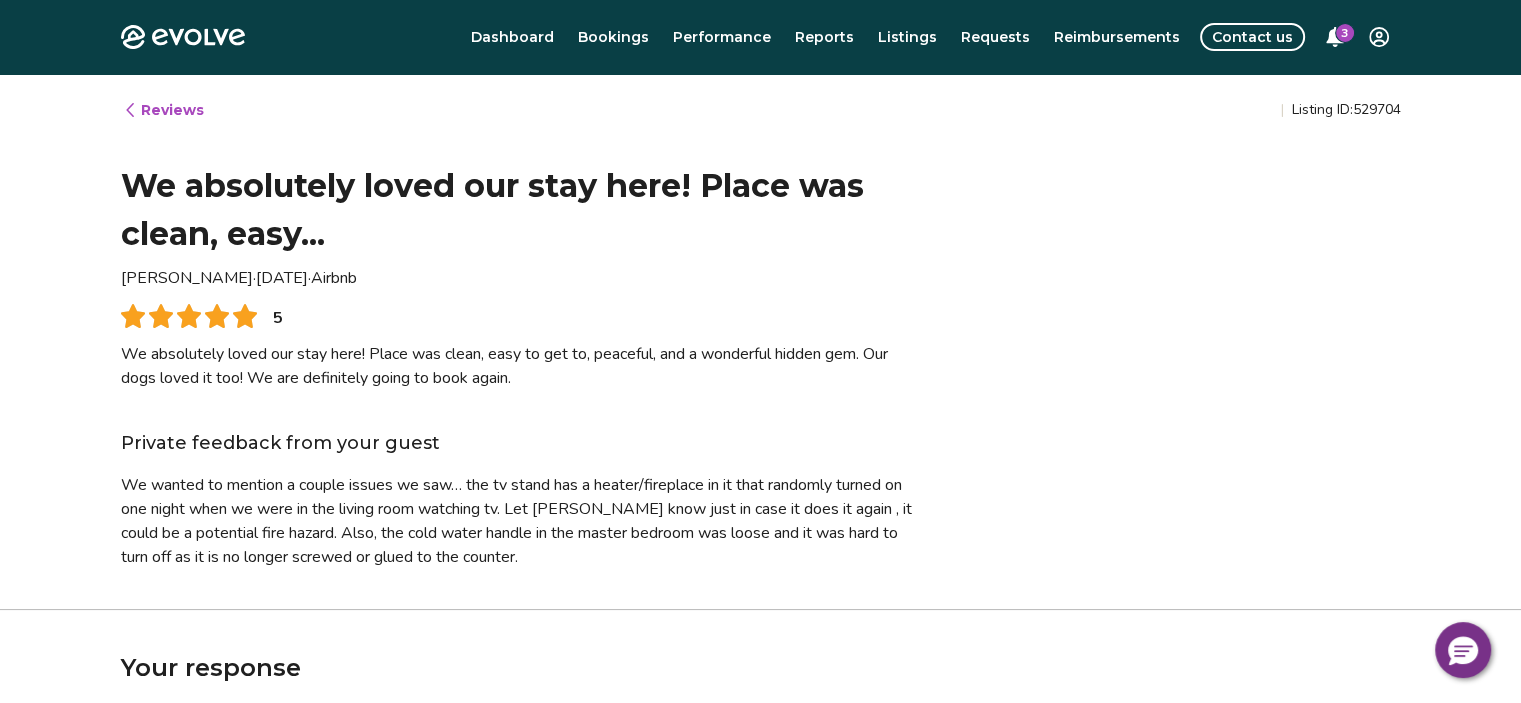 click on "3" at bounding box center (1345, 33) 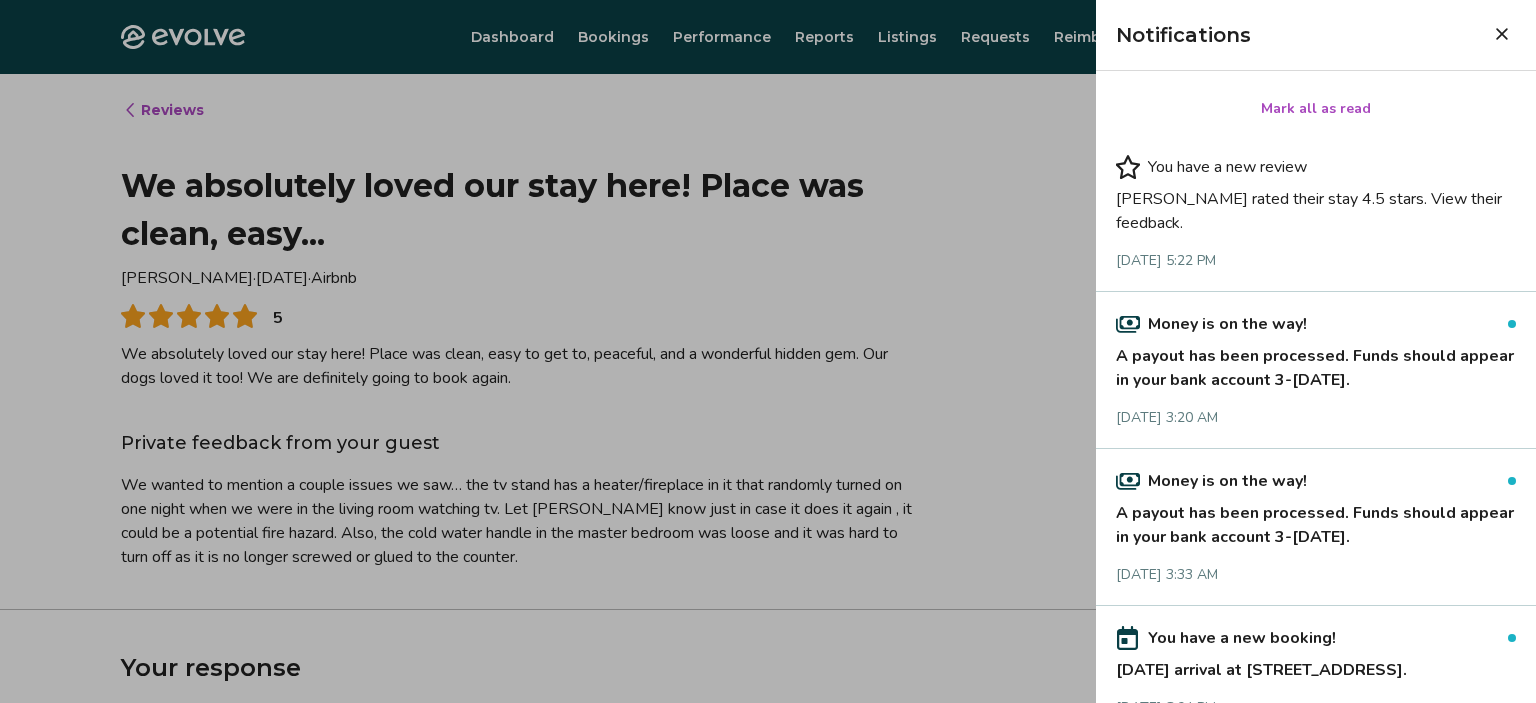 click on "Mark all as read" at bounding box center (1316, 109) 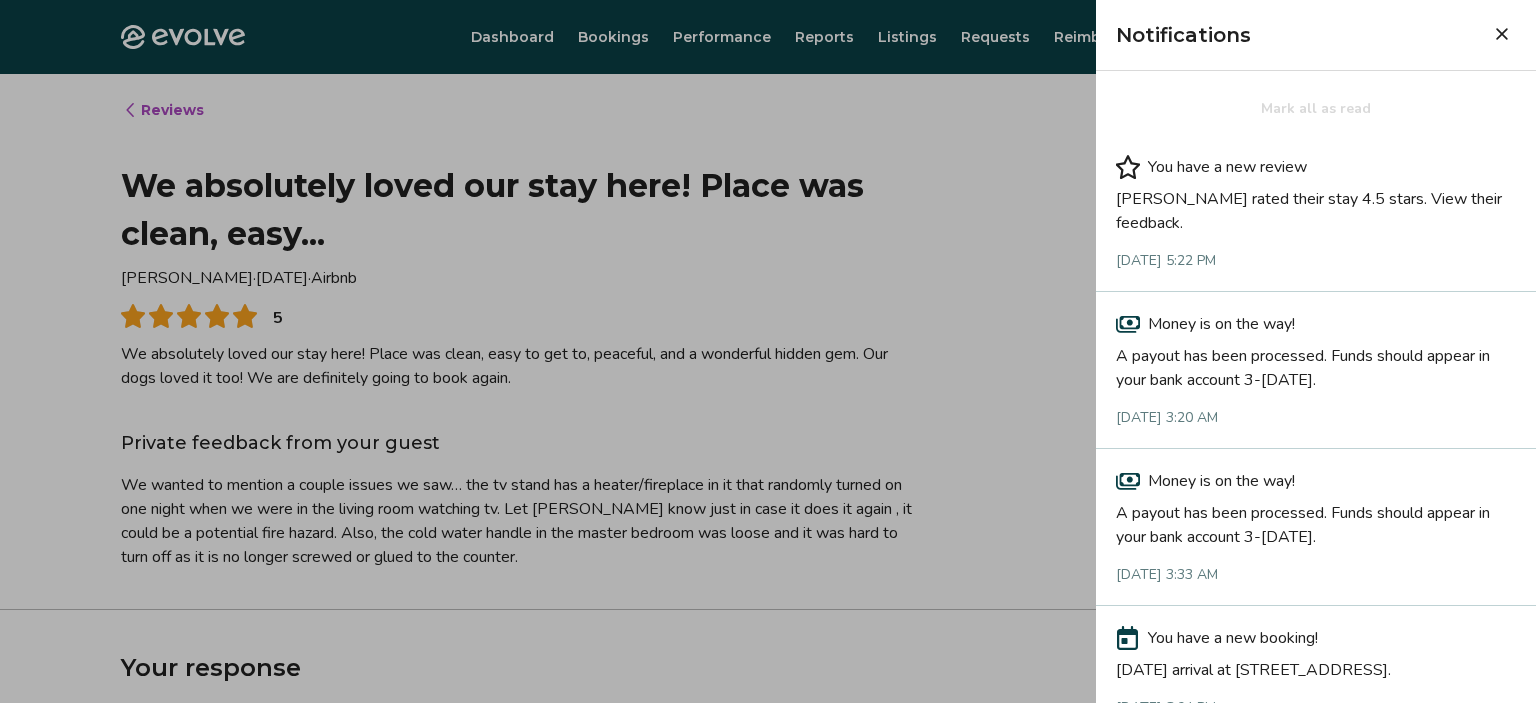 click 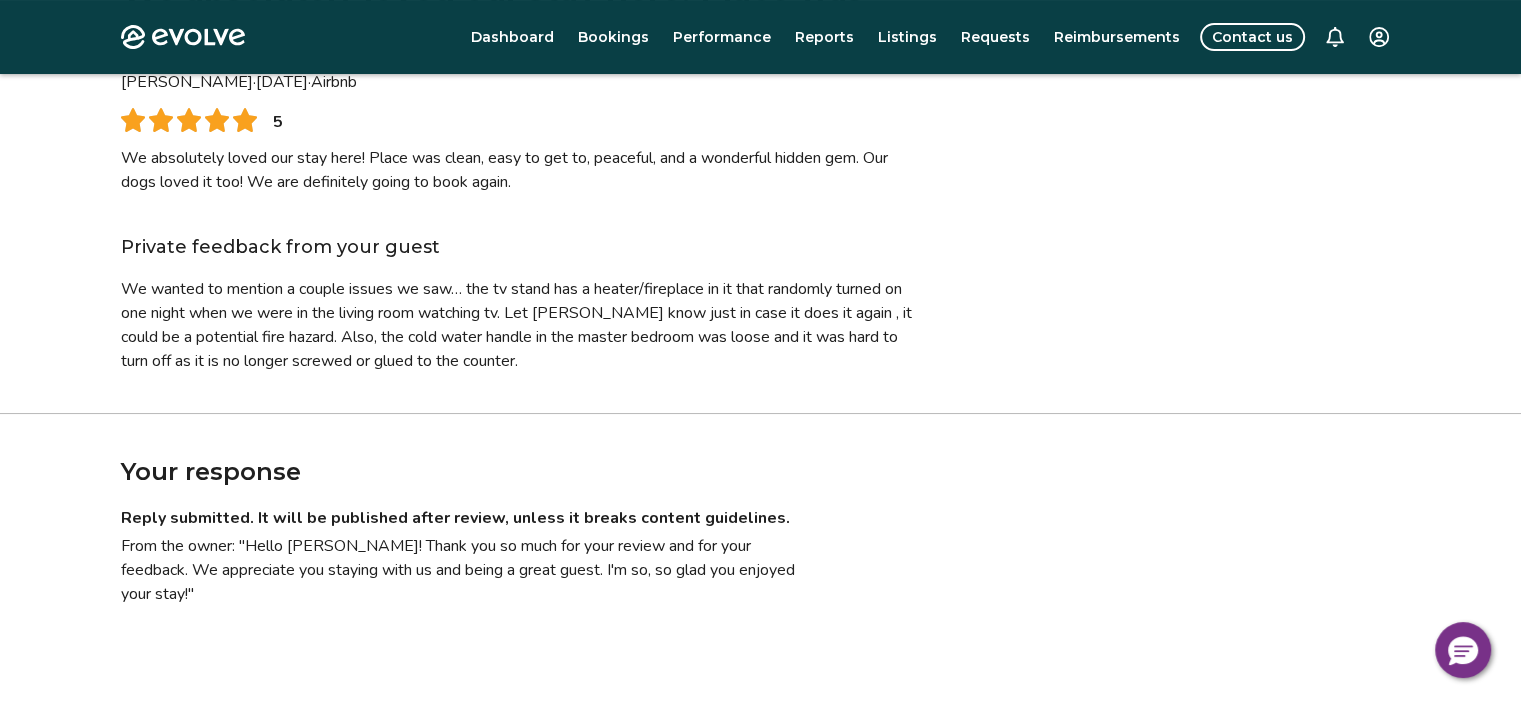 scroll, scrollTop: 0, scrollLeft: 0, axis: both 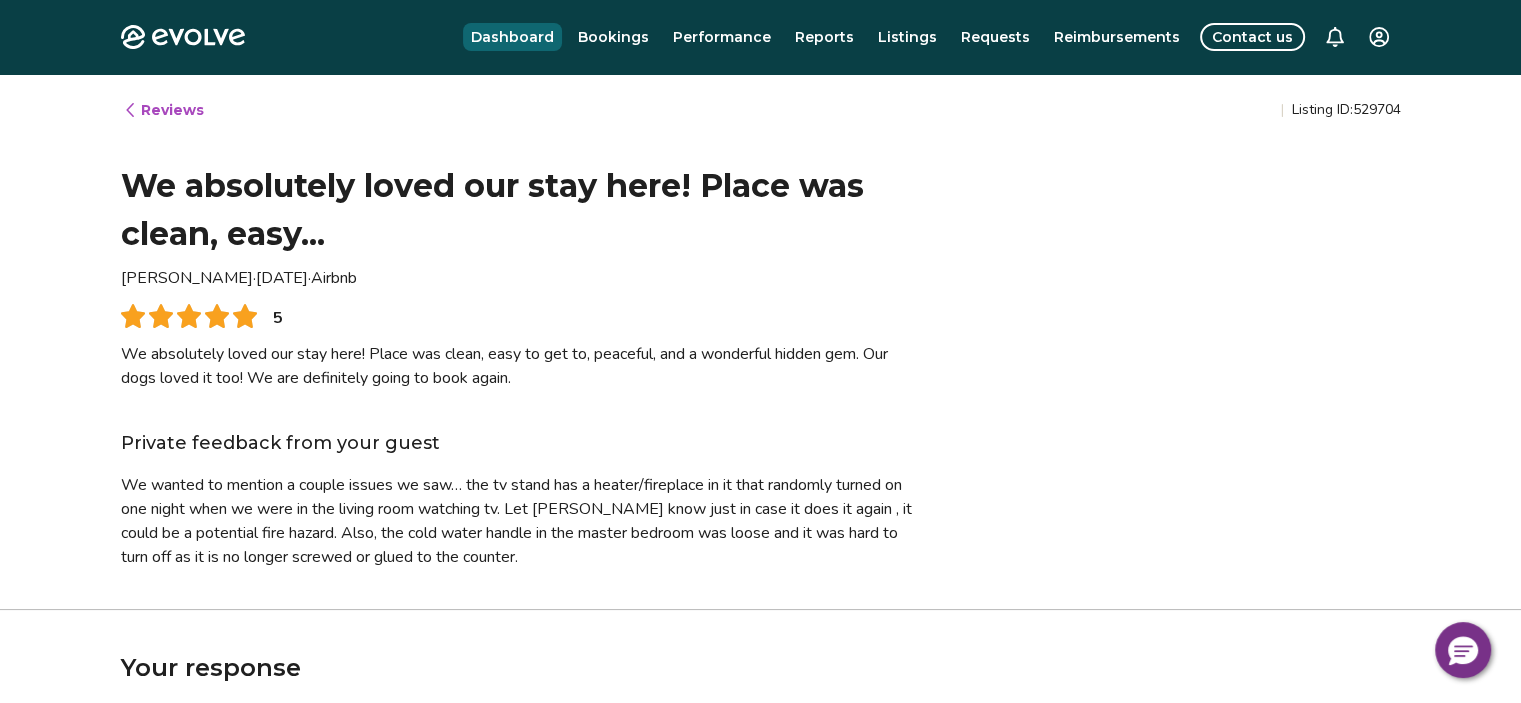 click on "Dashboard" at bounding box center (512, 37) 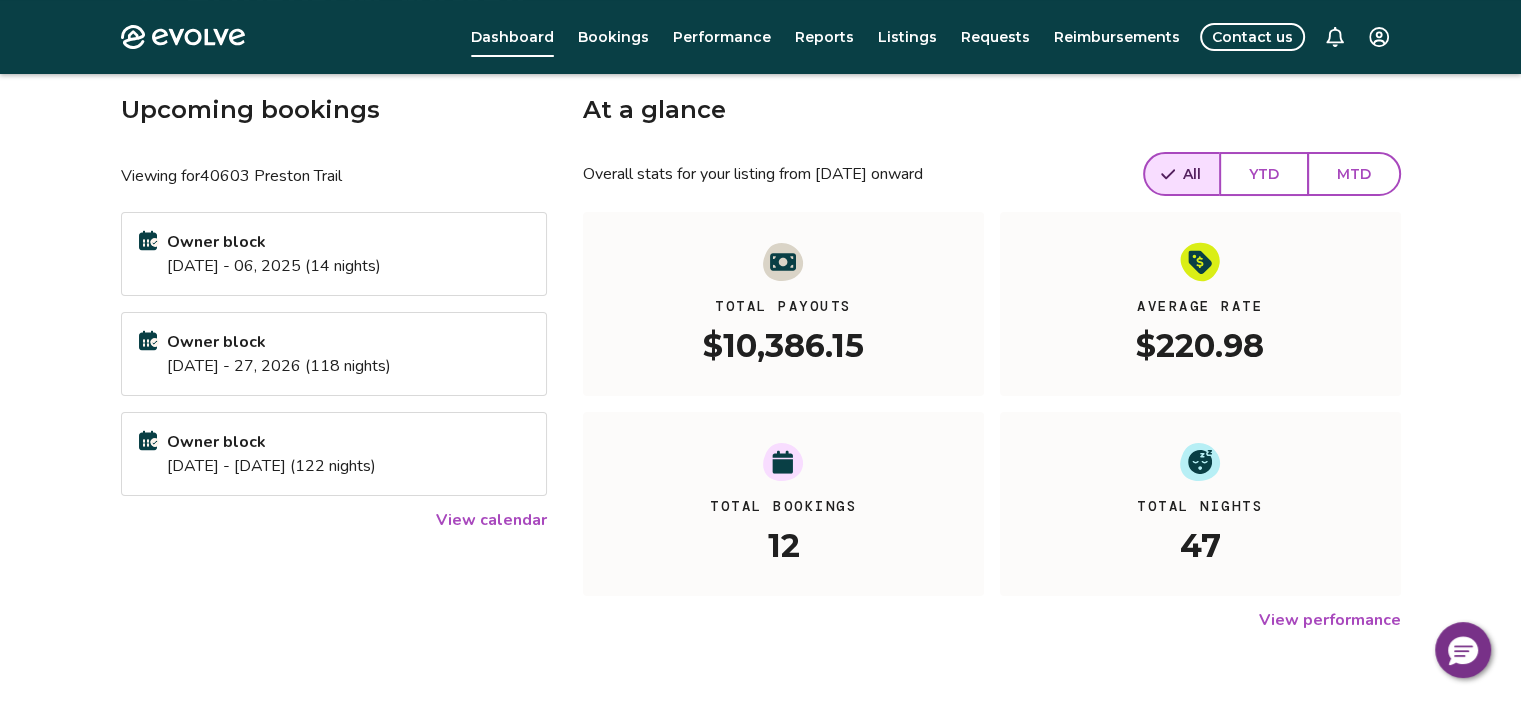 scroll, scrollTop: 31, scrollLeft: 0, axis: vertical 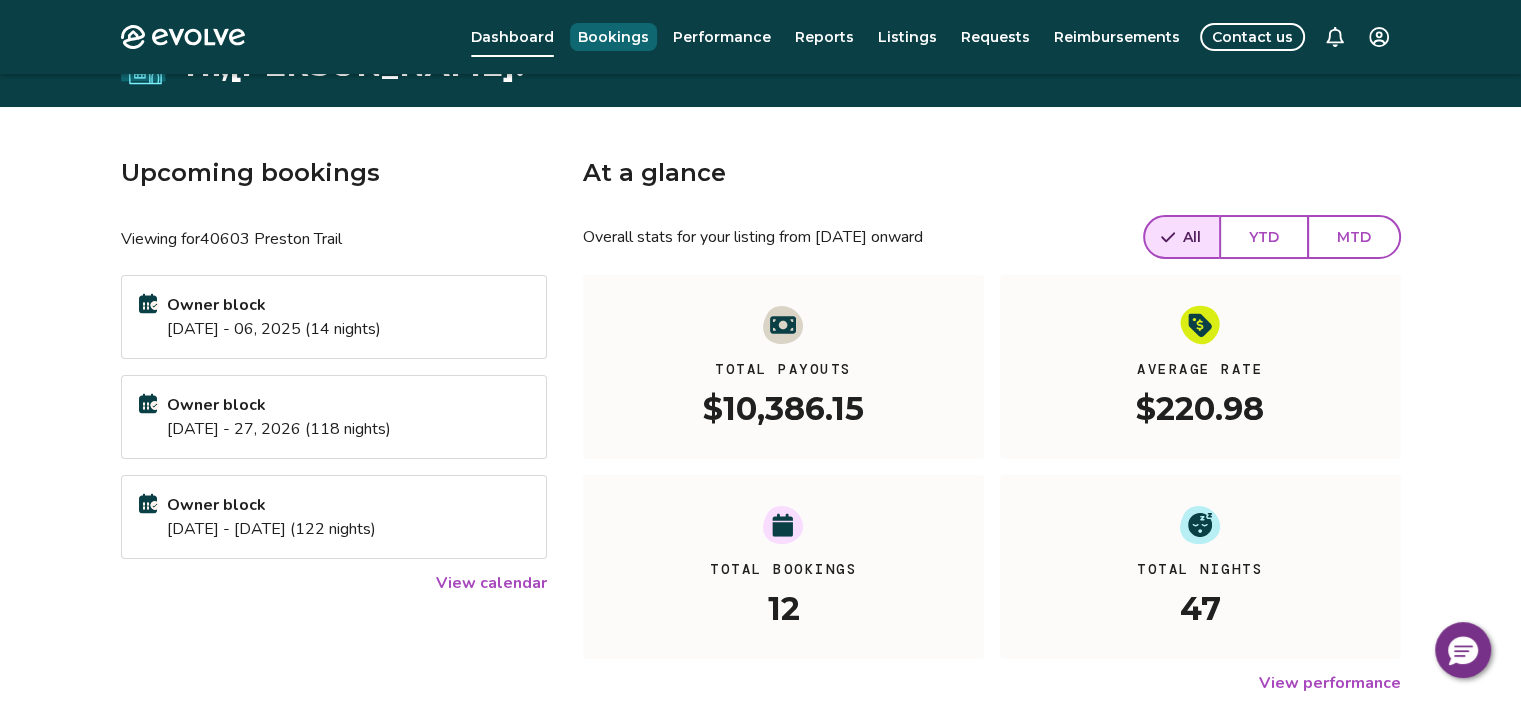 click on "Bookings" at bounding box center (613, 37) 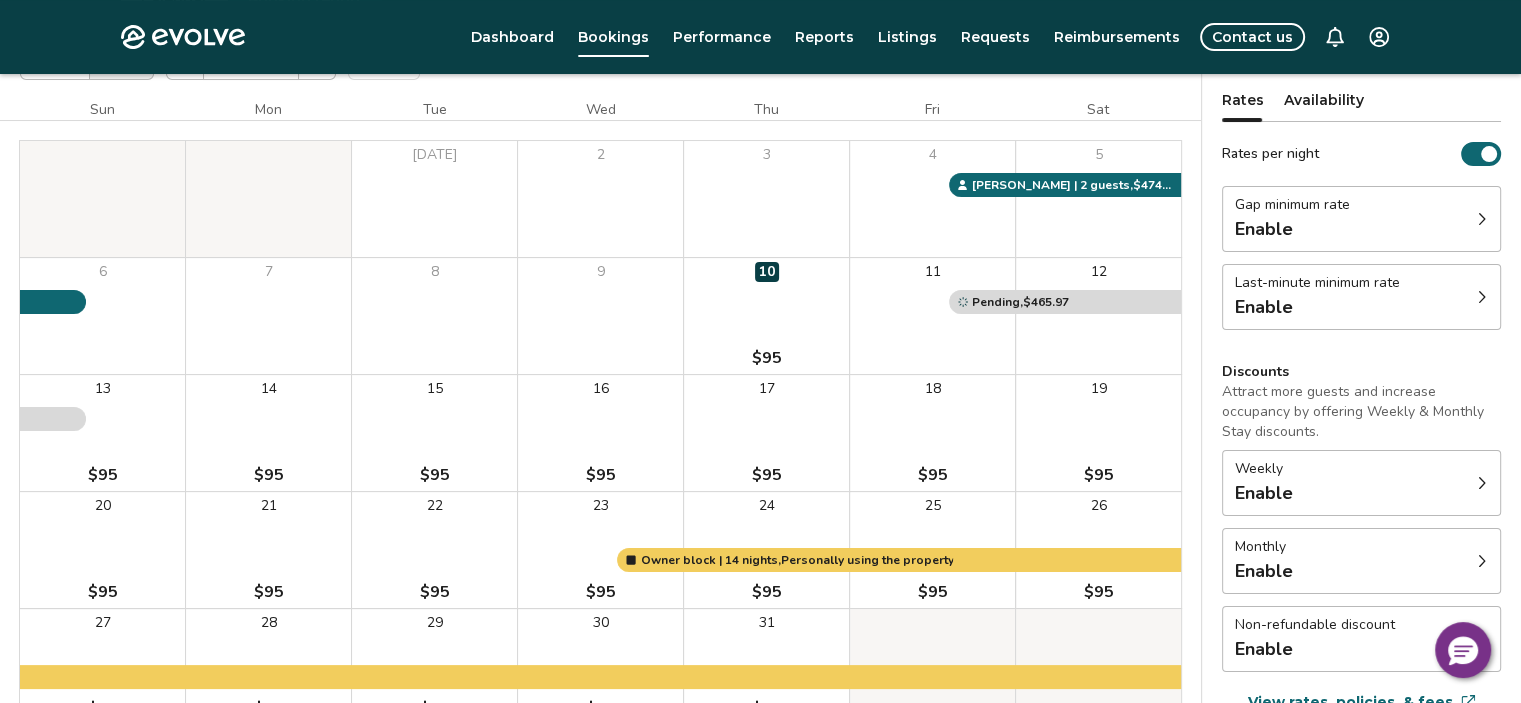 scroll, scrollTop: 100, scrollLeft: 0, axis: vertical 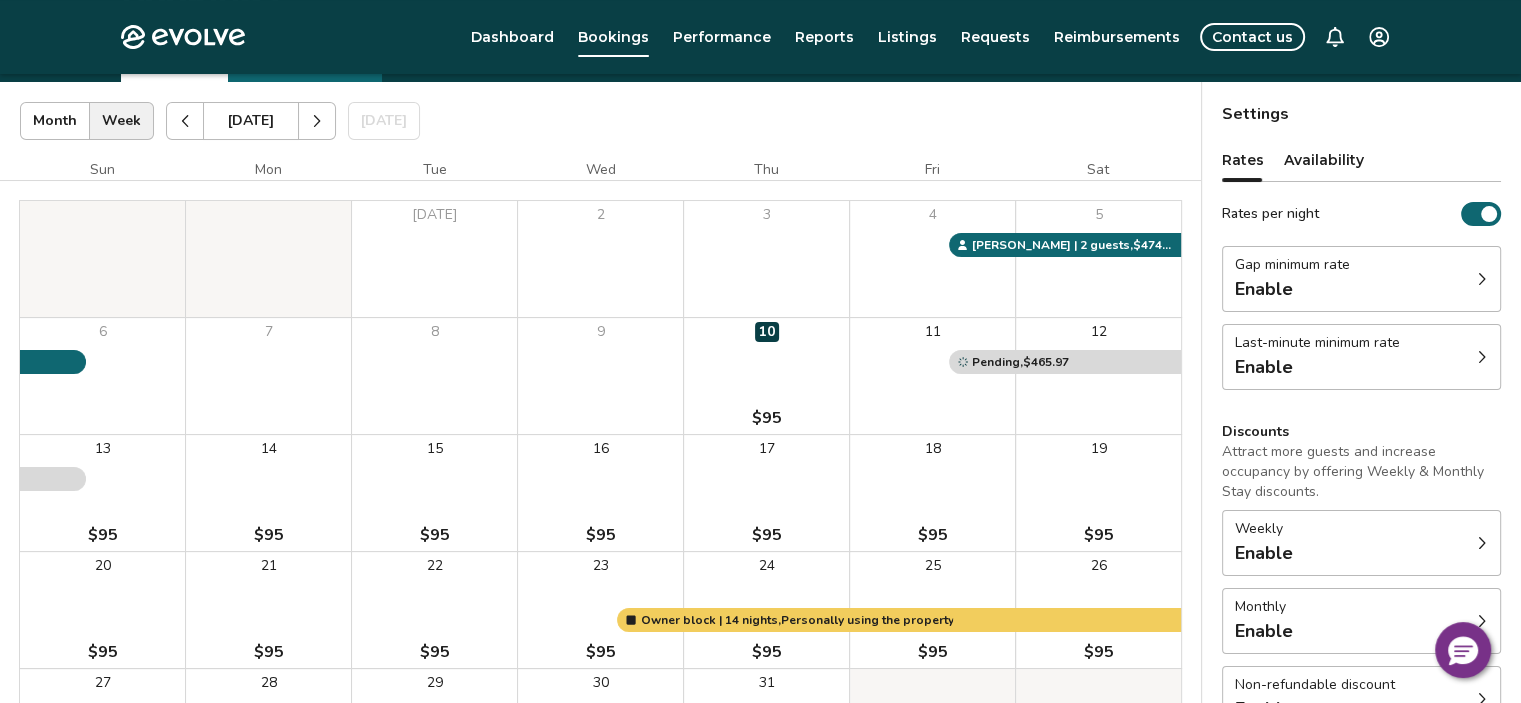 click 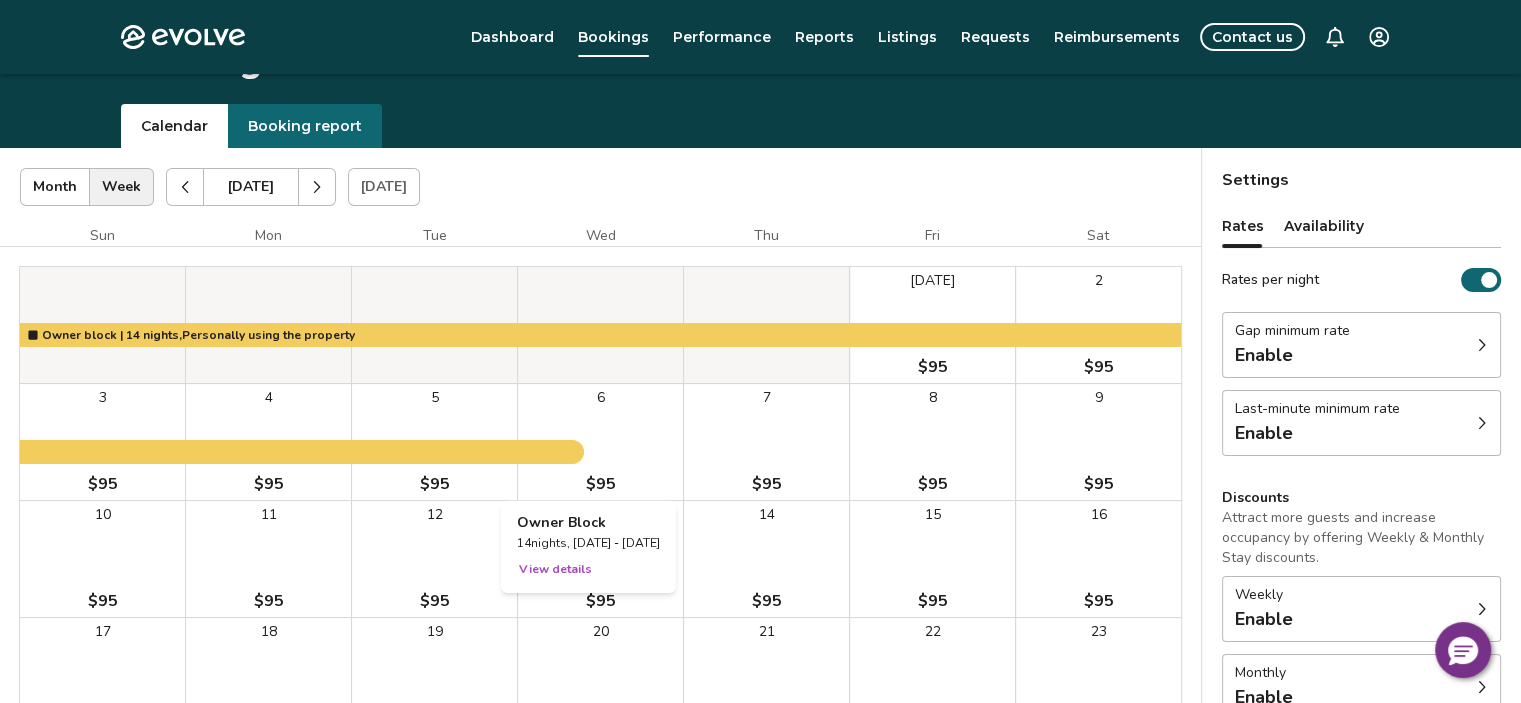 scroll, scrollTop: 0, scrollLeft: 0, axis: both 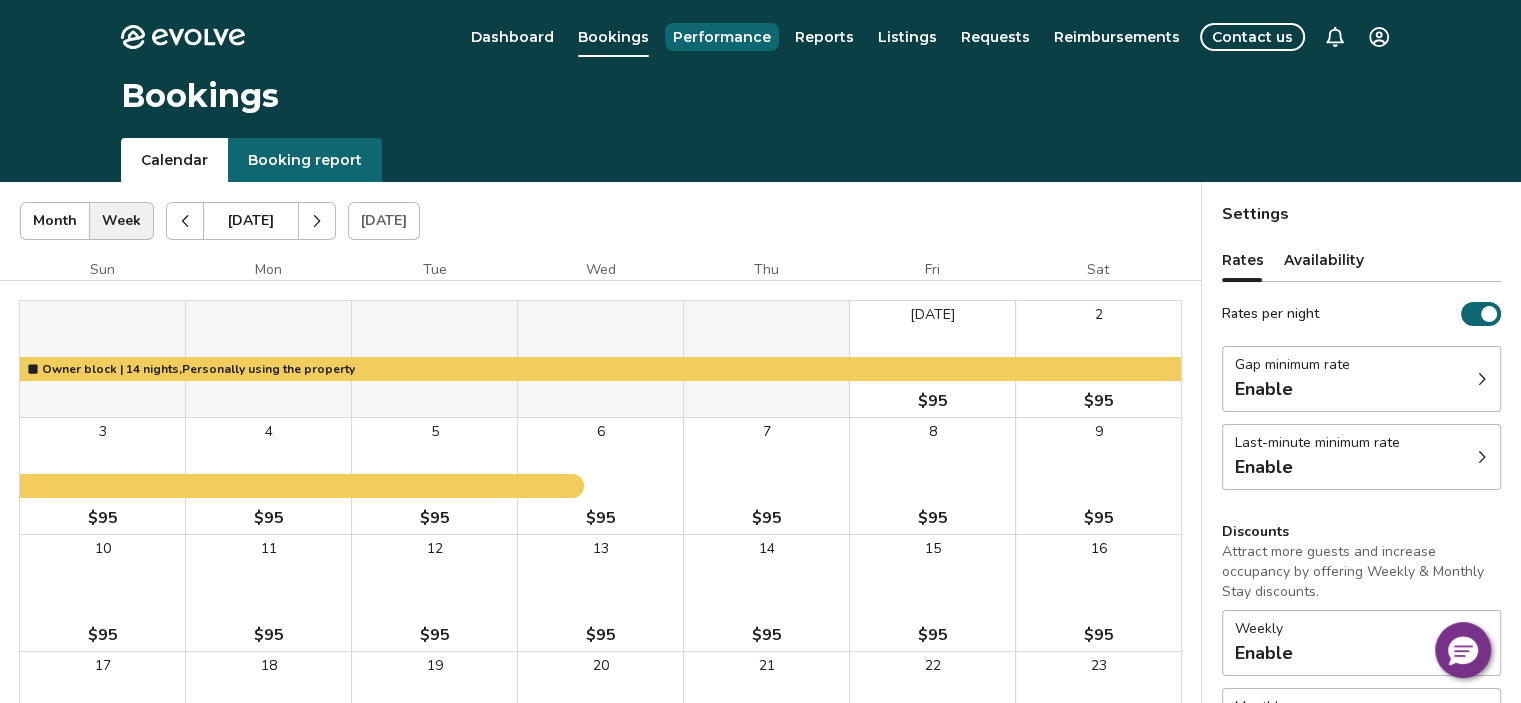 click on "Performance" at bounding box center [722, 37] 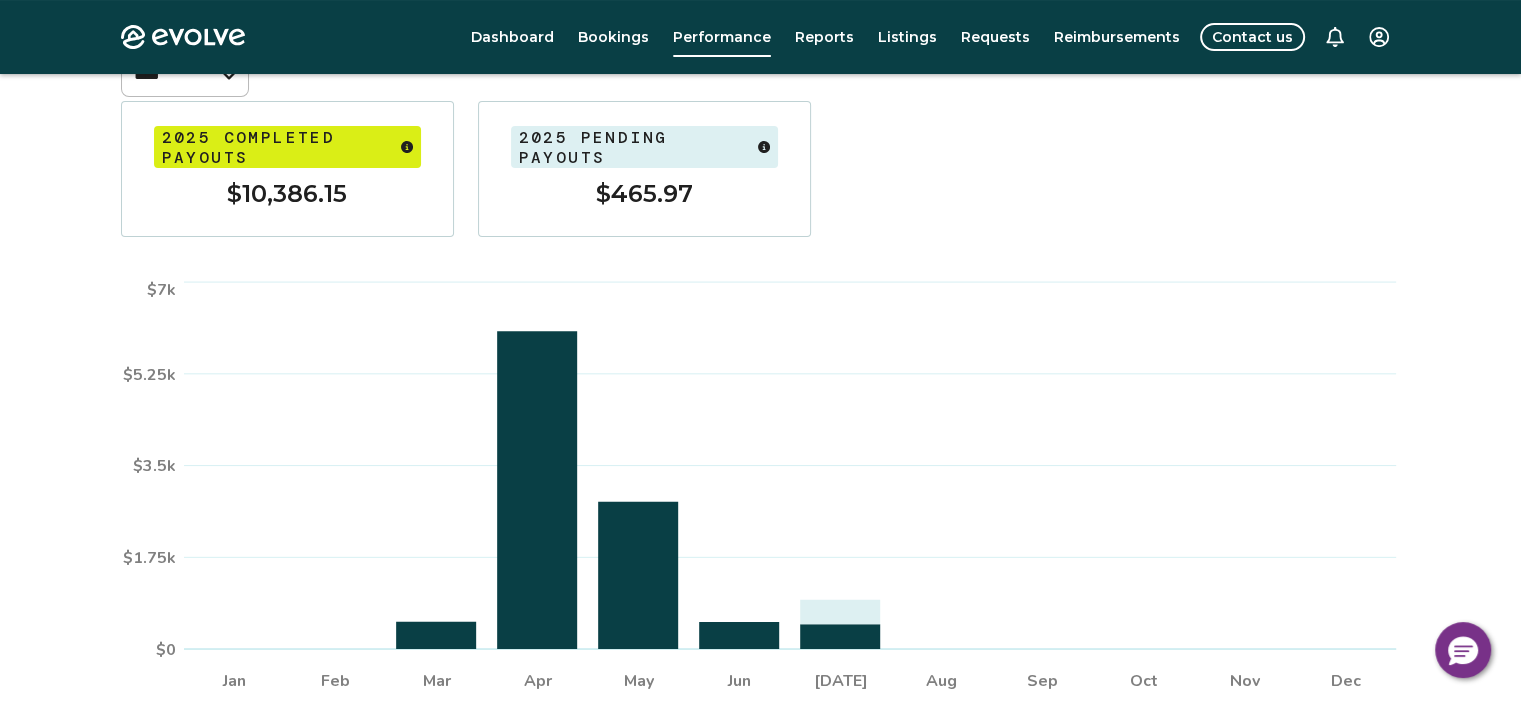 scroll, scrollTop: 0, scrollLeft: 0, axis: both 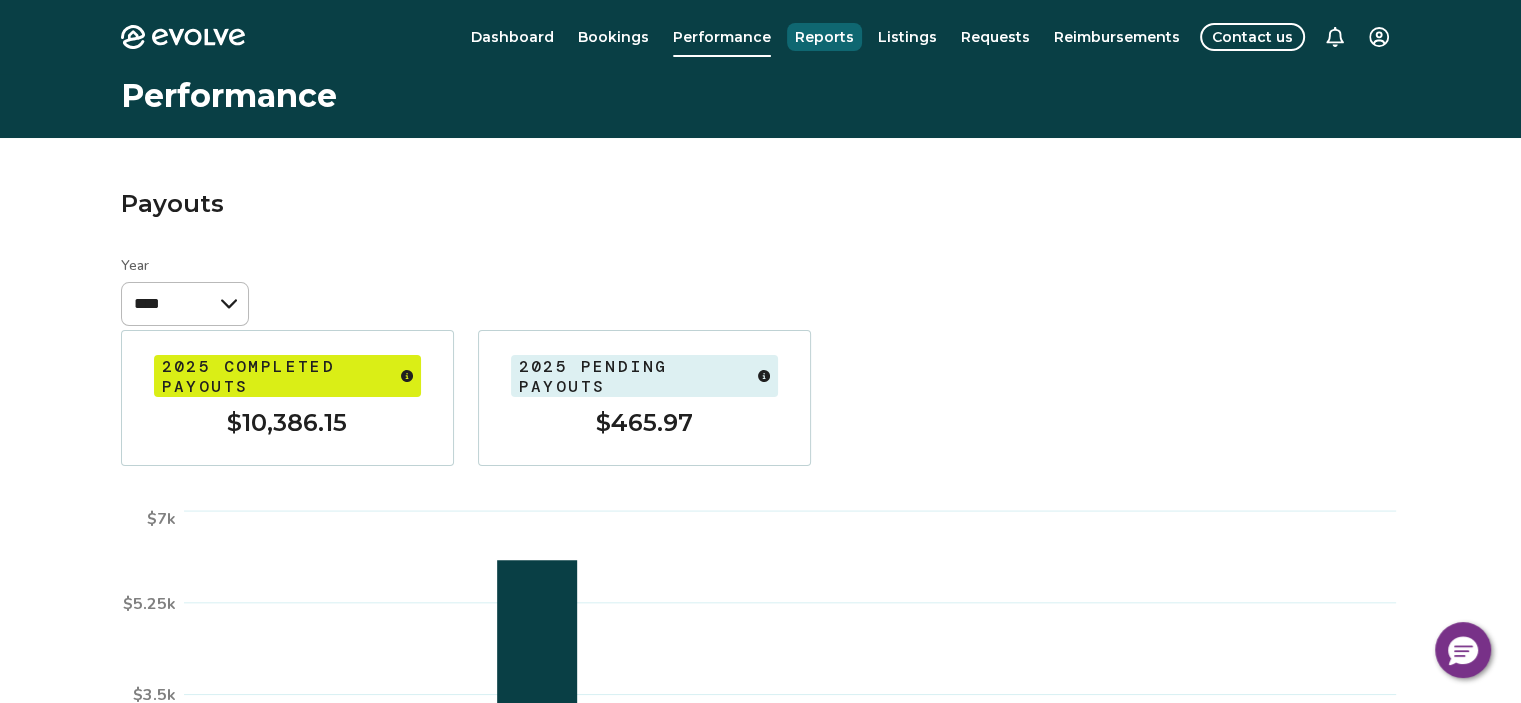 click on "Reports" at bounding box center (824, 37) 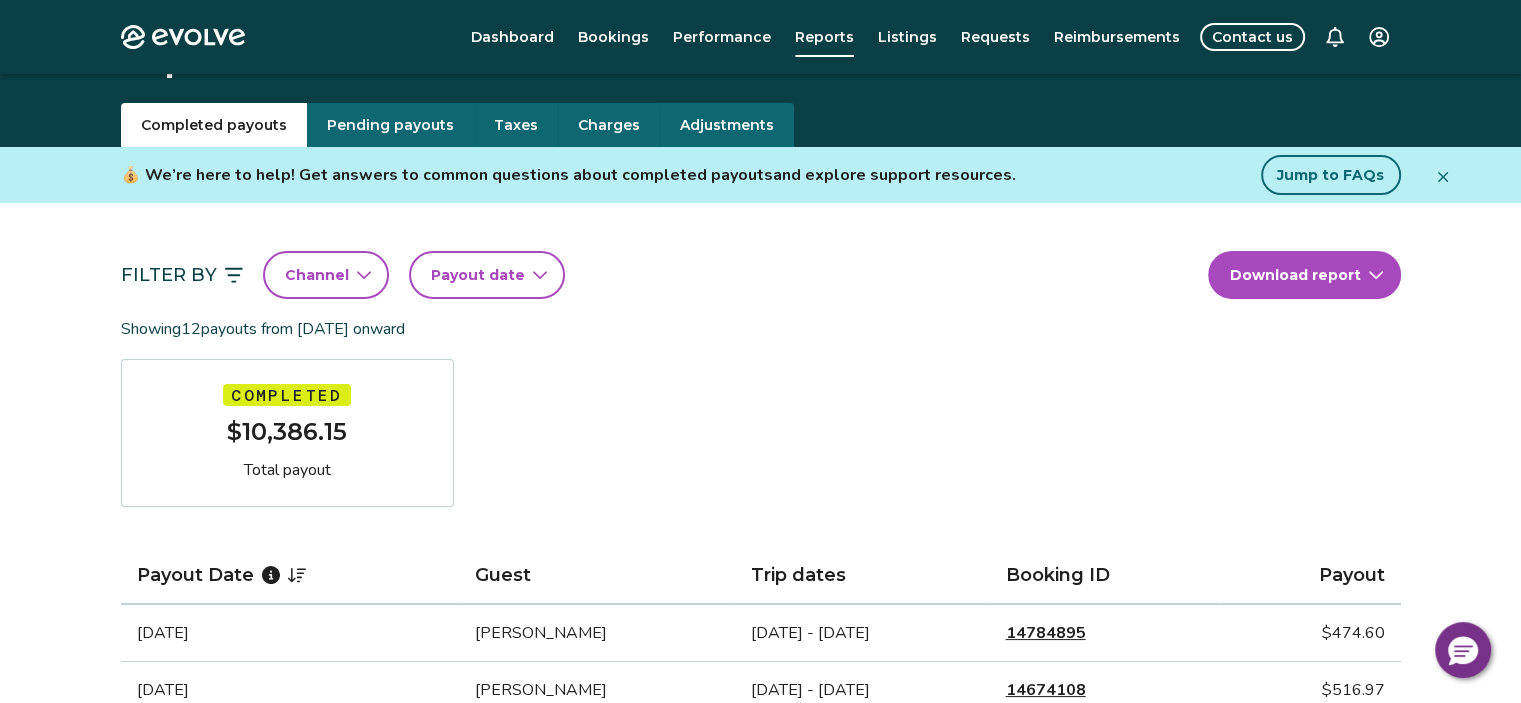 scroll, scrollTop: 0, scrollLeft: 0, axis: both 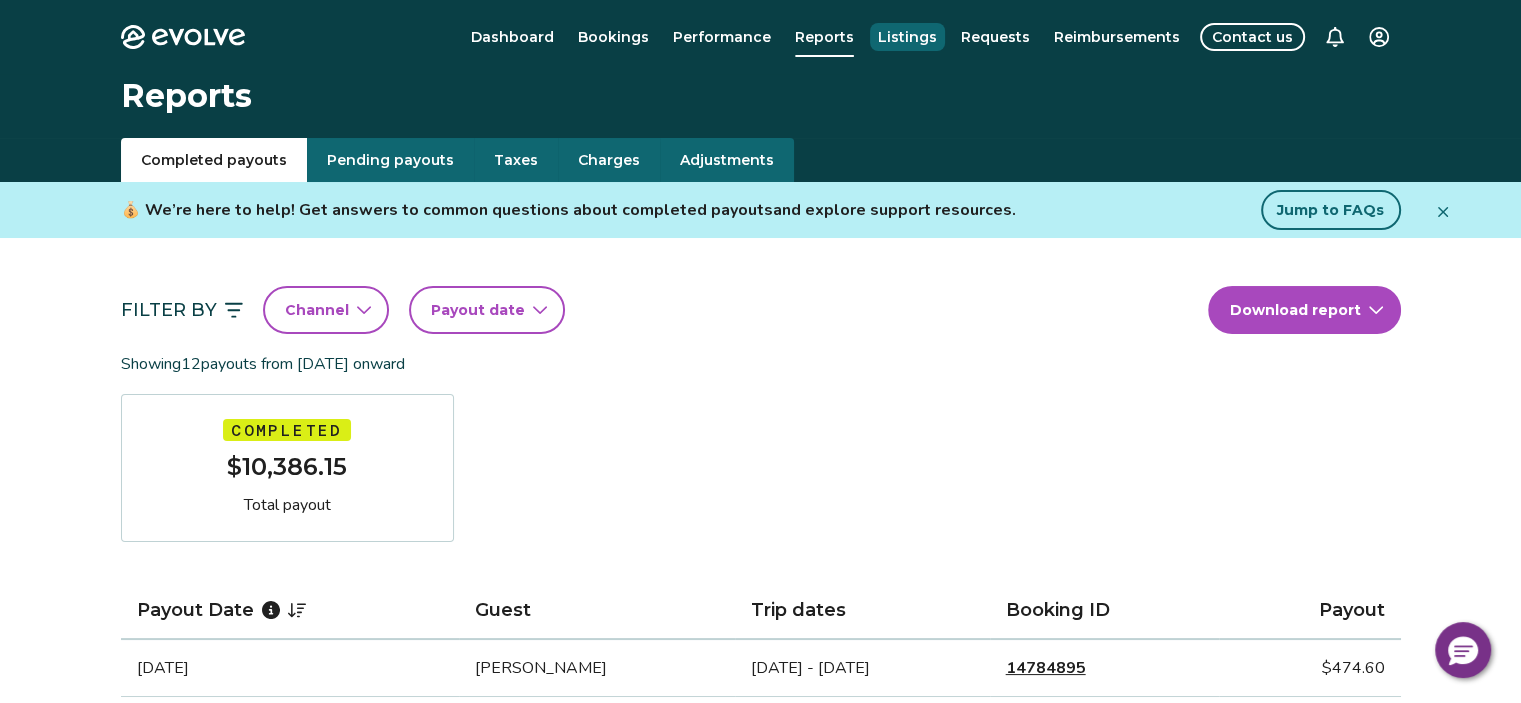click on "Listings" at bounding box center (907, 37) 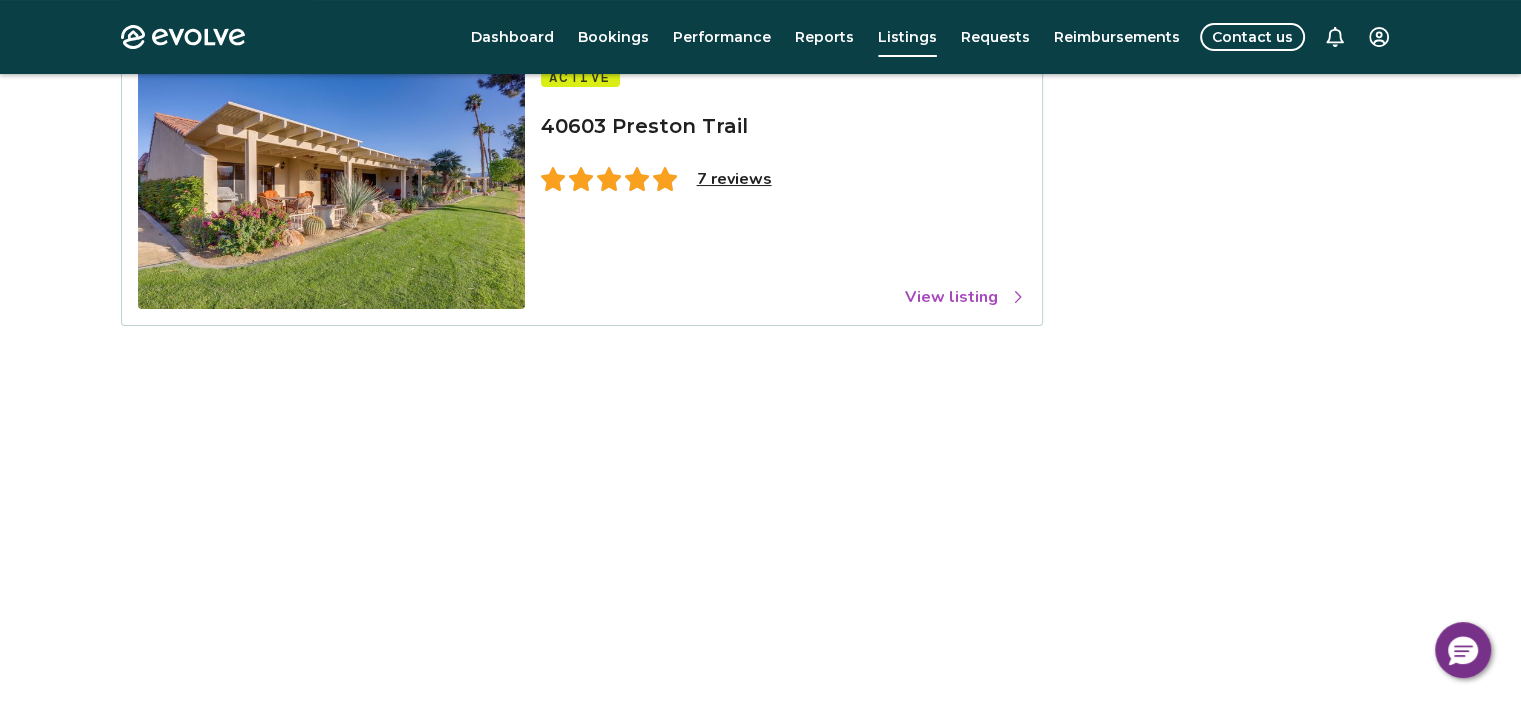 scroll, scrollTop: 300, scrollLeft: 0, axis: vertical 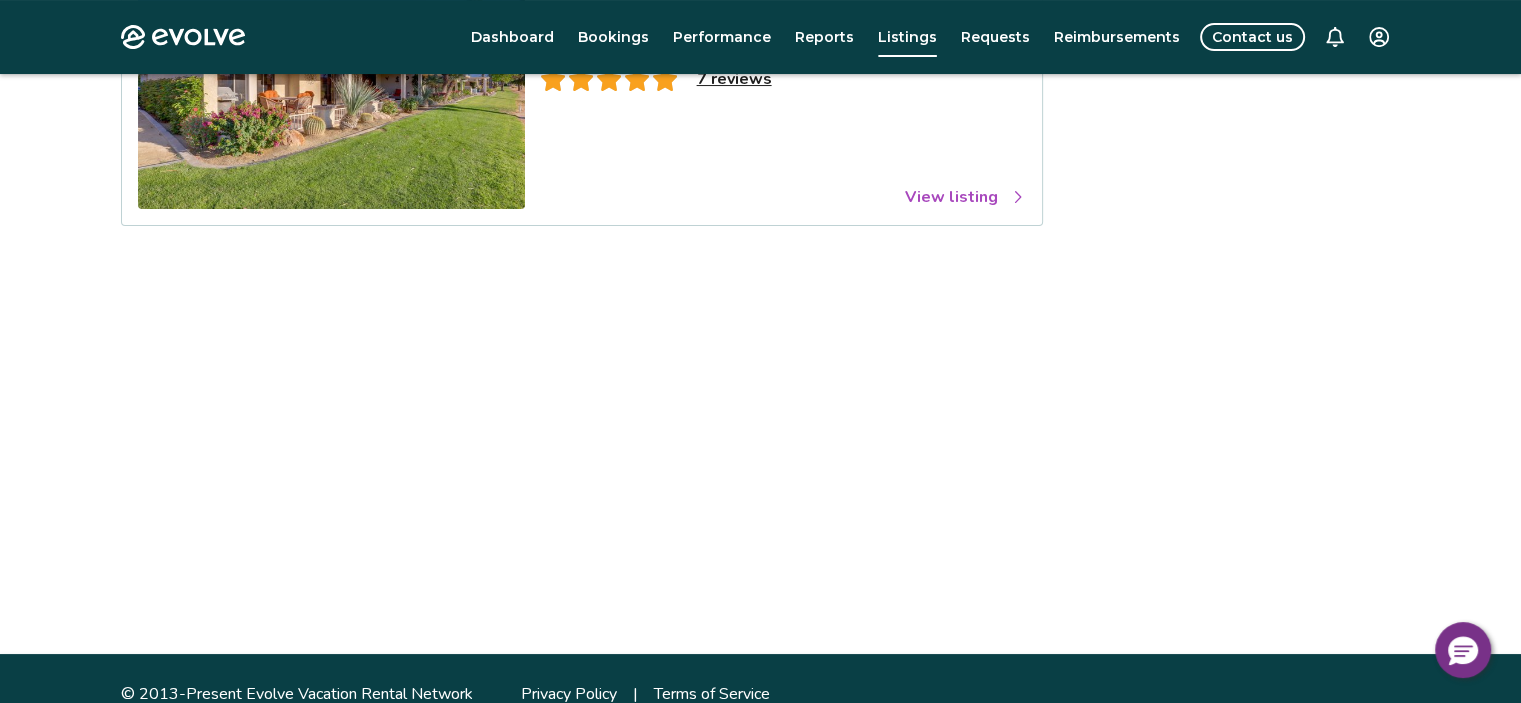 click on "View listing" at bounding box center (965, 197) 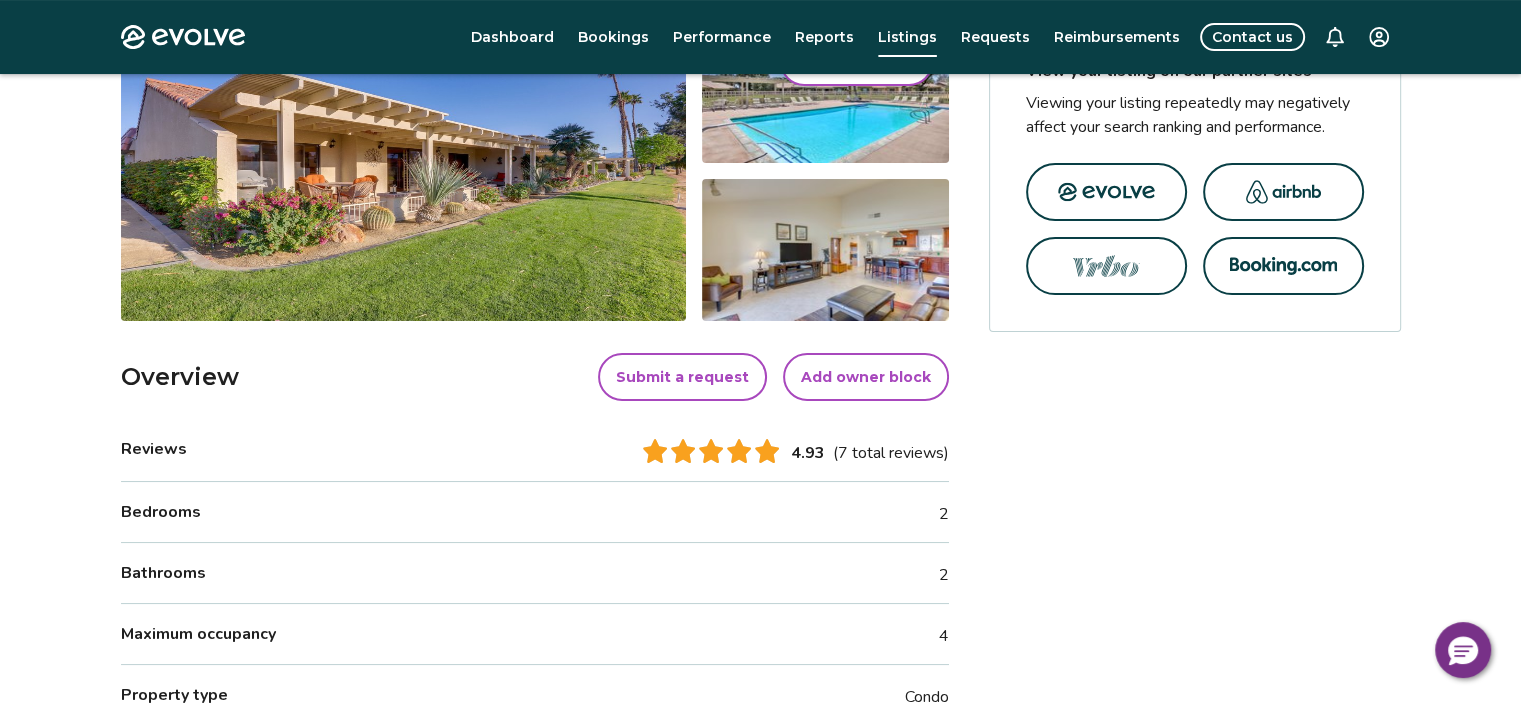 scroll, scrollTop: 336, scrollLeft: 0, axis: vertical 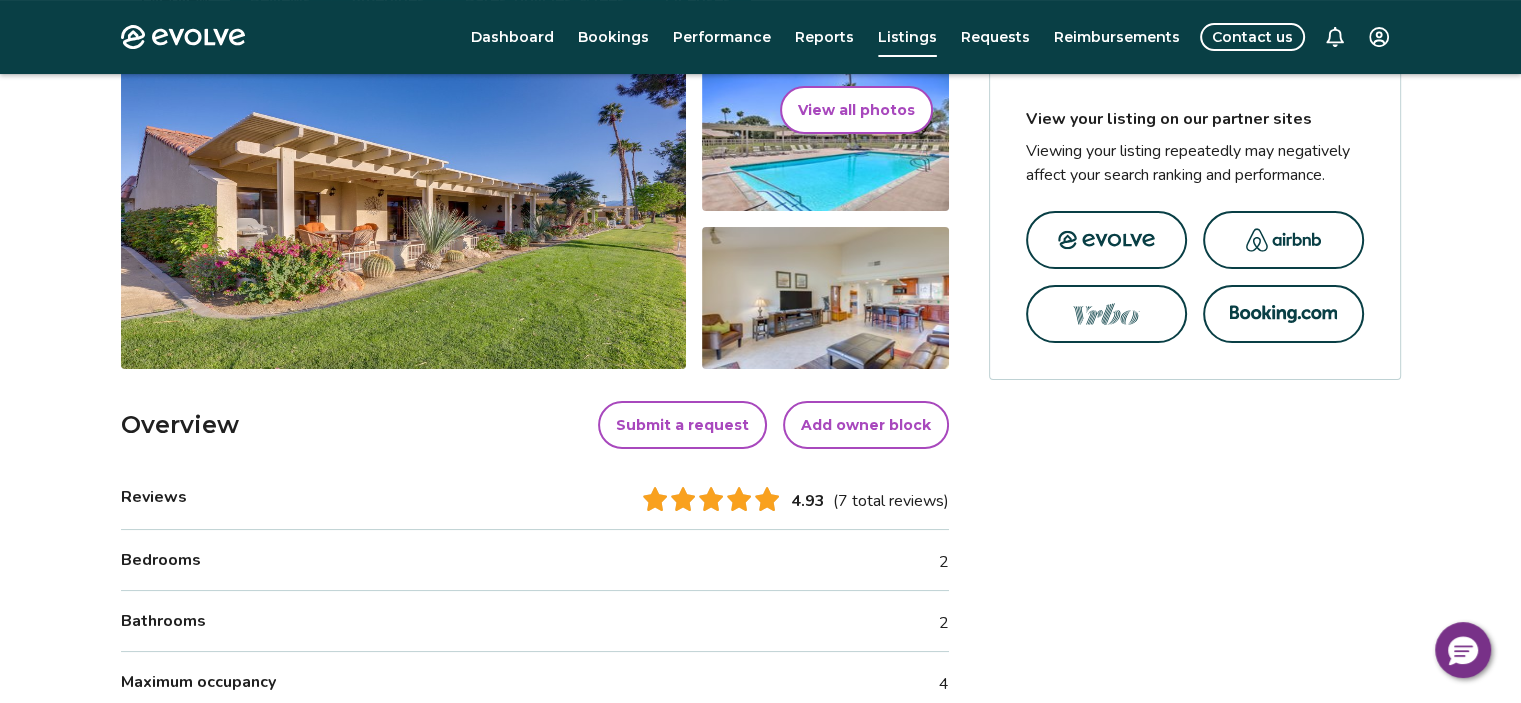 click on "Reviews" at bounding box center [154, 497] 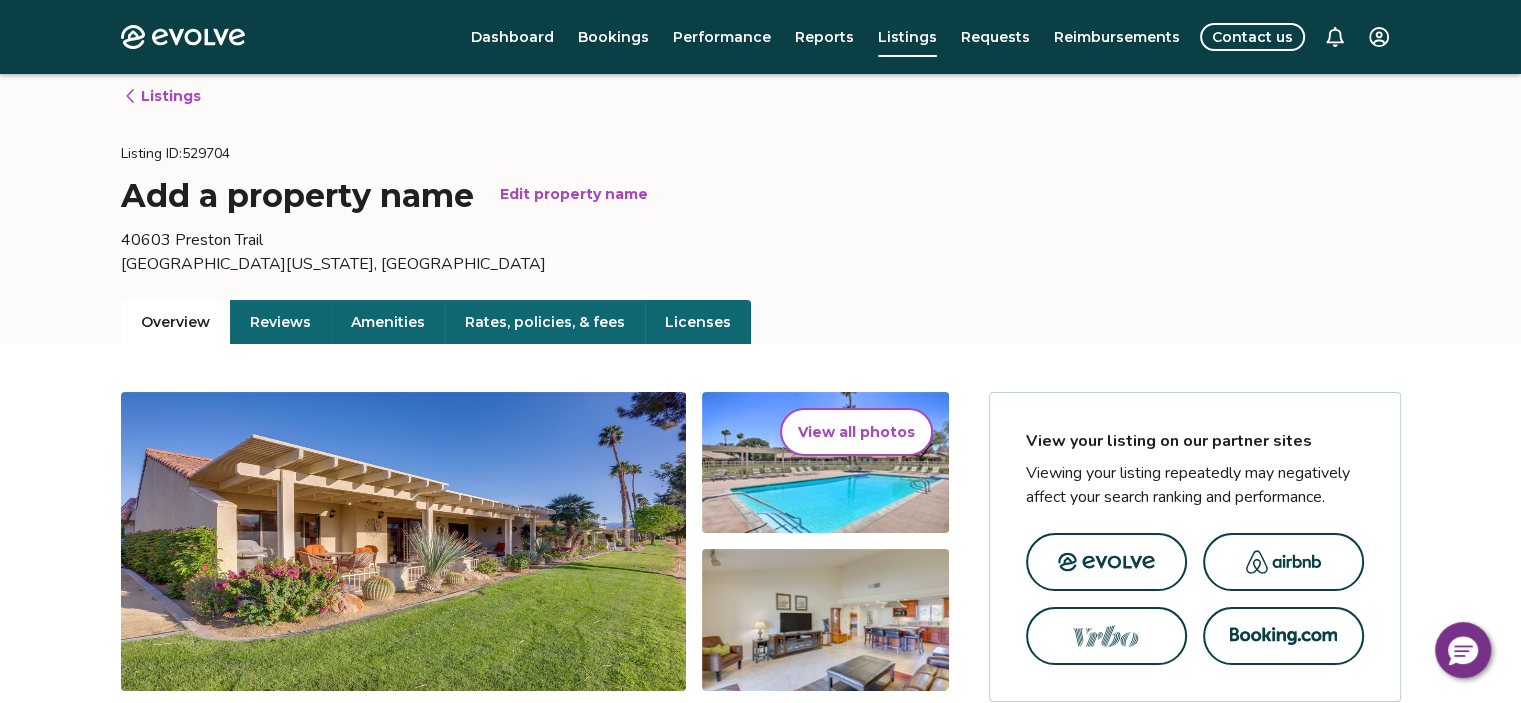 scroll, scrollTop: 0, scrollLeft: 0, axis: both 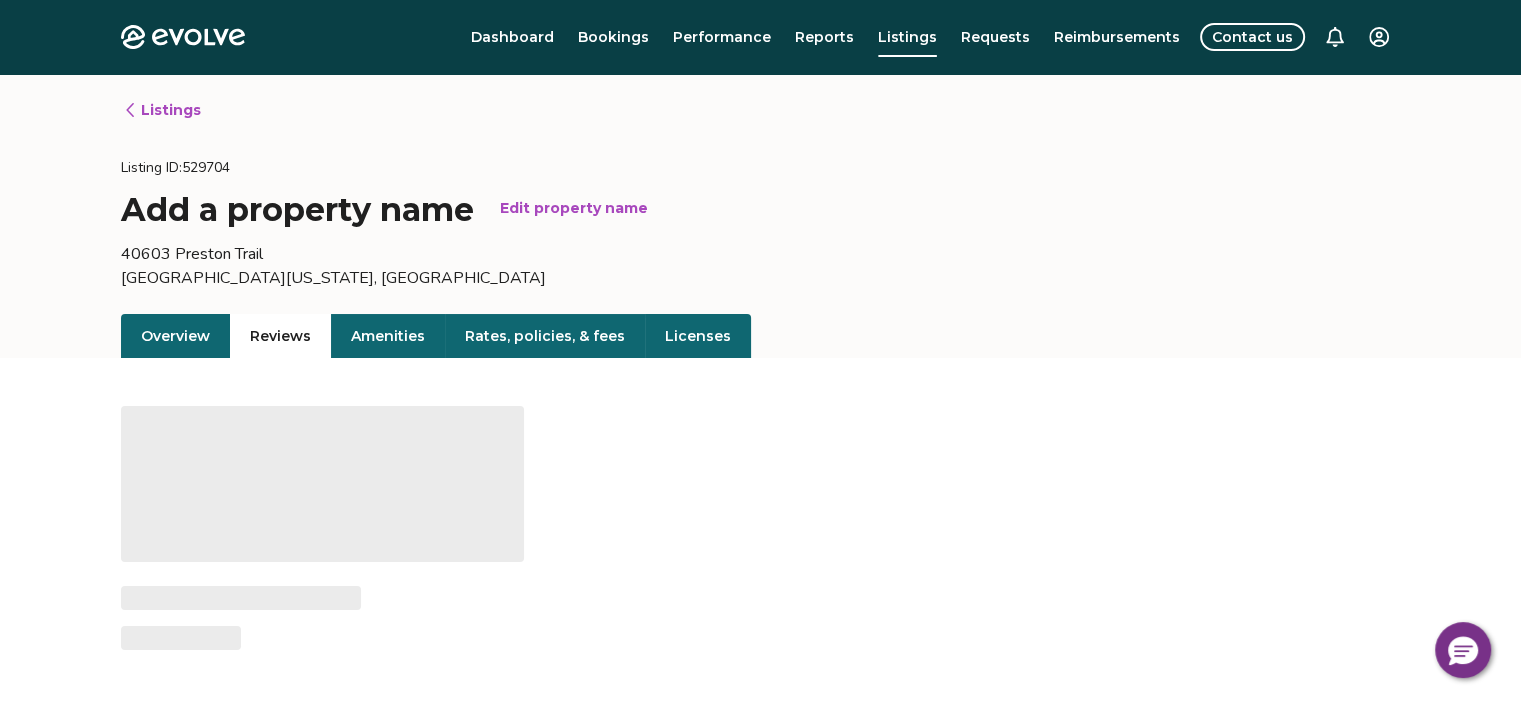 click on "Reviews" at bounding box center [280, 336] 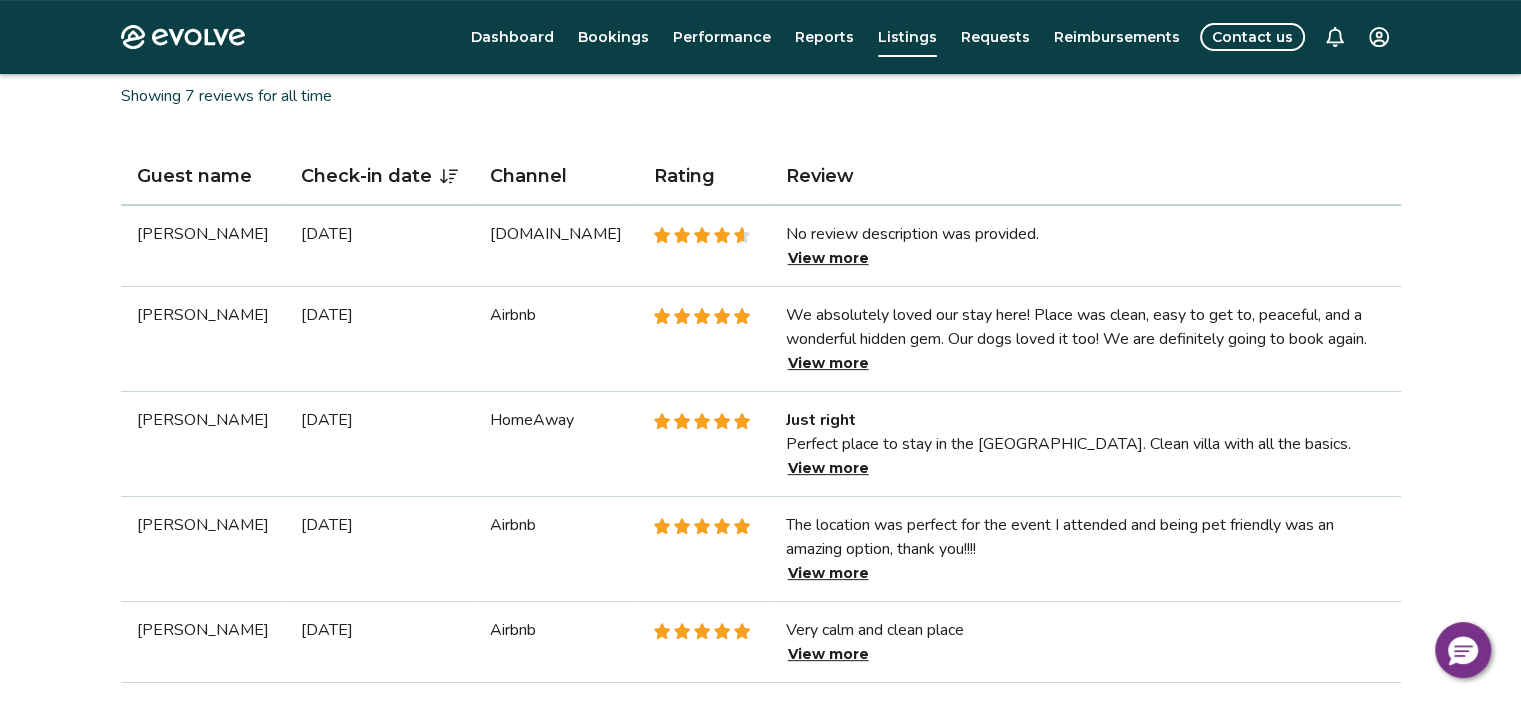 scroll, scrollTop: 600, scrollLeft: 0, axis: vertical 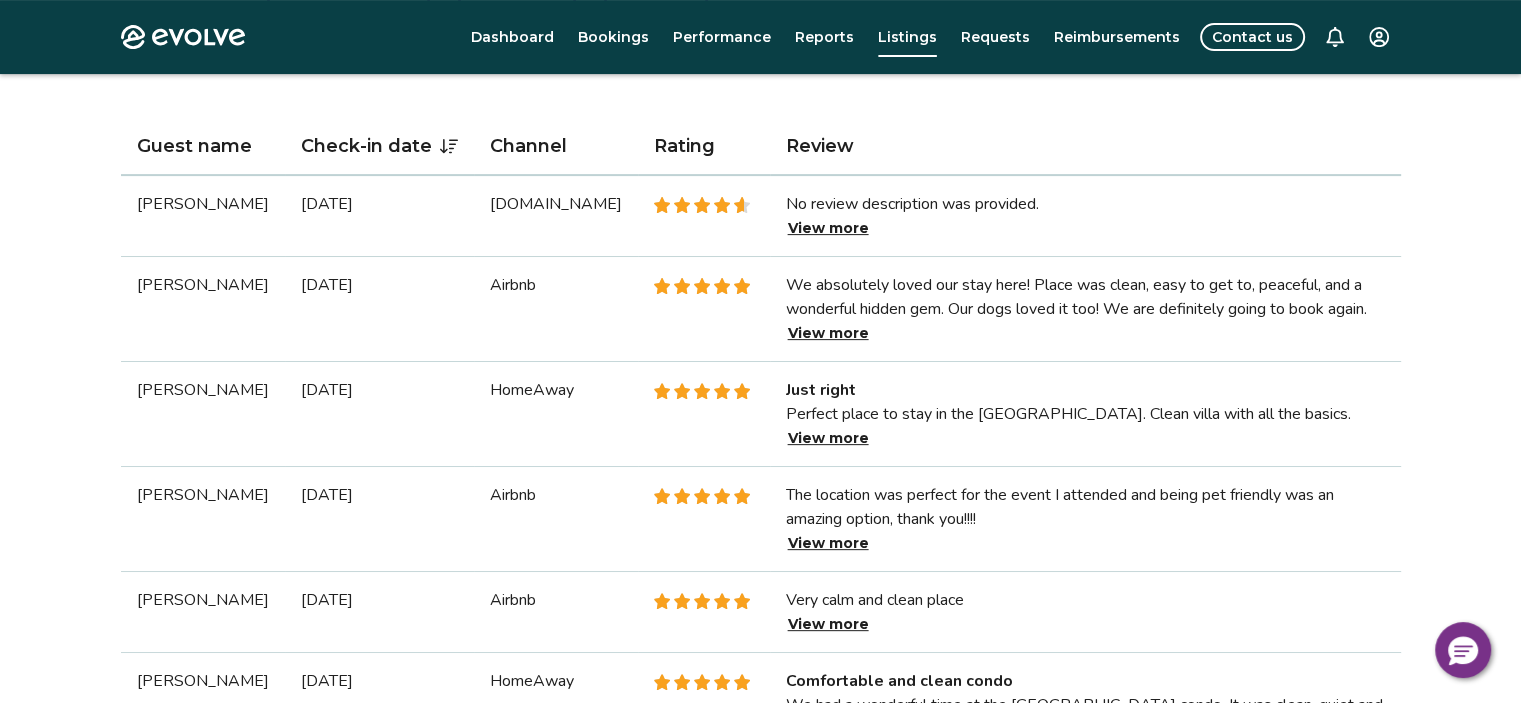 click on "View more" at bounding box center (828, 333) 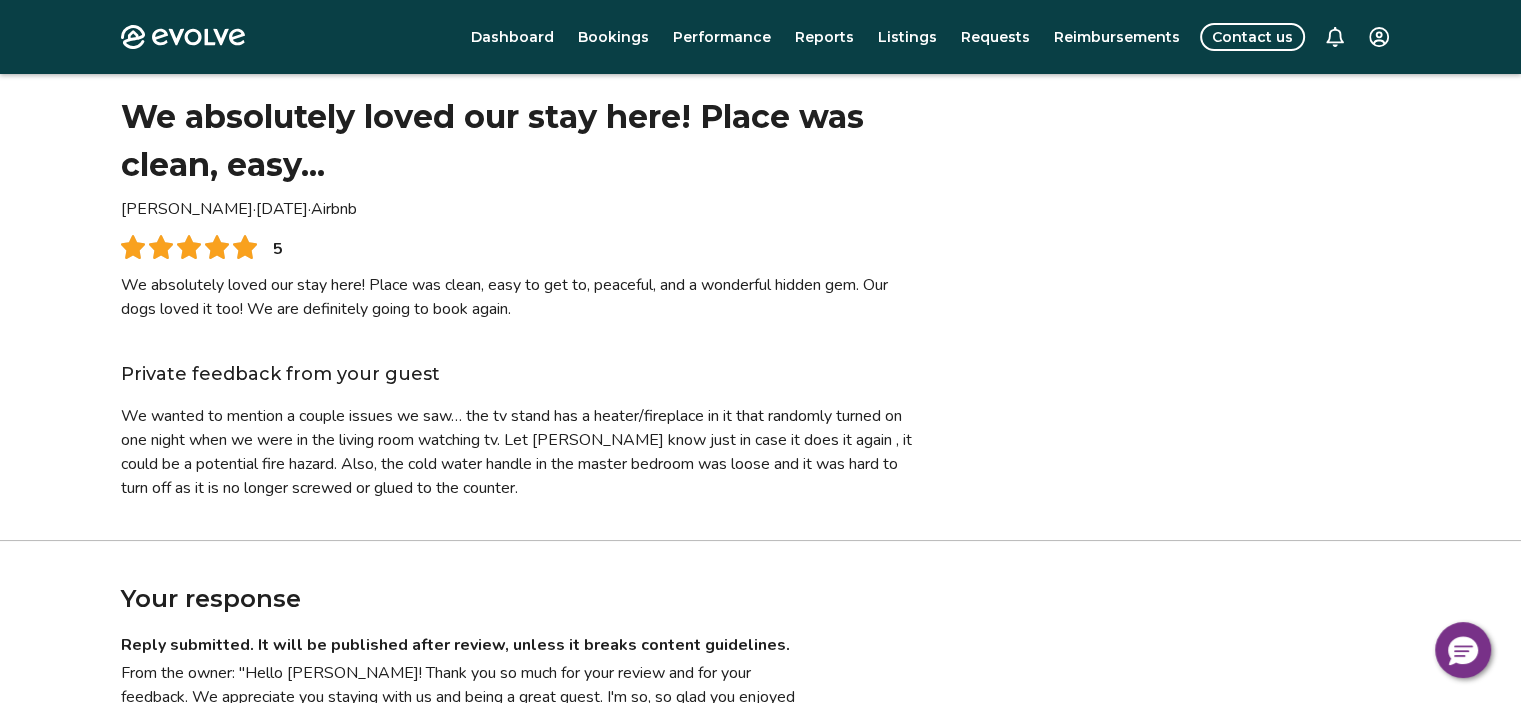 scroll, scrollTop: 100, scrollLeft: 0, axis: vertical 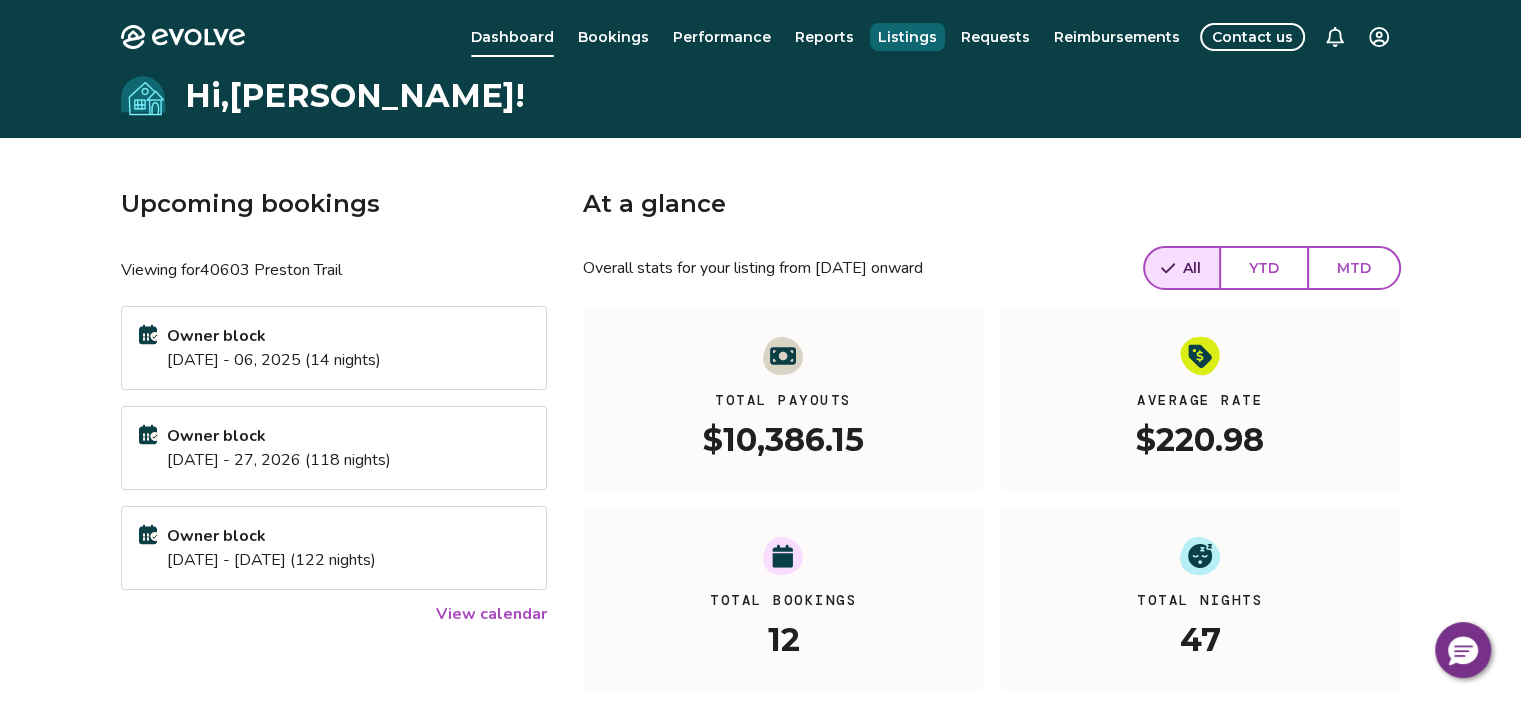 click on "Listings" at bounding box center [907, 37] 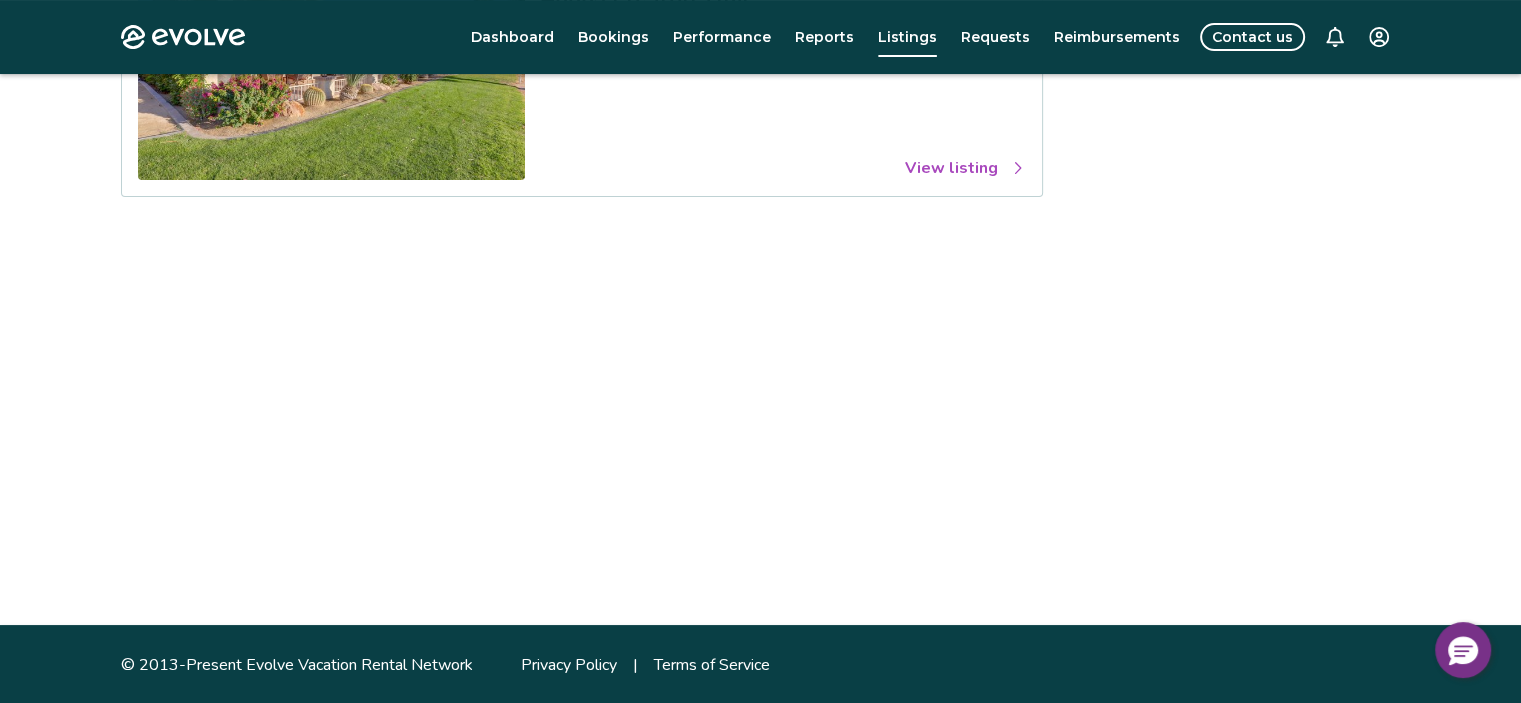 scroll, scrollTop: 331, scrollLeft: 0, axis: vertical 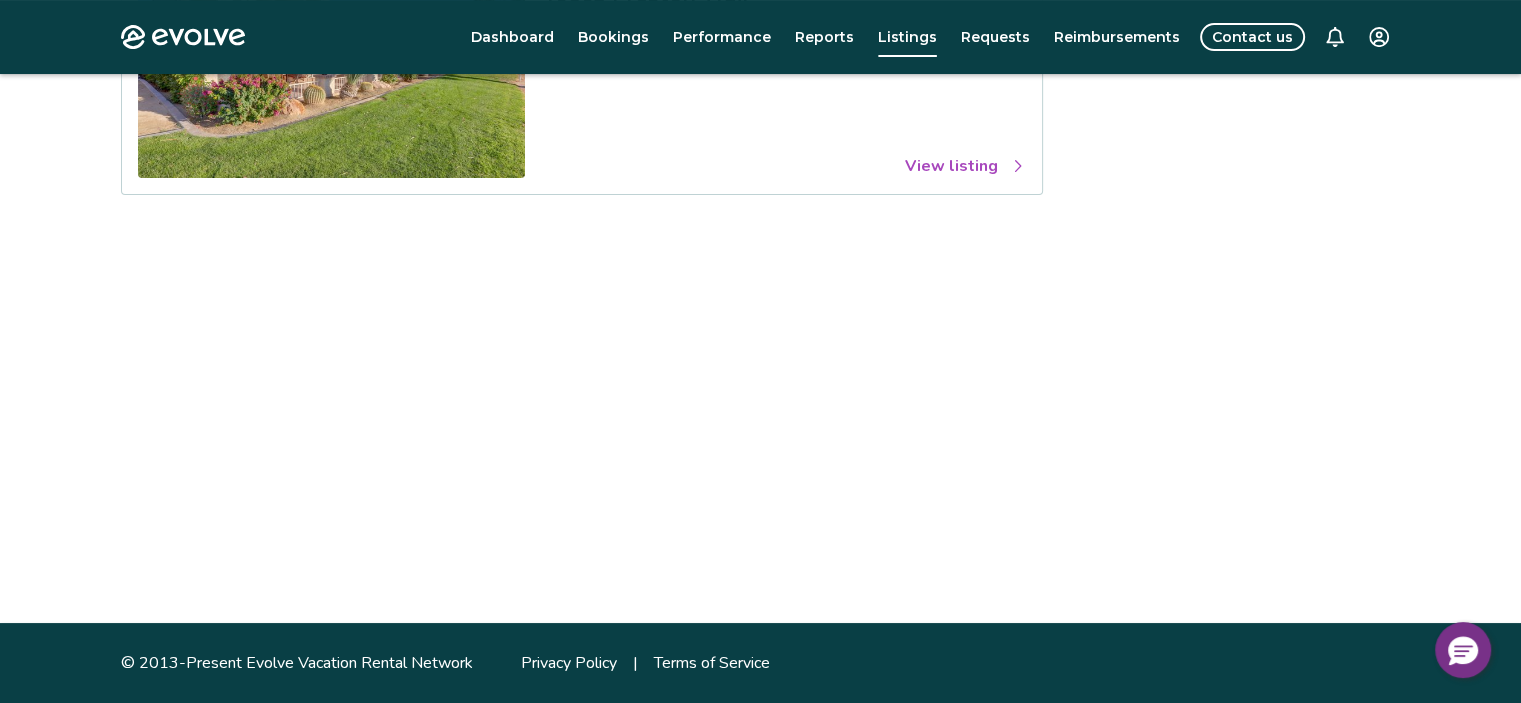 click on "View listing" at bounding box center [965, 166] 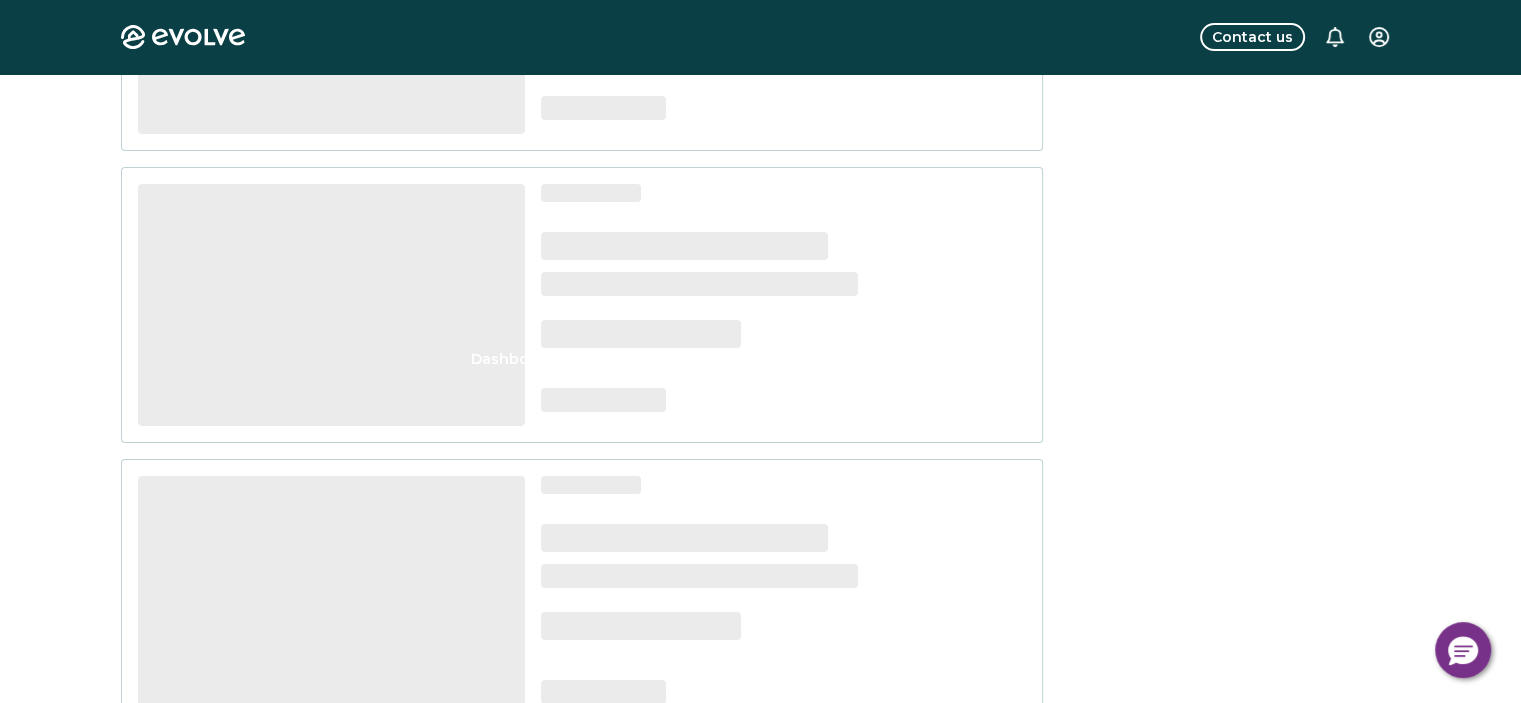 scroll, scrollTop: 0, scrollLeft: 0, axis: both 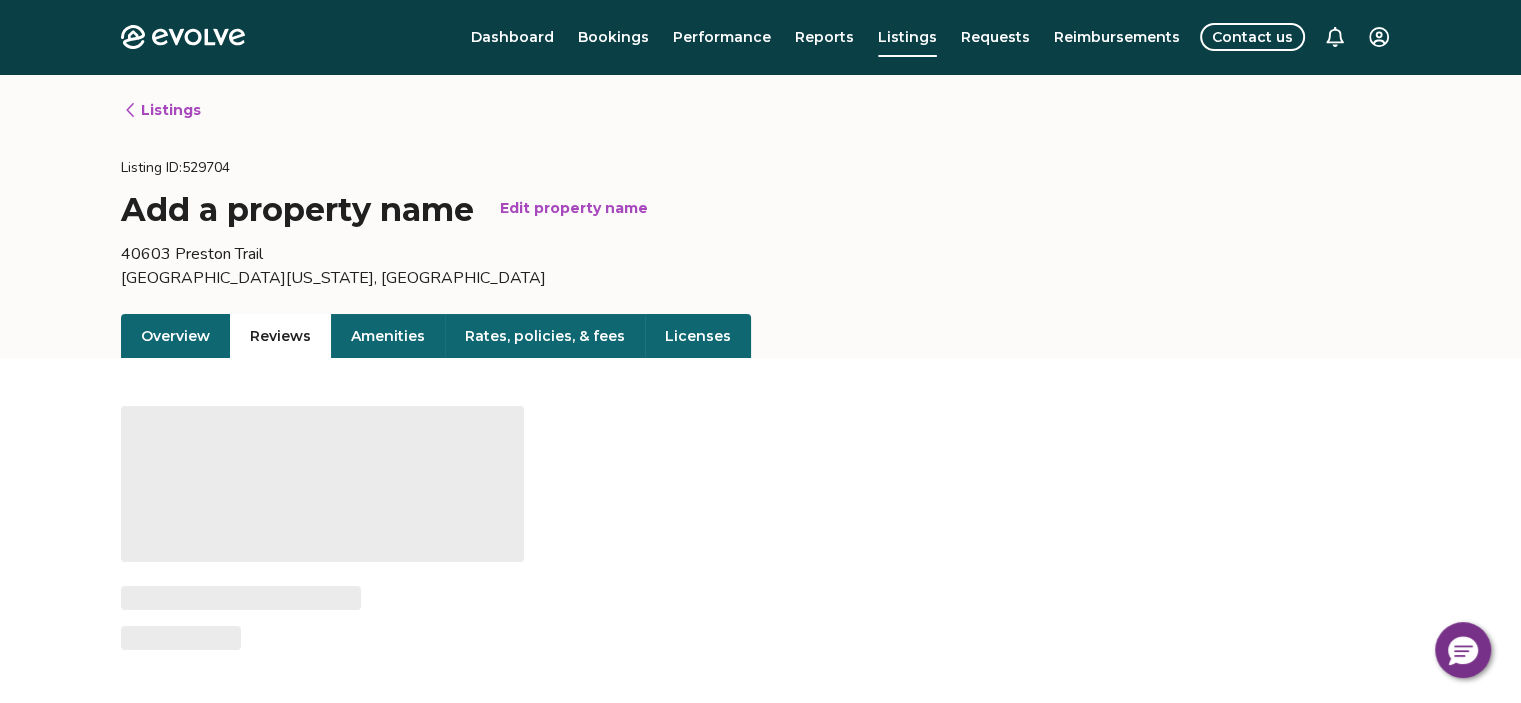 click on "Reviews" at bounding box center (280, 336) 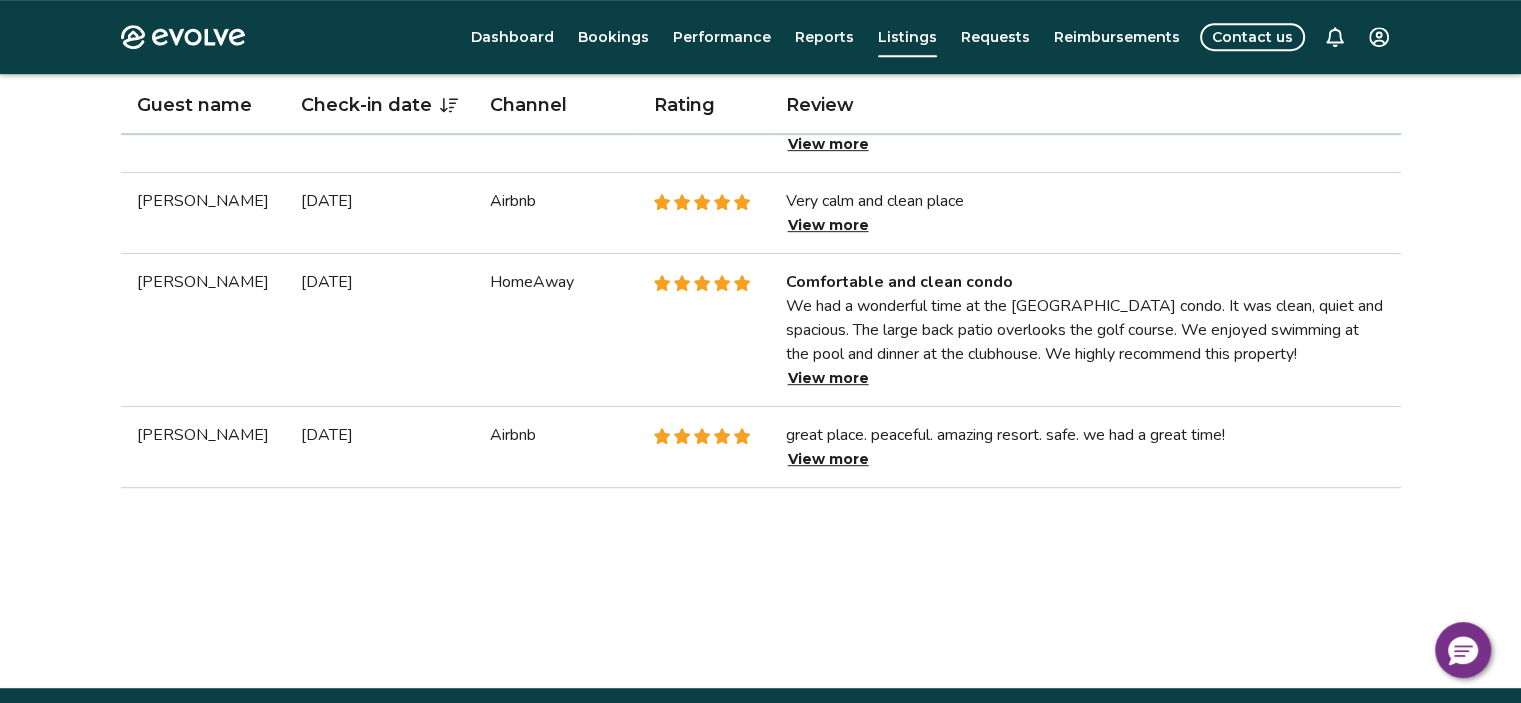 scroll, scrollTop: 1000, scrollLeft: 0, axis: vertical 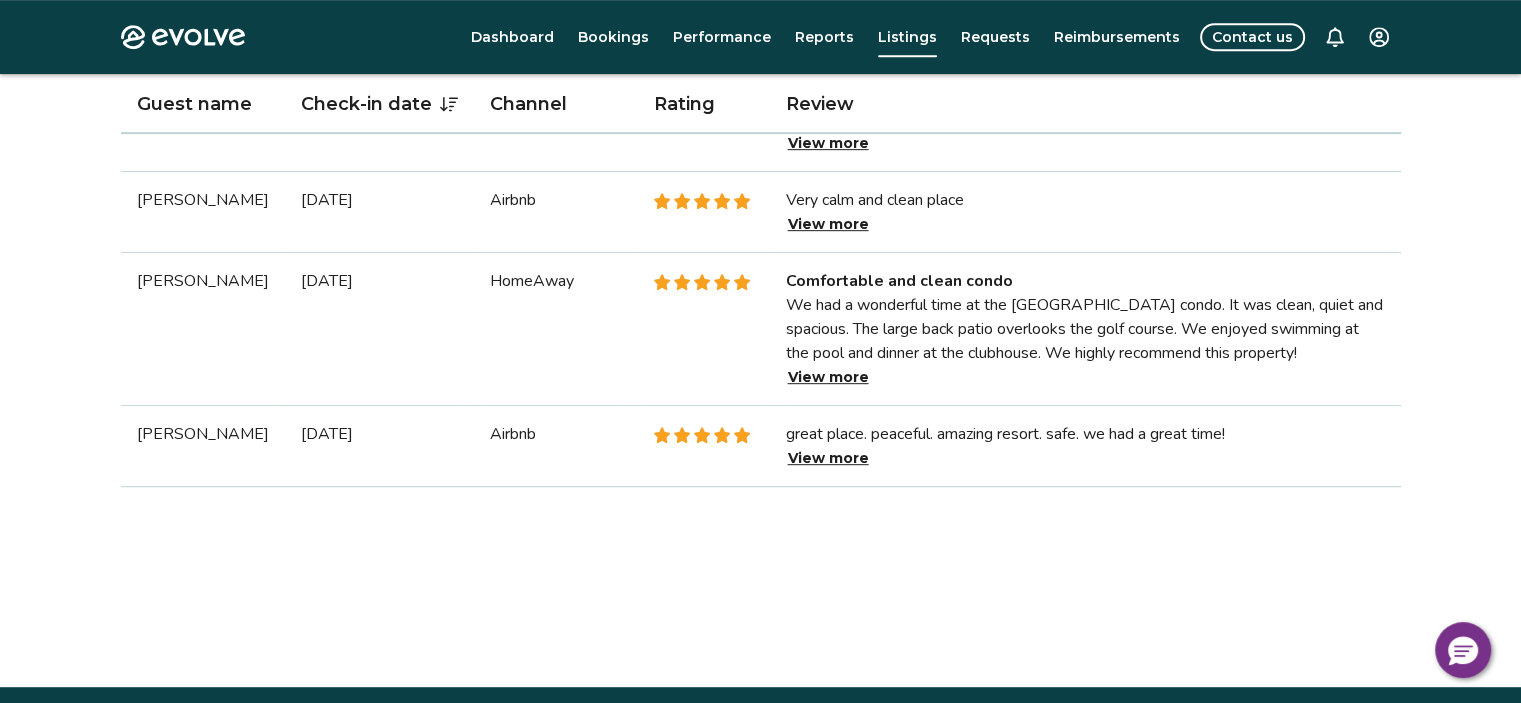 click on "View more" at bounding box center [828, 458] 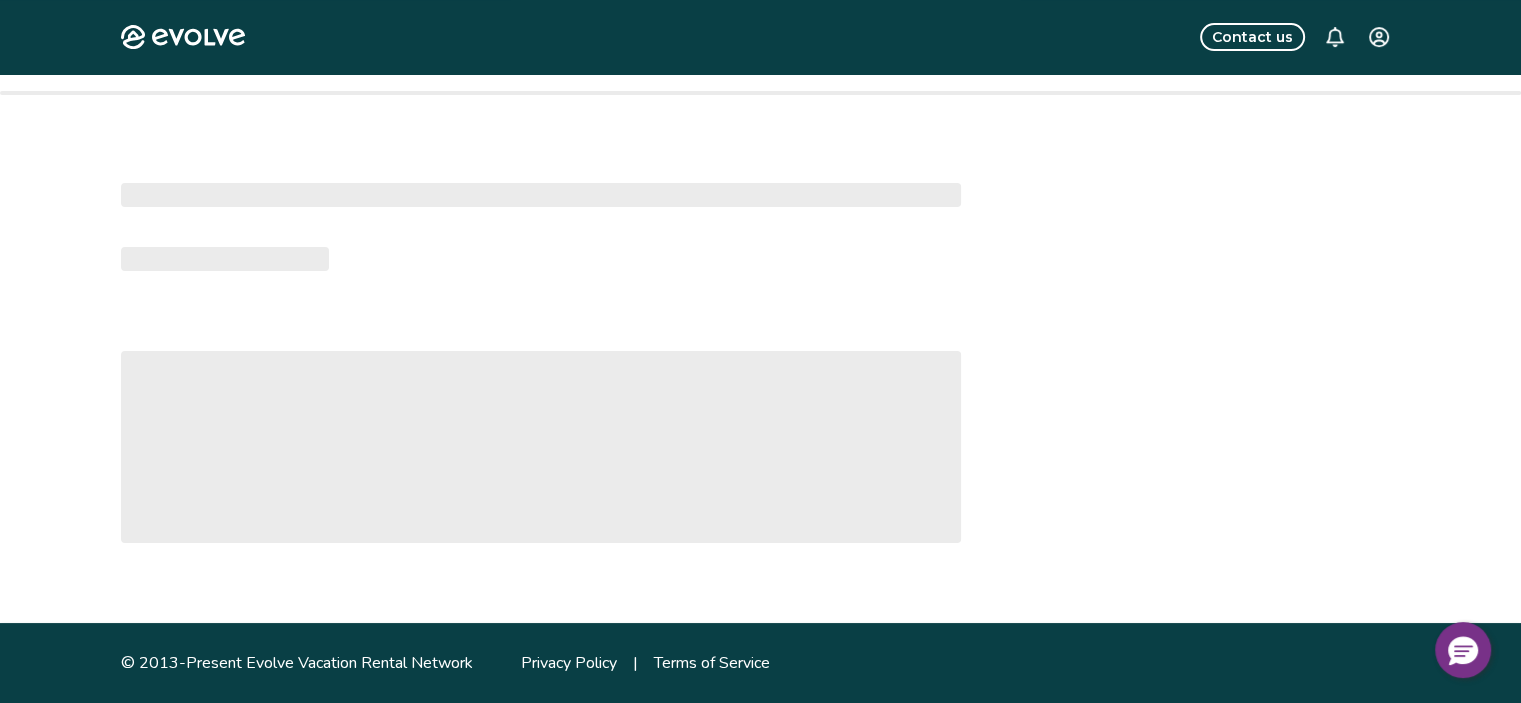 scroll, scrollTop: 0, scrollLeft: 0, axis: both 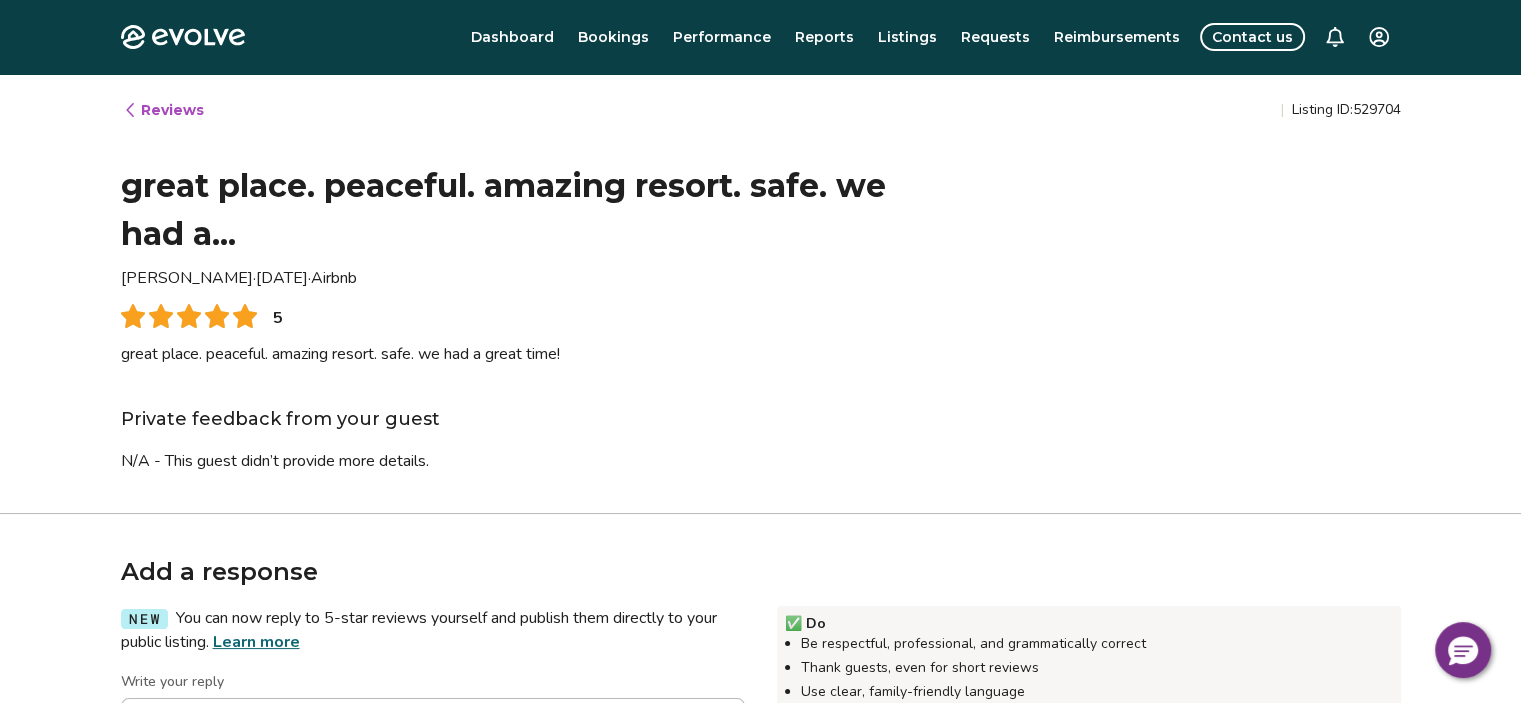 type on "*" 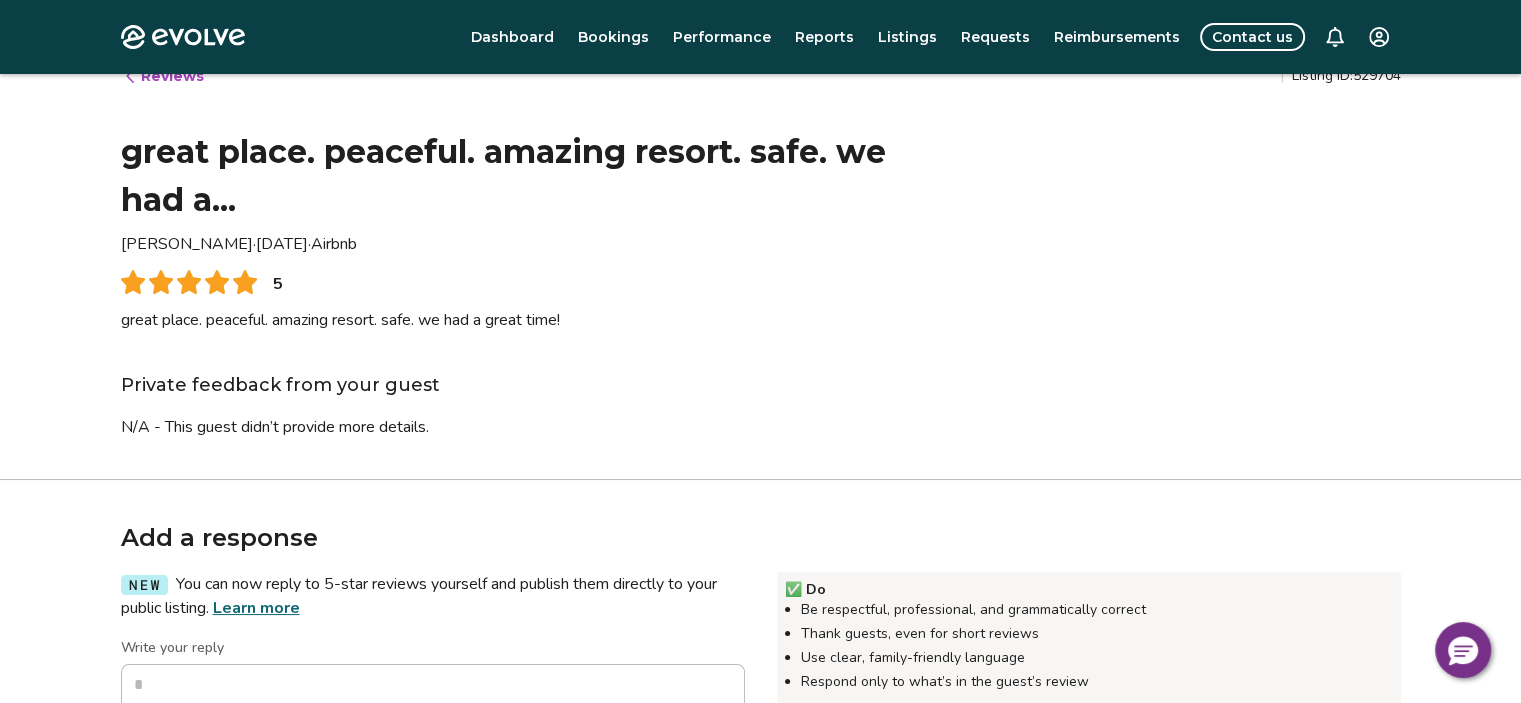 scroll, scrollTop: 0, scrollLeft: 0, axis: both 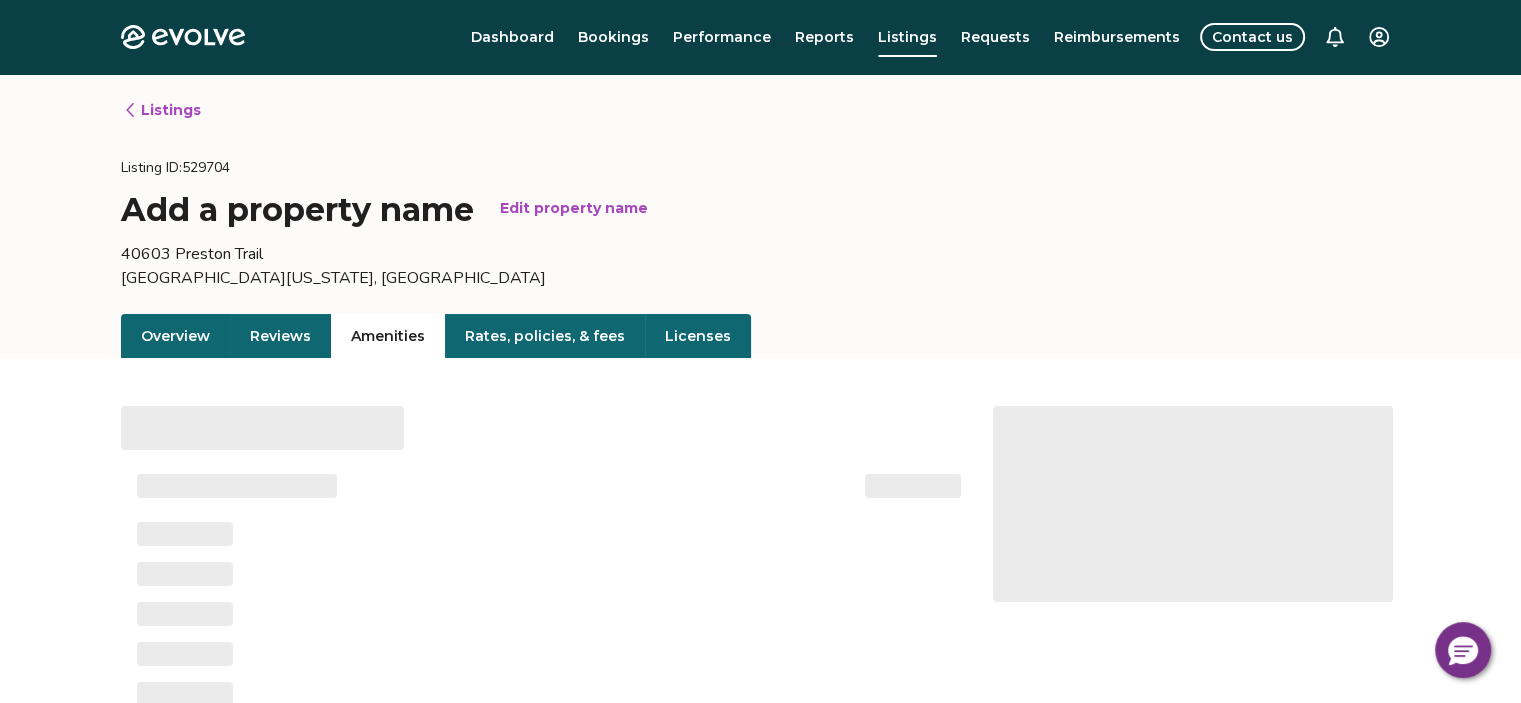 click on "Amenities" at bounding box center (388, 336) 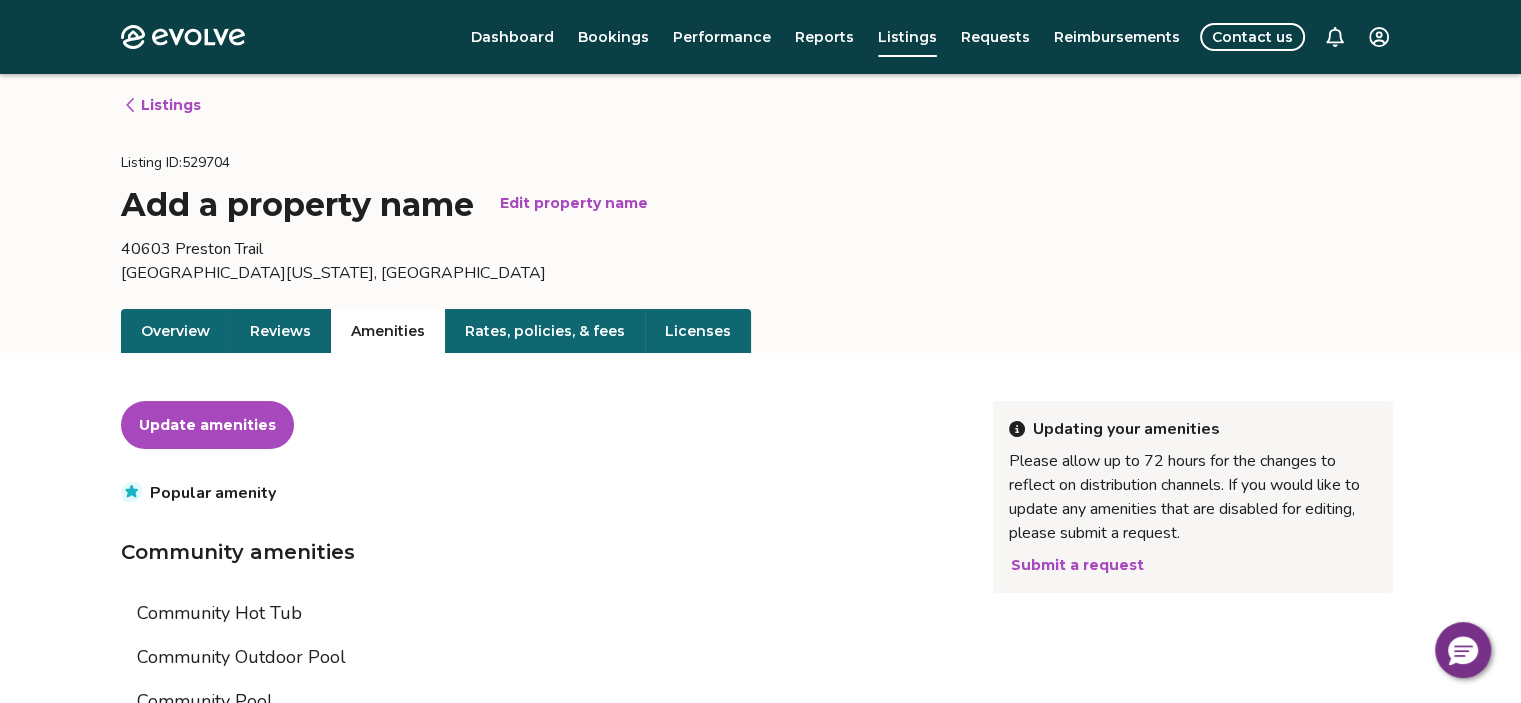 scroll, scrollTop: 0, scrollLeft: 0, axis: both 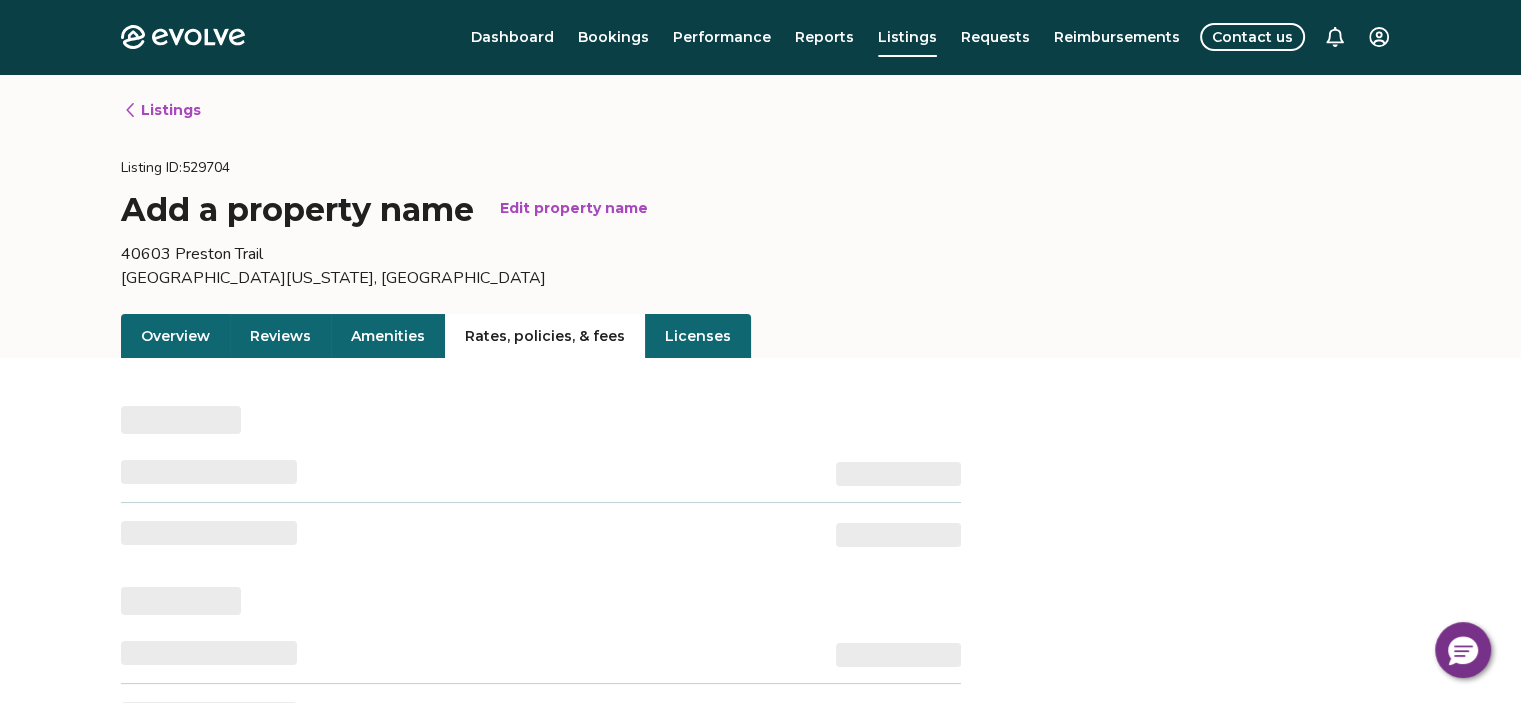 click on "Rates, policies, & fees" at bounding box center (545, 336) 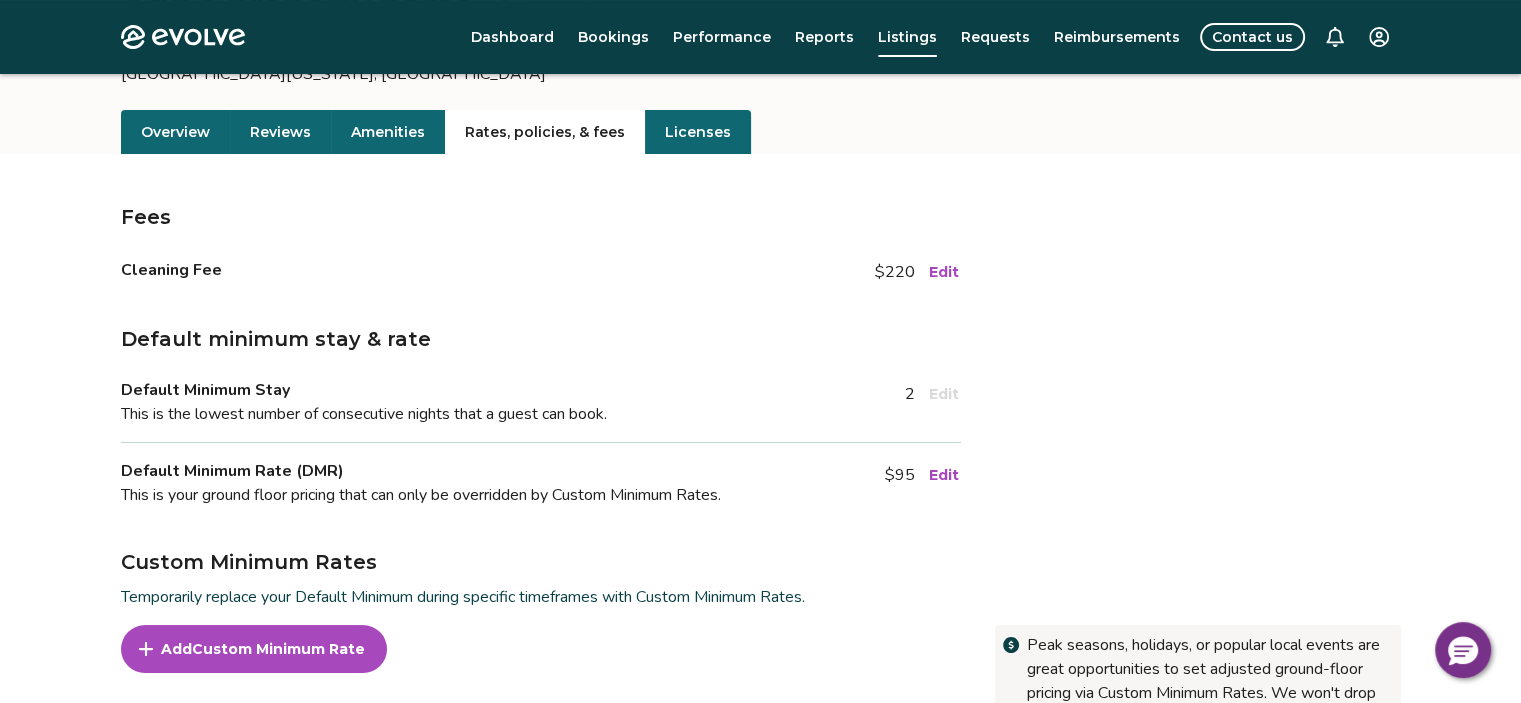 scroll, scrollTop: 0, scrollLeft: 0, axis: both 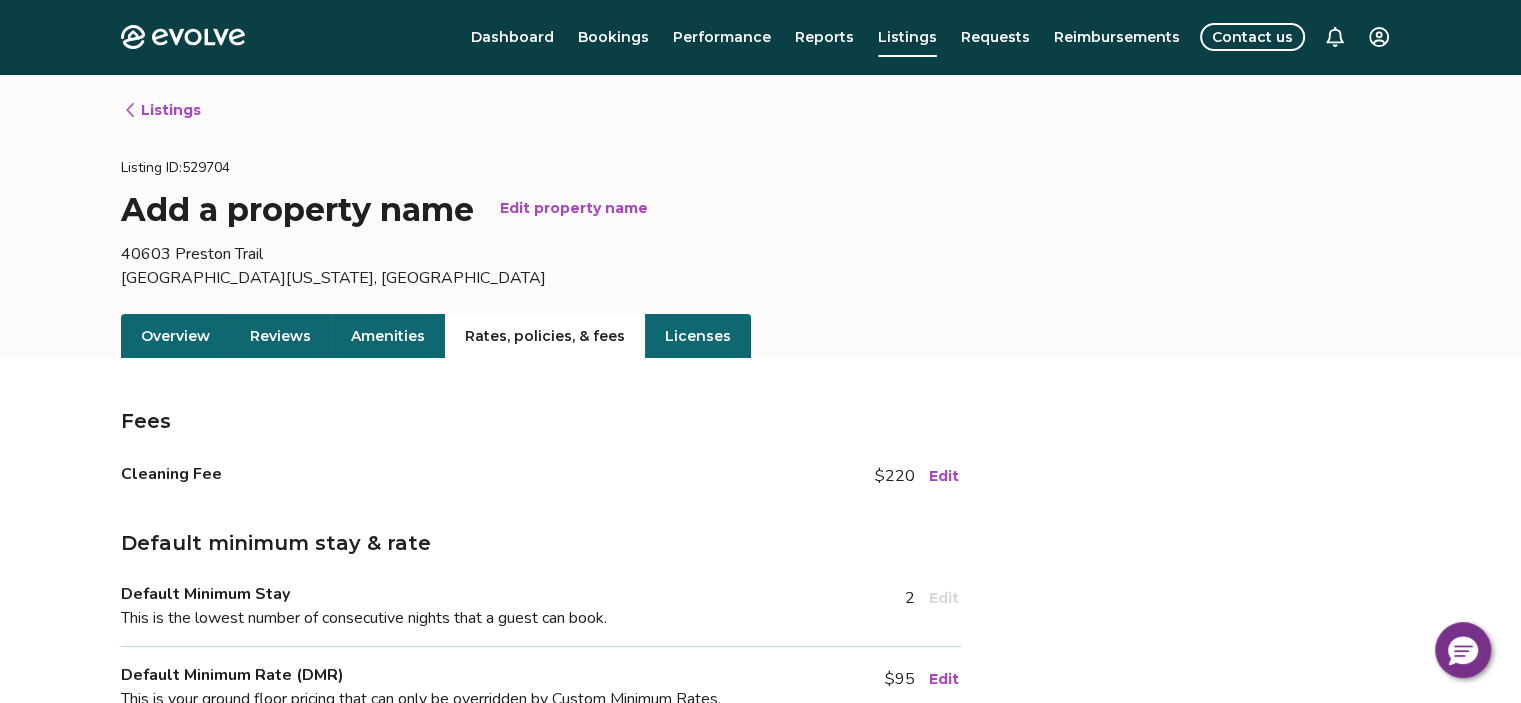 click on "Evolve Dashboard Bookings Performance Reports Listings Requests Reimbursements Contact us" at bounding box center (761, 37) 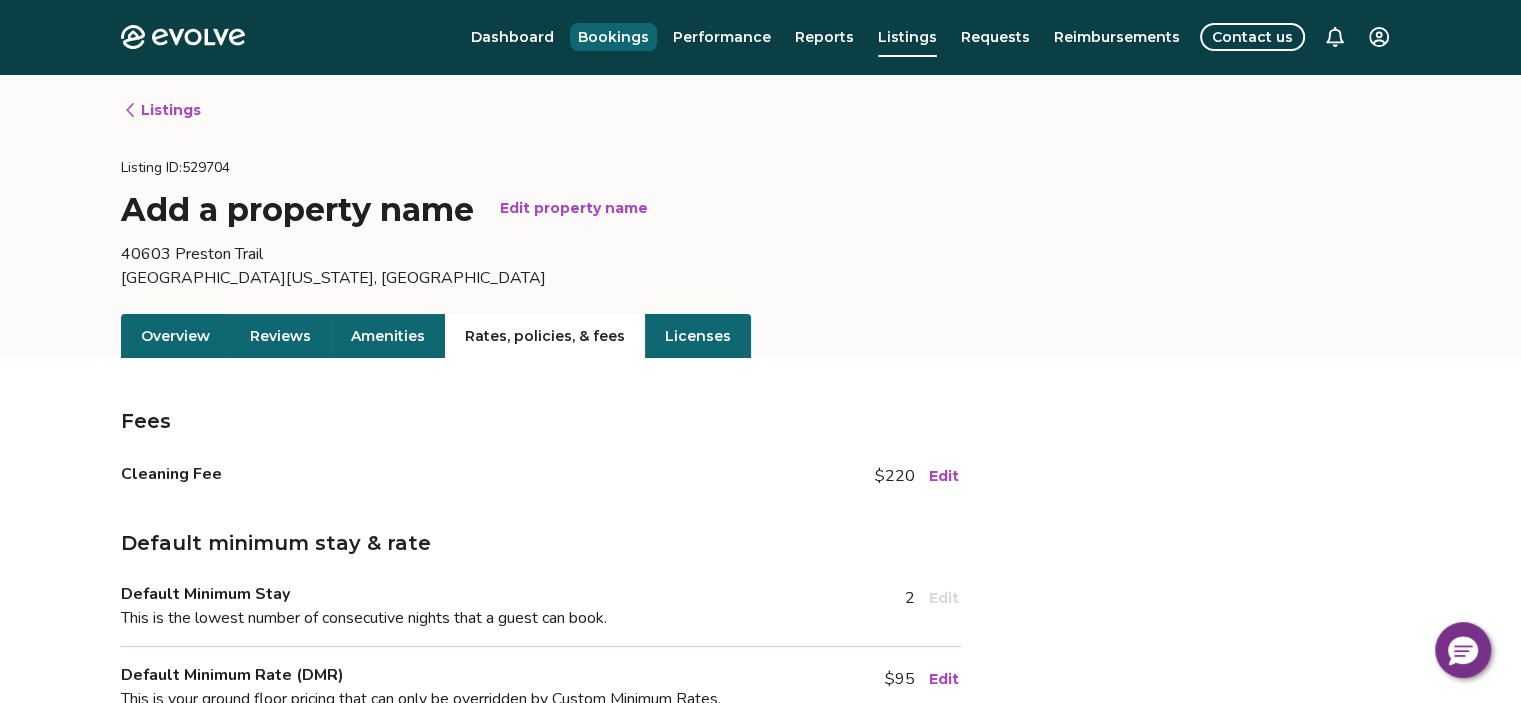 click on "Bookings" at bounding box center (613, 37) 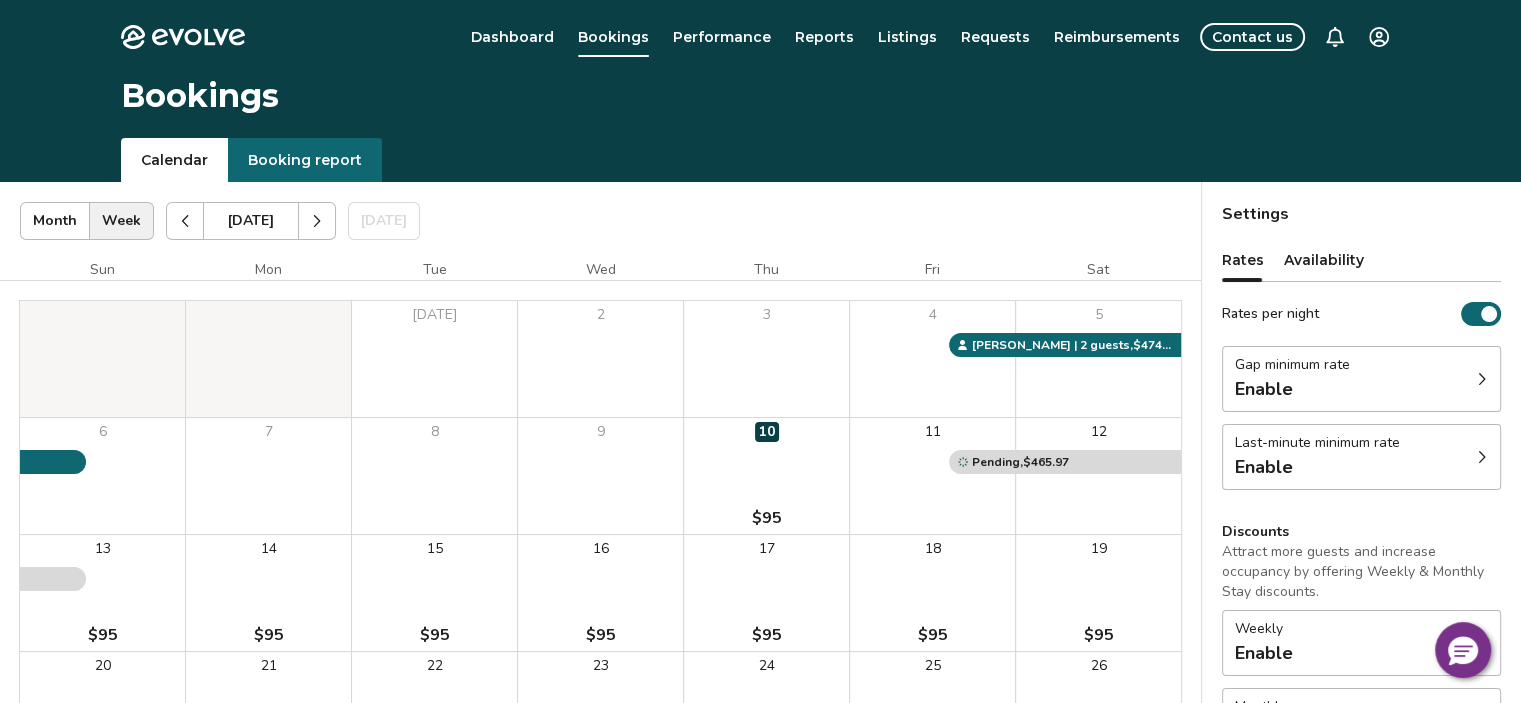 click 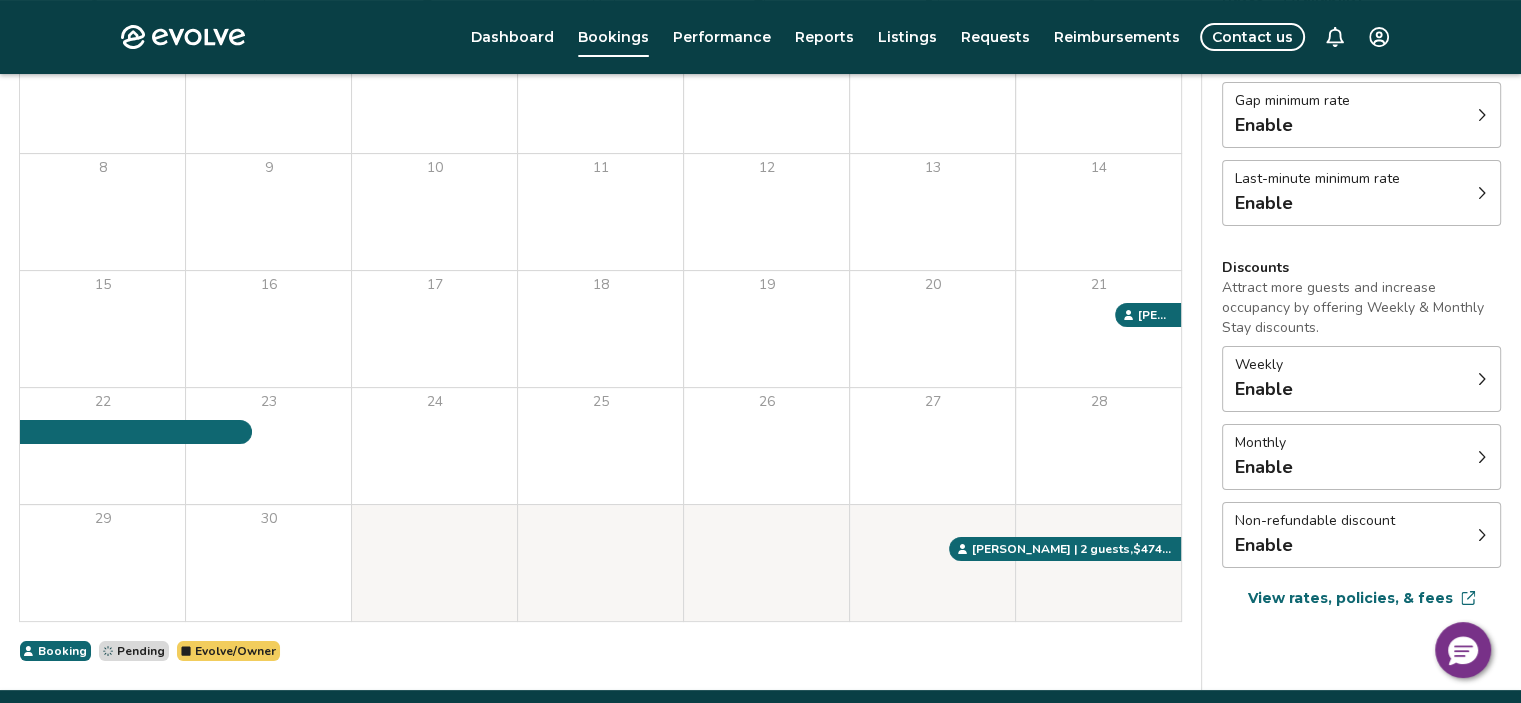 scroll, scrollTop: 300, scrollLeft: 0, axis: vertical 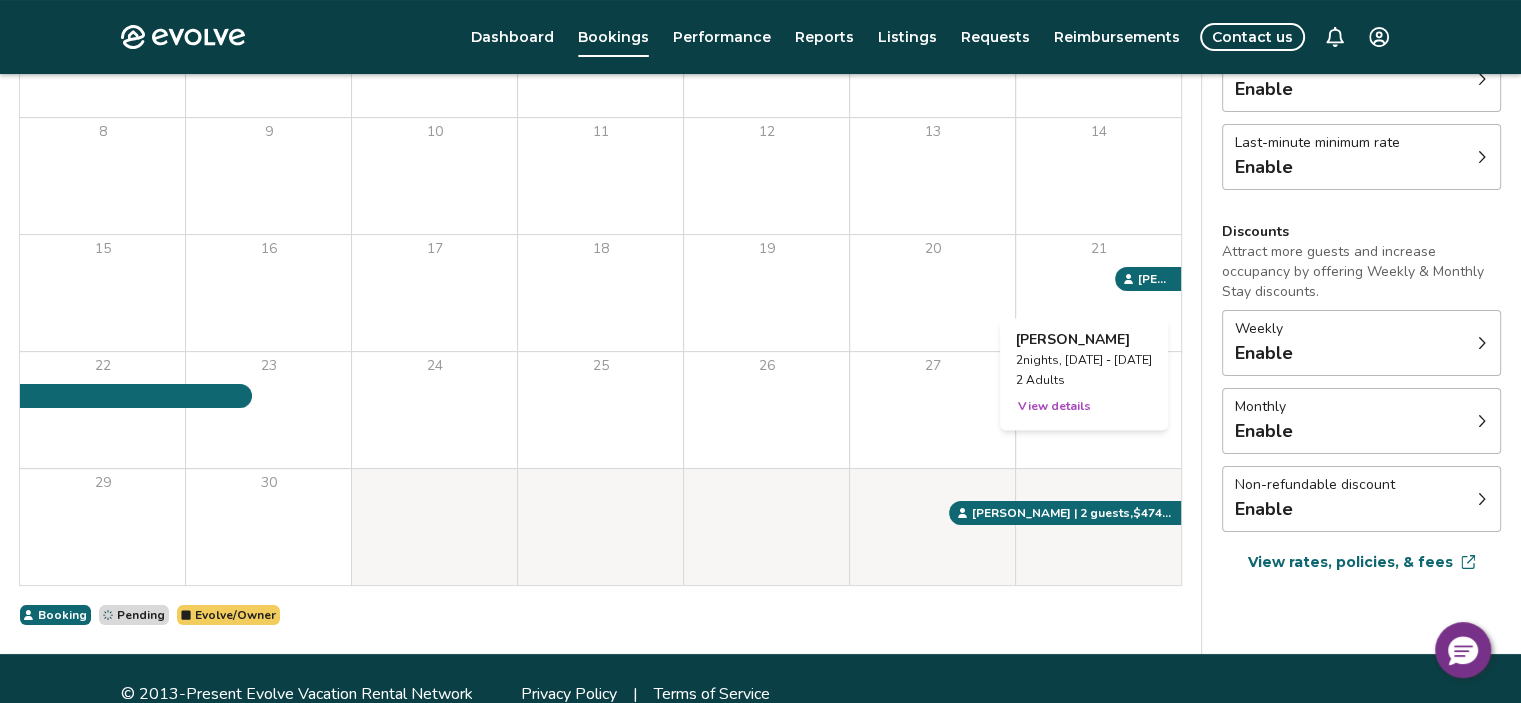 click on "View details" at bounding box center (1054, 406) 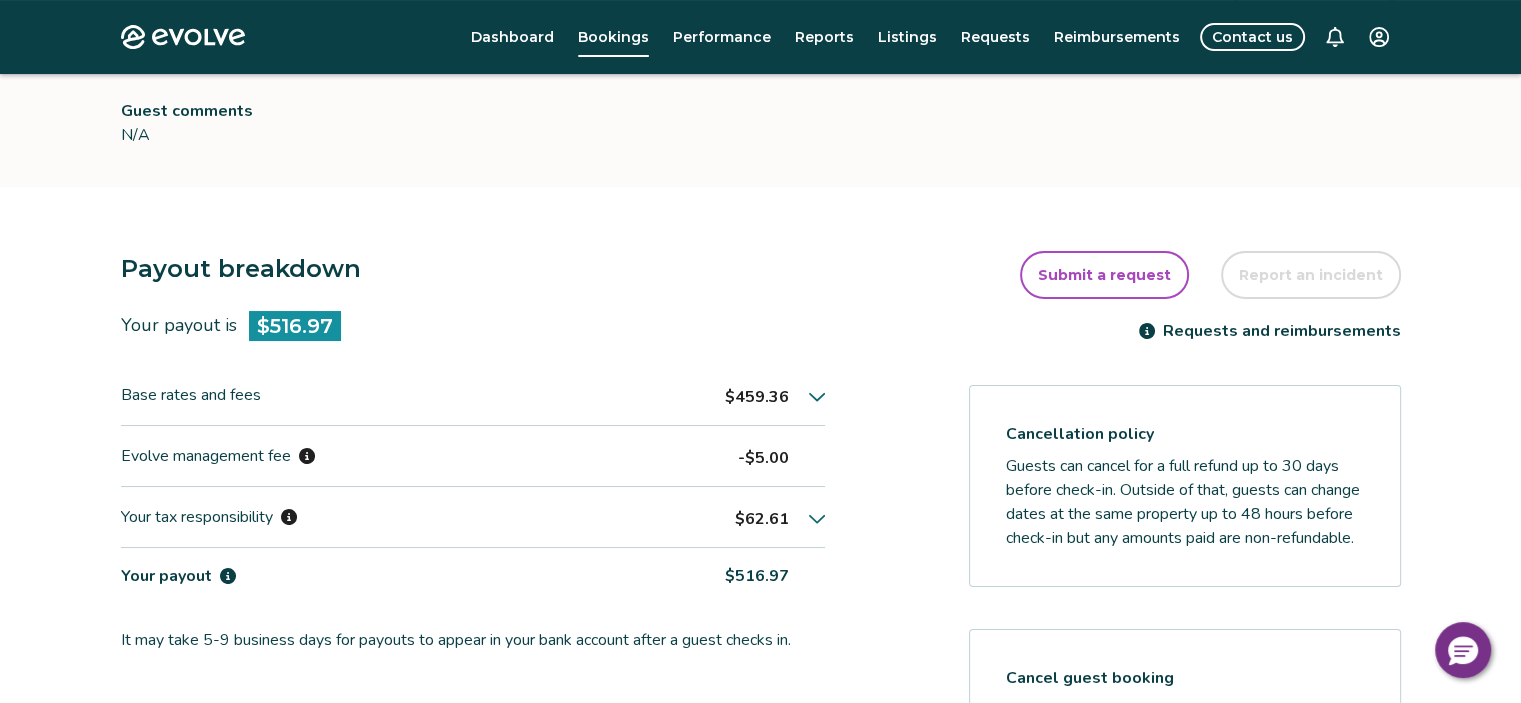 scroll, scrollTop: 400, scrollLeft: 0, axis: vertical 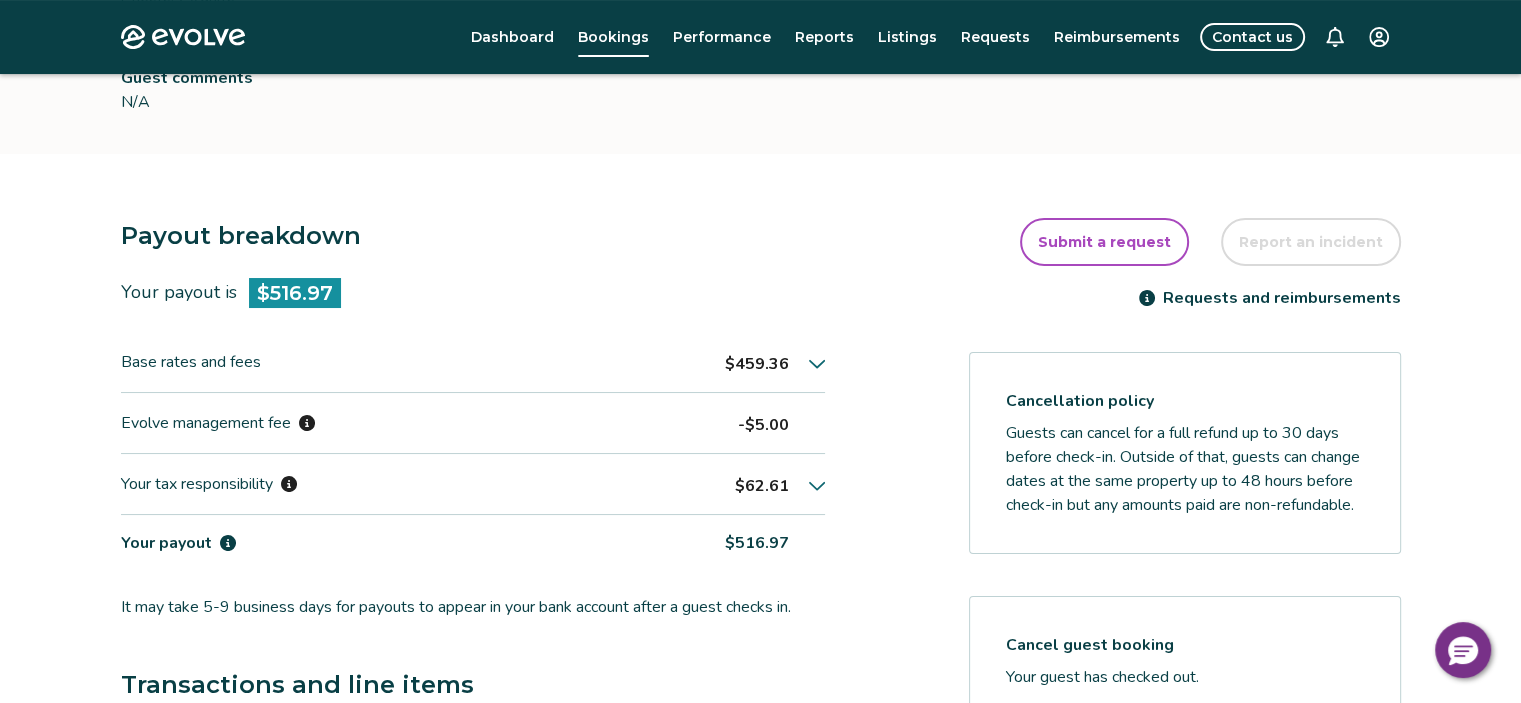 click 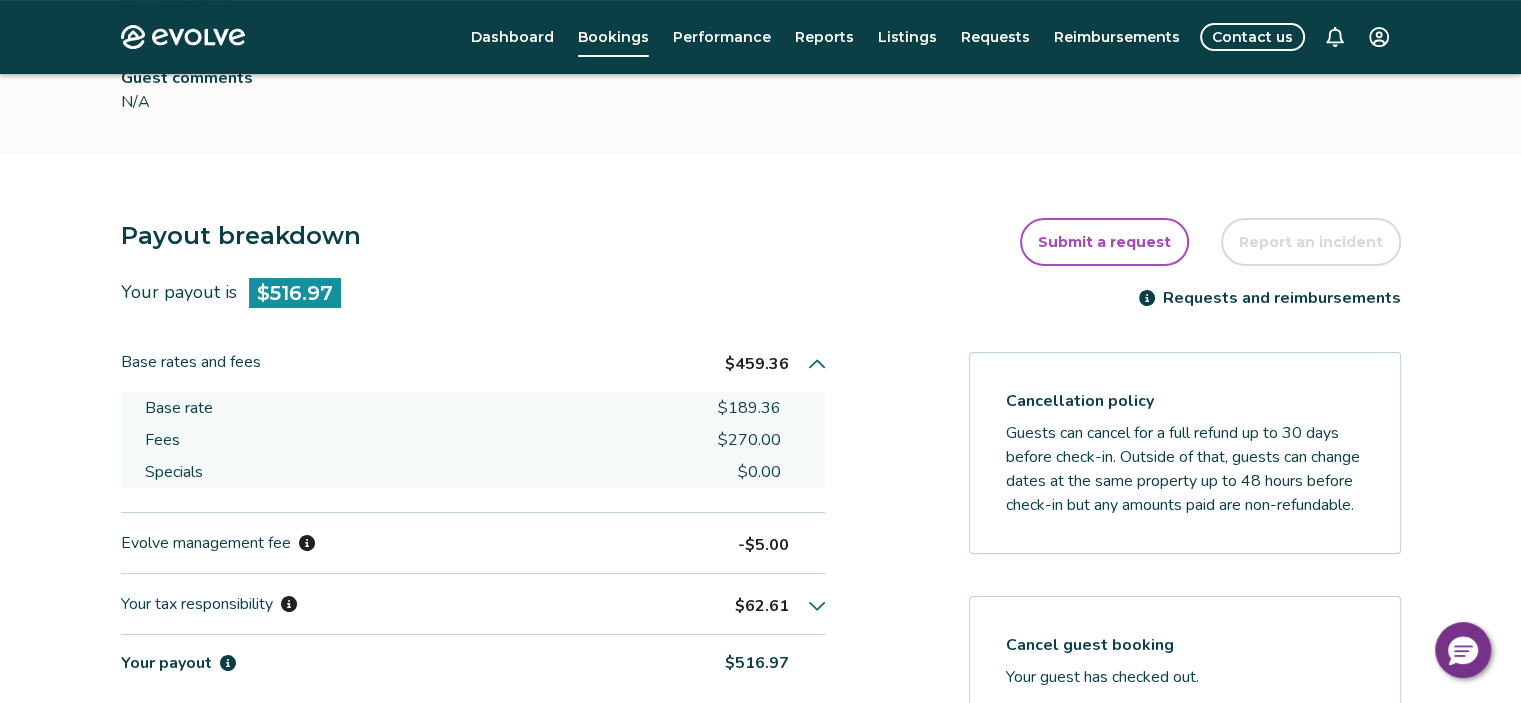 click on "Payout breakdown Your payout is $516.97 Base rates and fees $459.36 Base rate $189.36 Fees $270.00 Specials $0.00 Evolve management fee -$5.00 Your tax responsibility $62.61 Your payout $516.97 It may take 5-9 business days for payouts to appear in your bank account after a guest checks in. Transactions and line items Transactions Line items Processing date Amount Transactions total $516.97 Jun 23, 2025 $516.97 Submit a request Report an incident Requests and reimbursements Cancellation policy Guests can cancel for a full refund up to 30 days before check-in. Outside of that, guests can change dates at the same property up to 48 hours before check-in but any amounts paid are non-refundable. Cancel guest booking Your guest has checked out. Request to cancel booking" at bounding box center [761, 700] 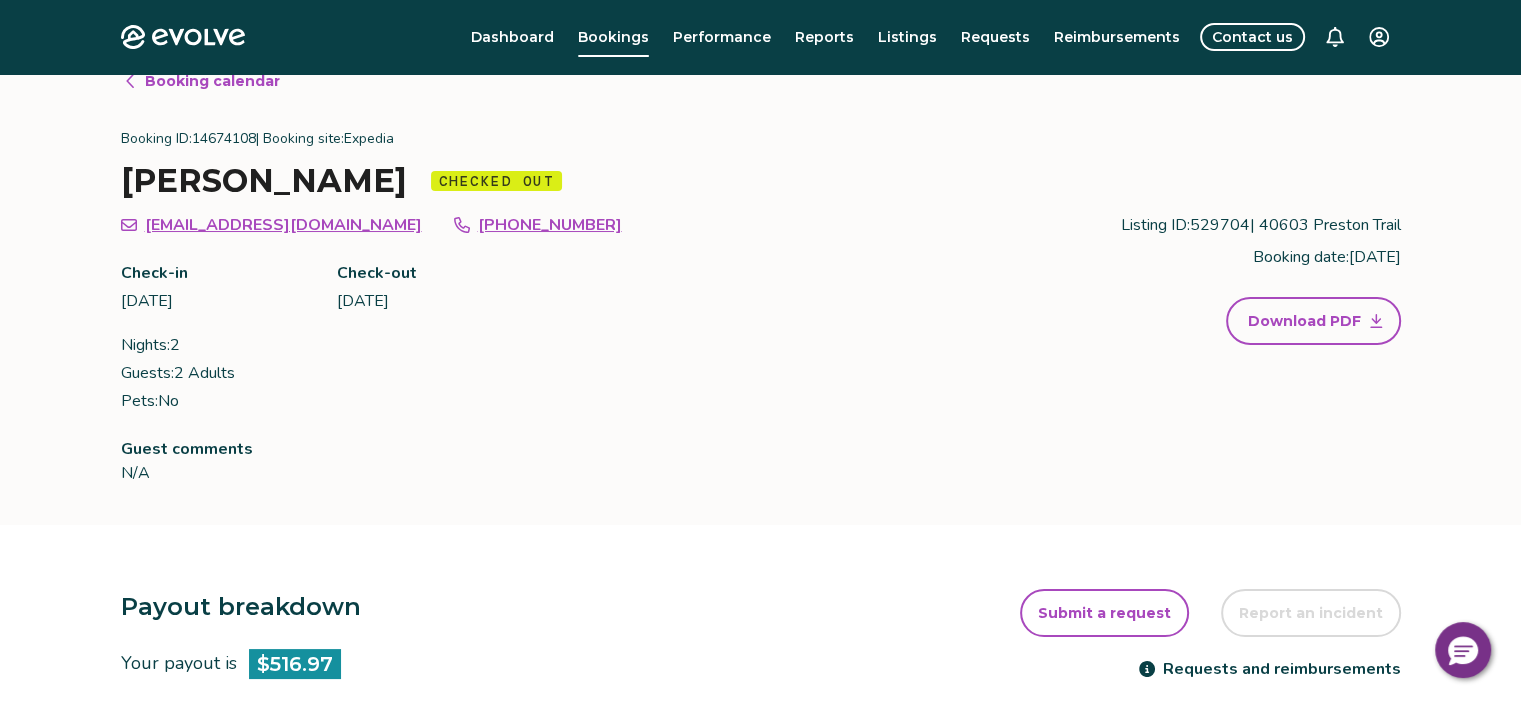 scroll, scrollTop: 0, scrollLeft: 0, axis: both 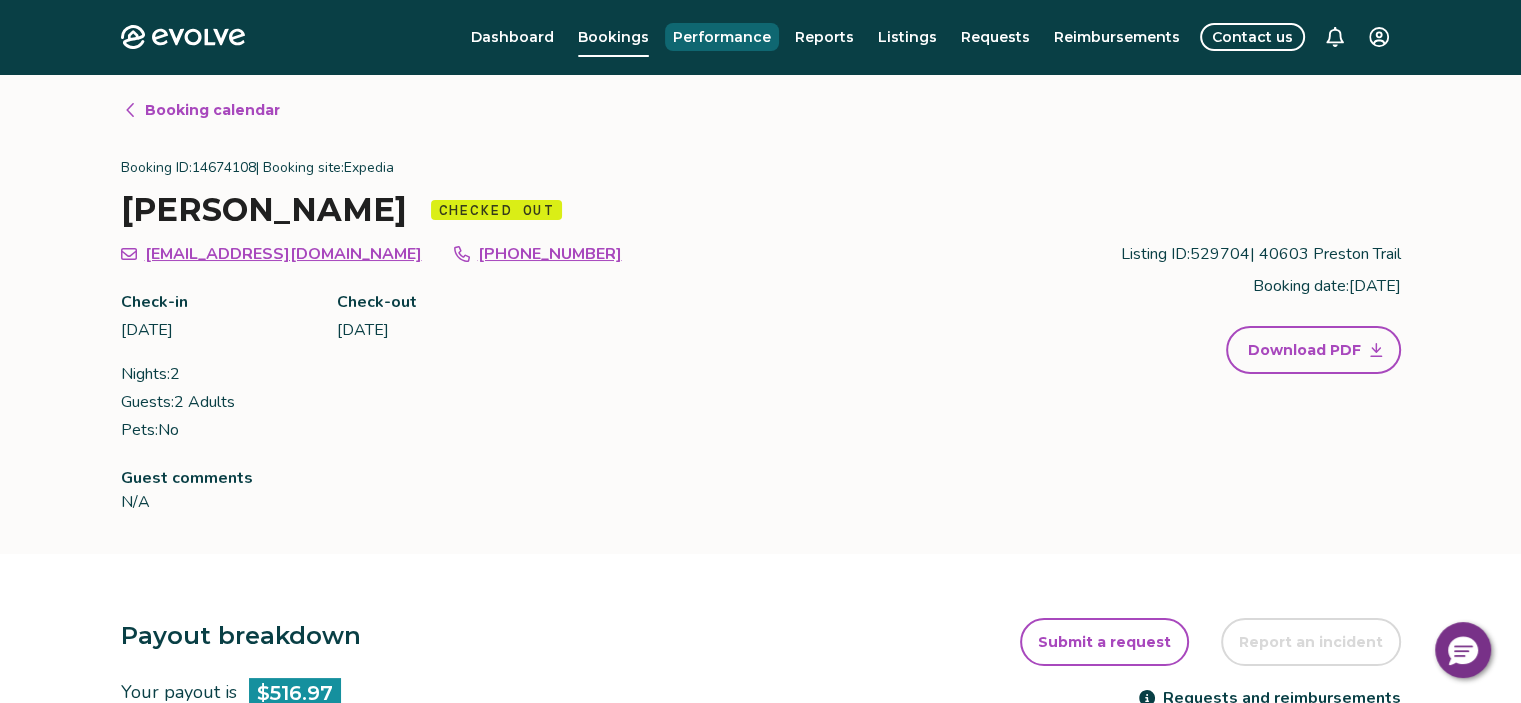 click on "Performance" at bounding box center [722, 37] 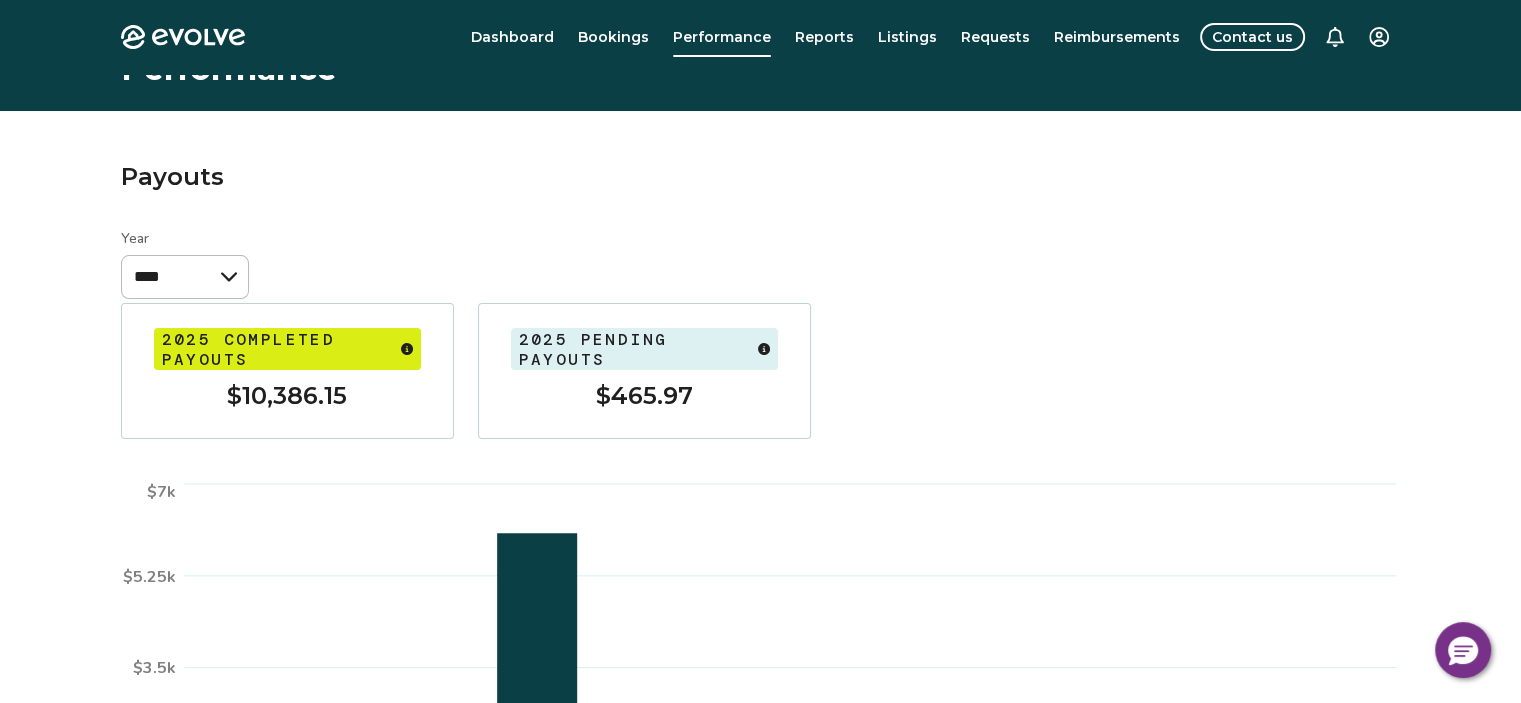 scroll, scrollTop: 0, scrollLeft: 0, axis: both 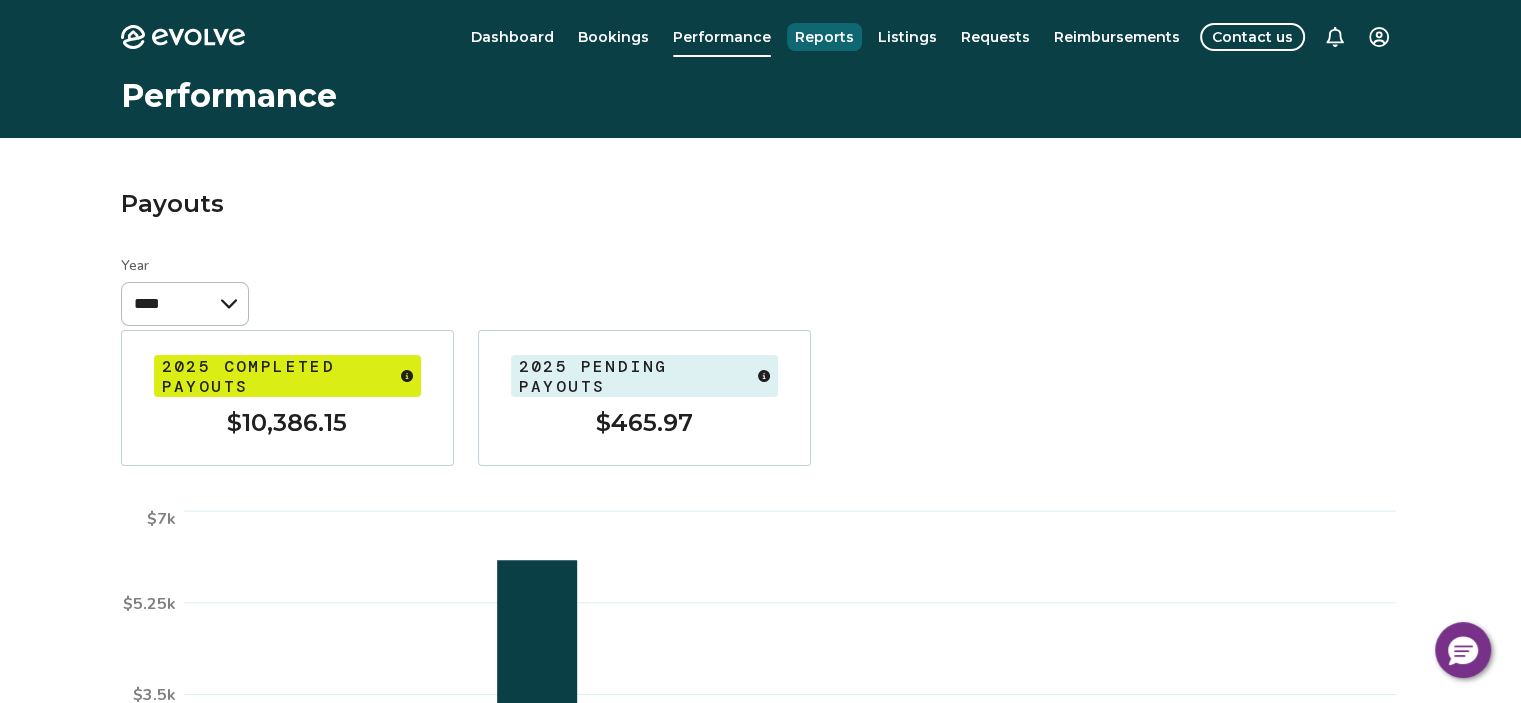 click on "Reports" at bounding box center (824, 37) 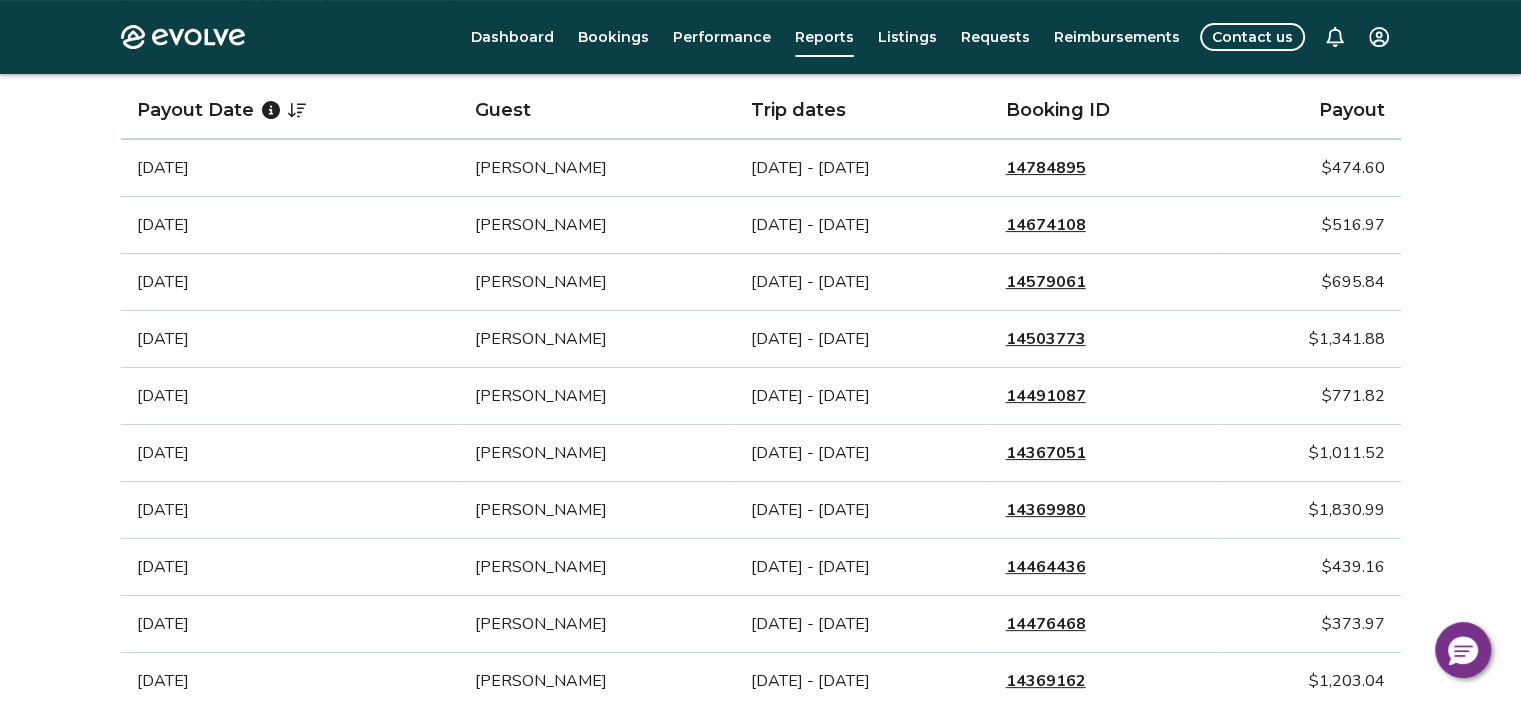 scroll, scrollTop: 400, scrollLeft: 0, axis: vertical 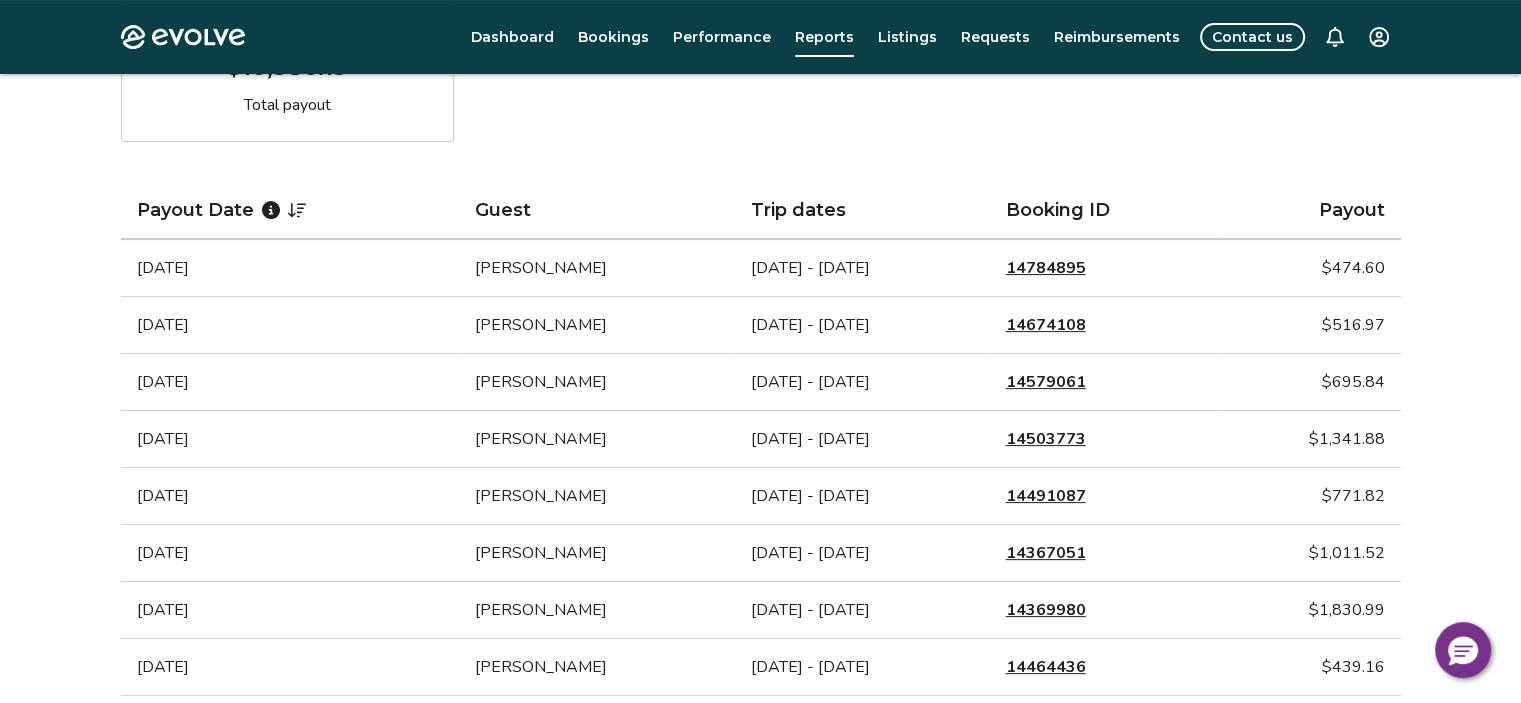 click on "14674108" at bounding box center (1046, 325) 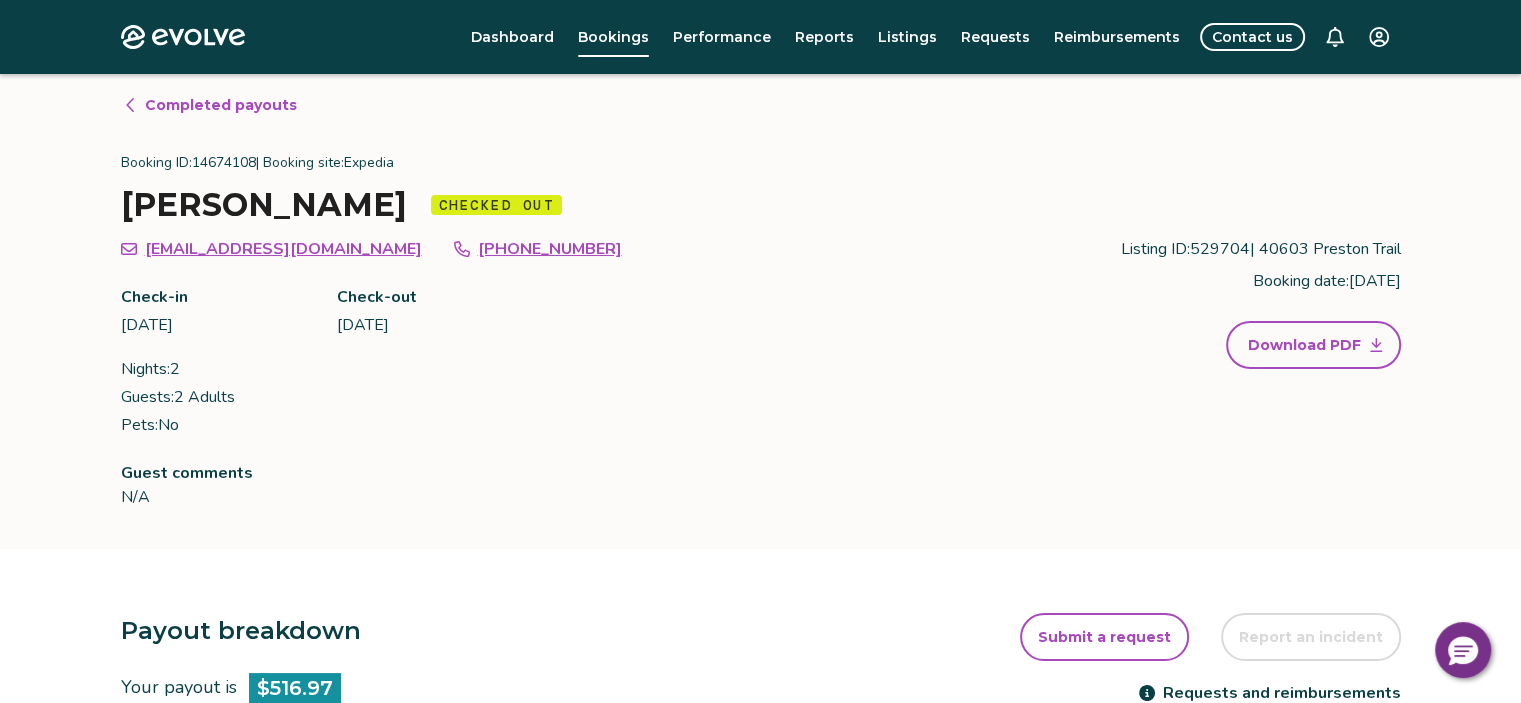 scroll, scrollTop: 0, scrollLeft: 0, axis: both 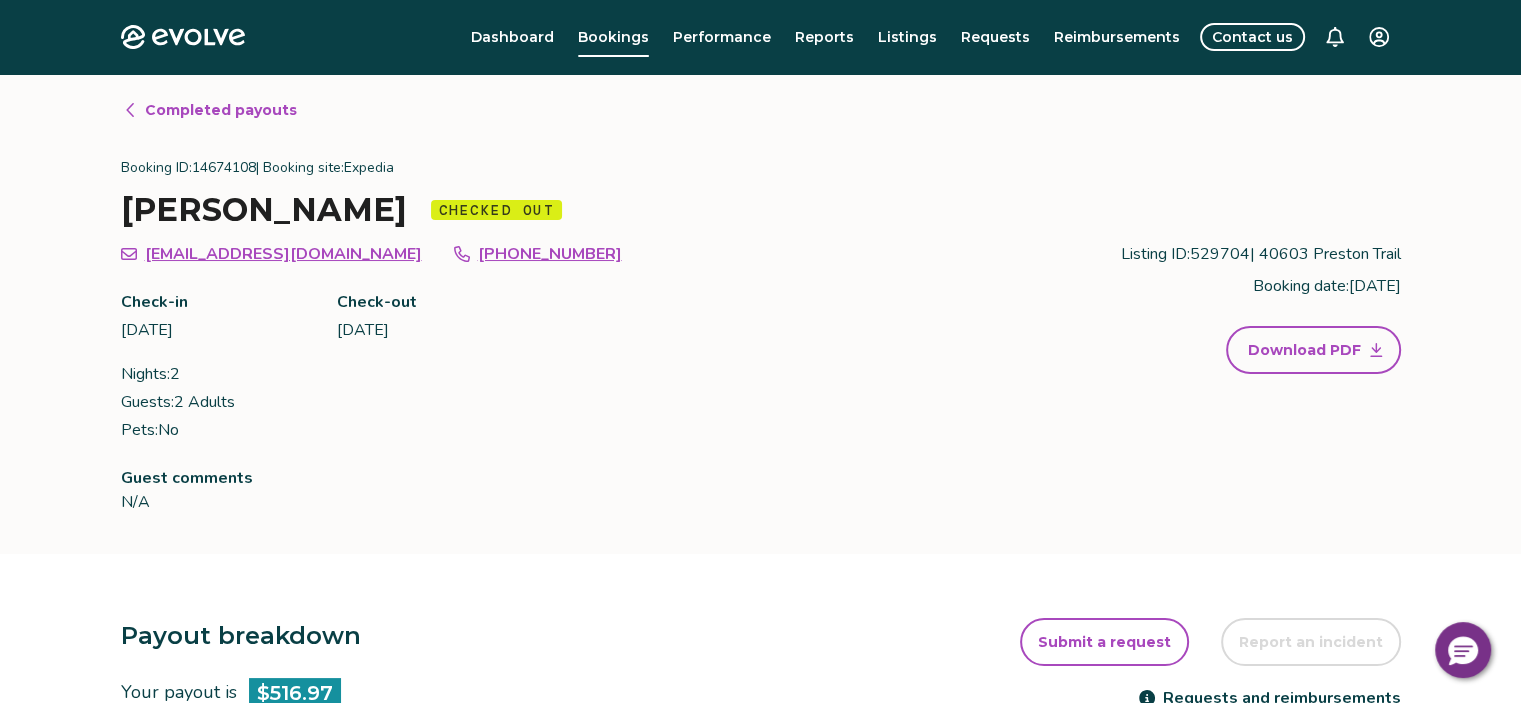 click on "Download PDF" at bounding box center [1304, 350] 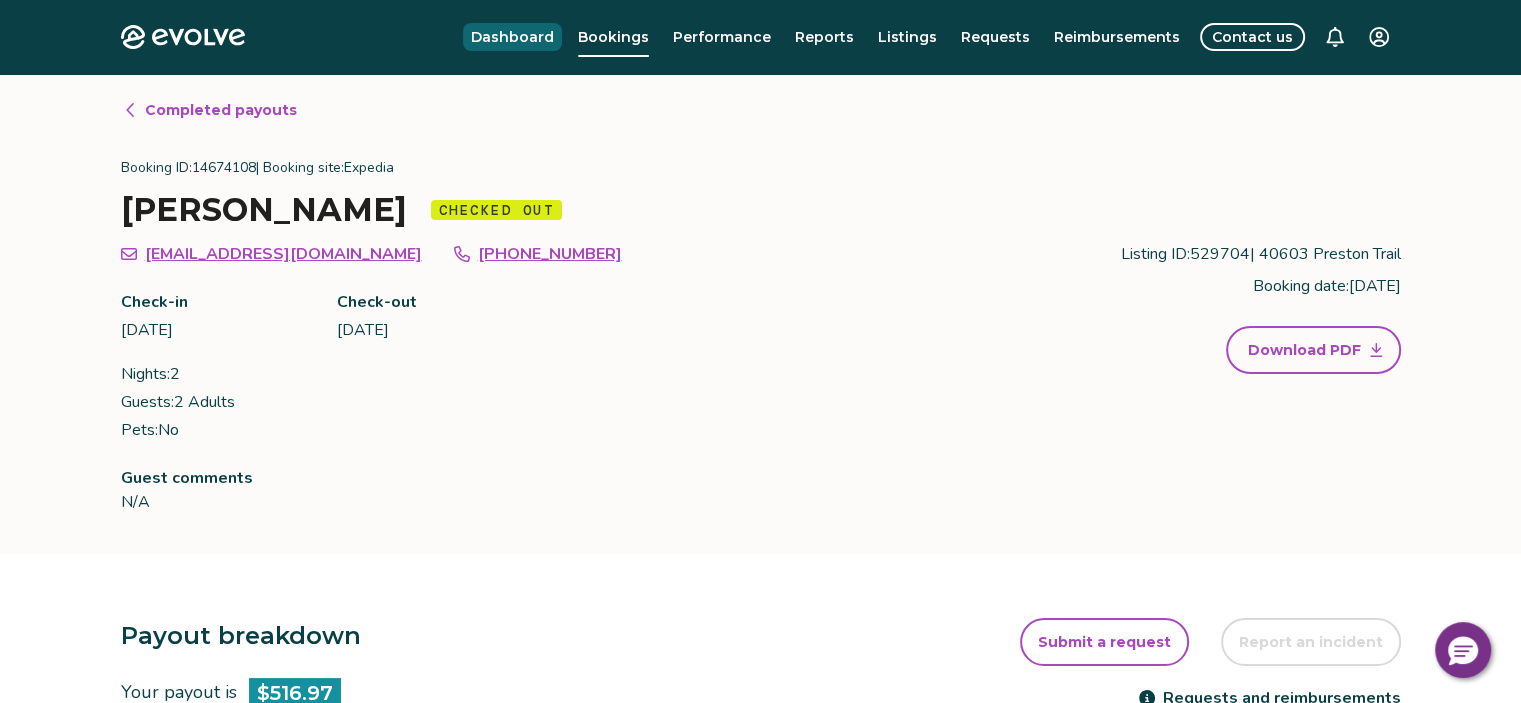 click on "Dashboard" at bounding box center (512, 37) 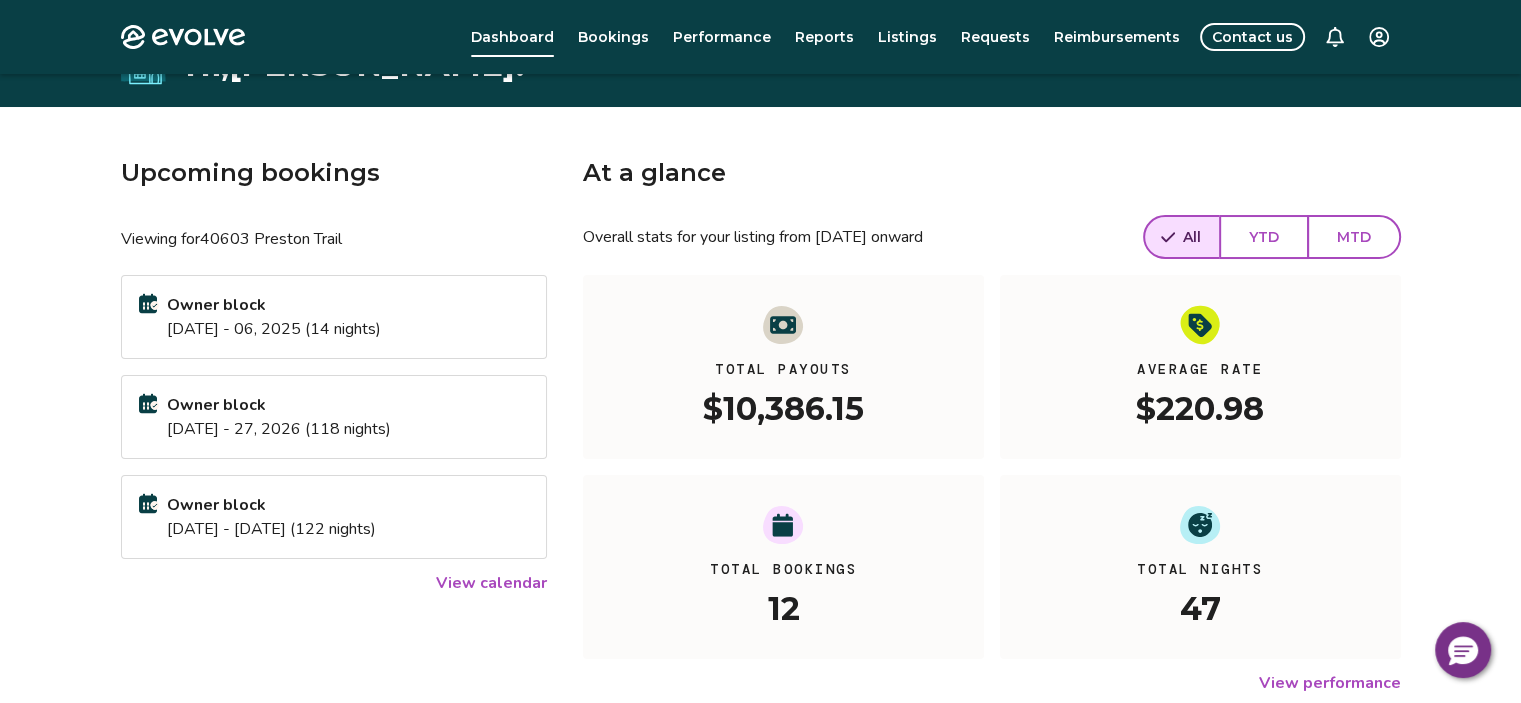 scroll, scrollTop: 0, scrollLeft: 0, axis: both 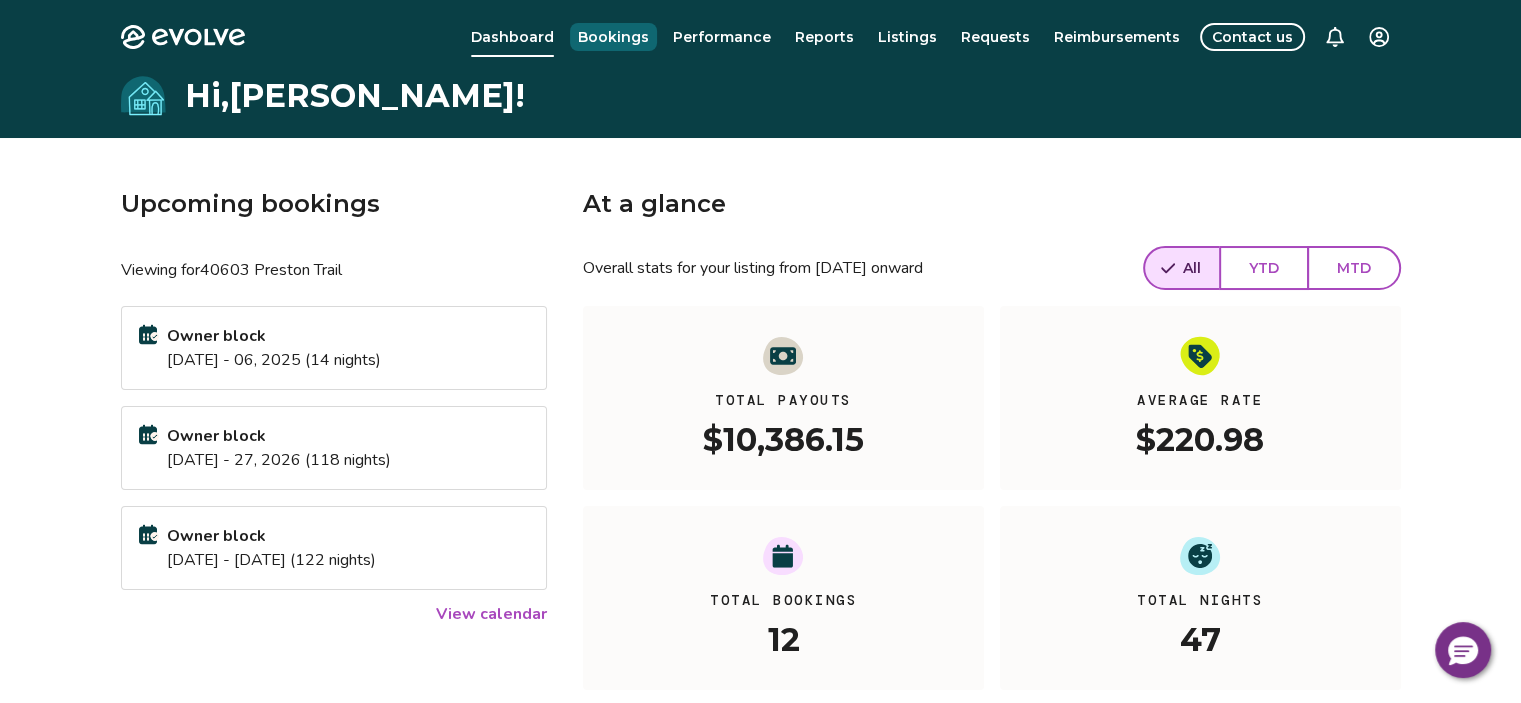 click on "Bookings" at bounding box center [613, 37] 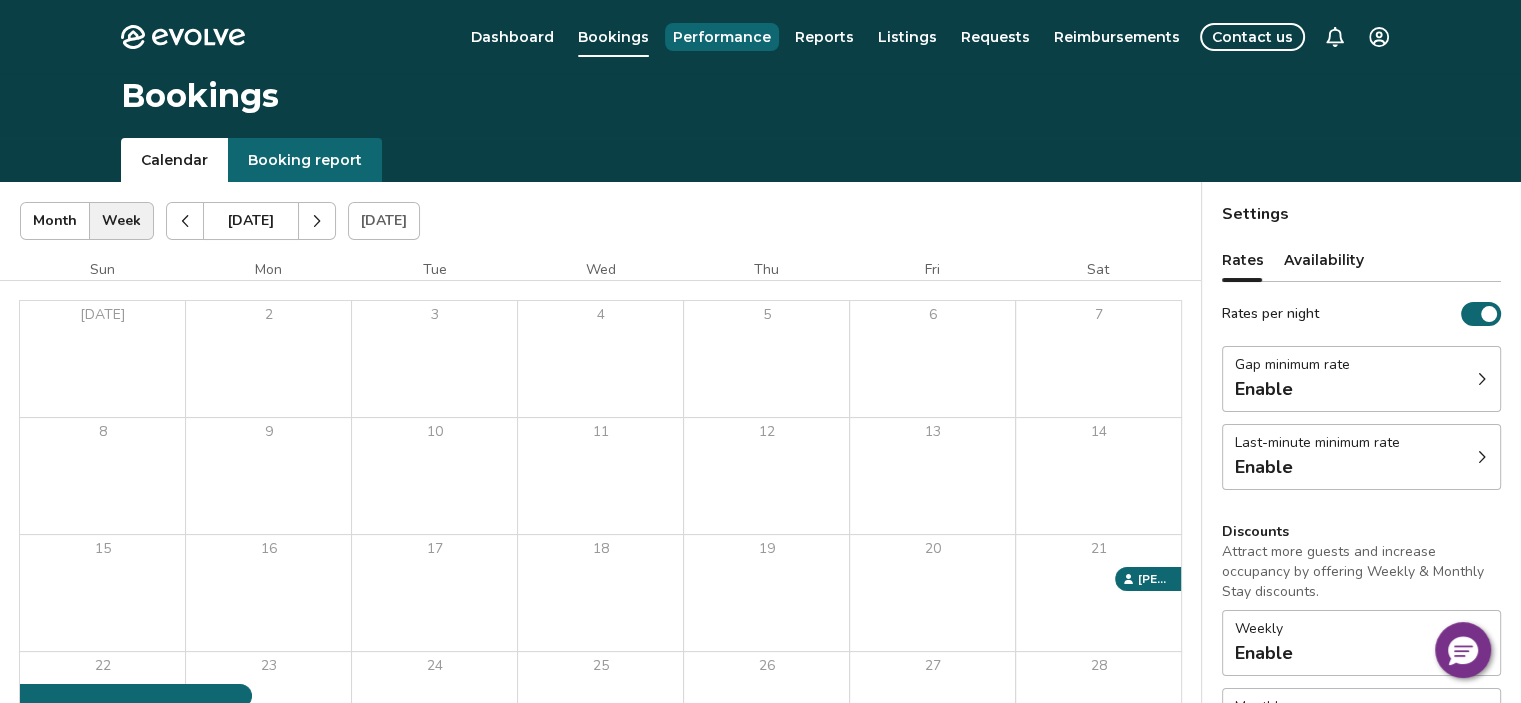 click on "Performance" at bounding box center [722, 37] 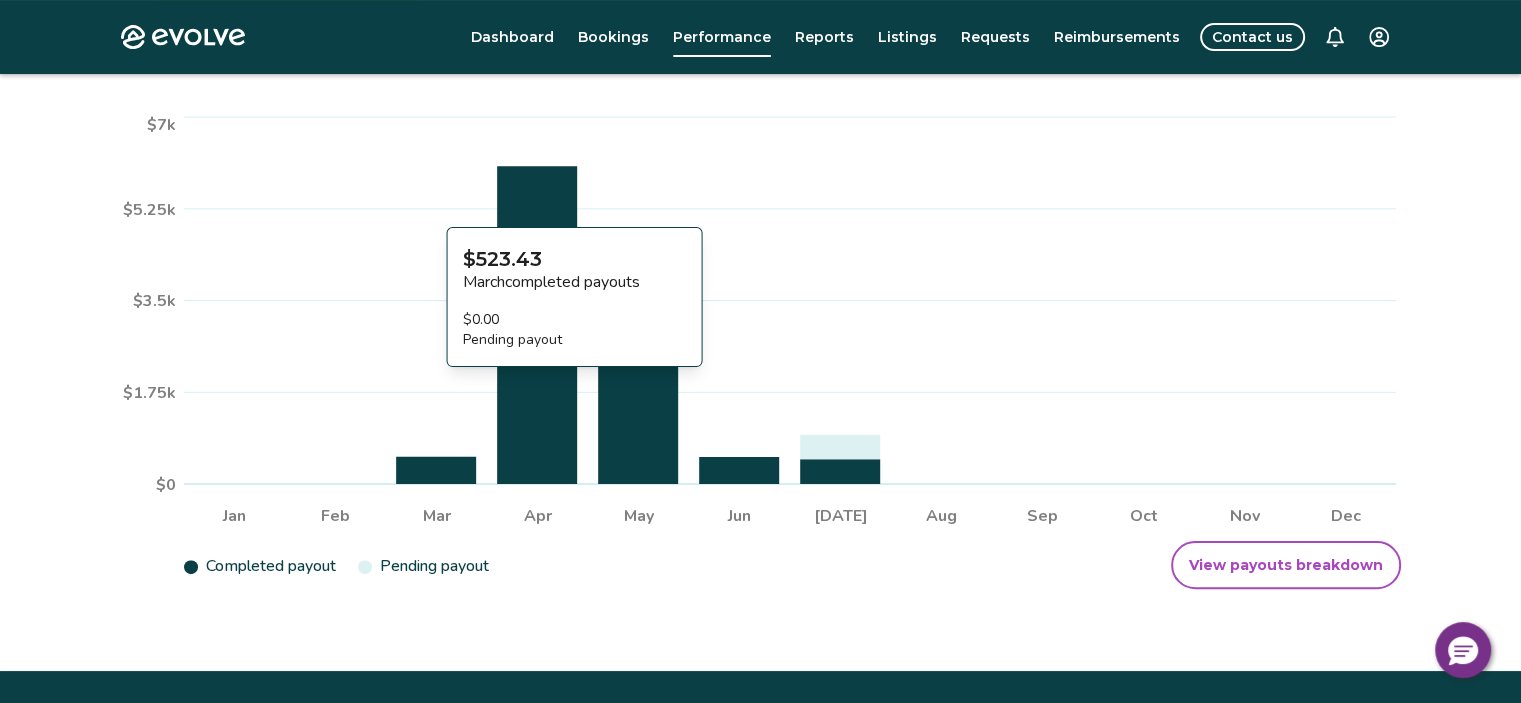 scroll, scrollTop: 441, scrollLeft: 0, axis: vertical 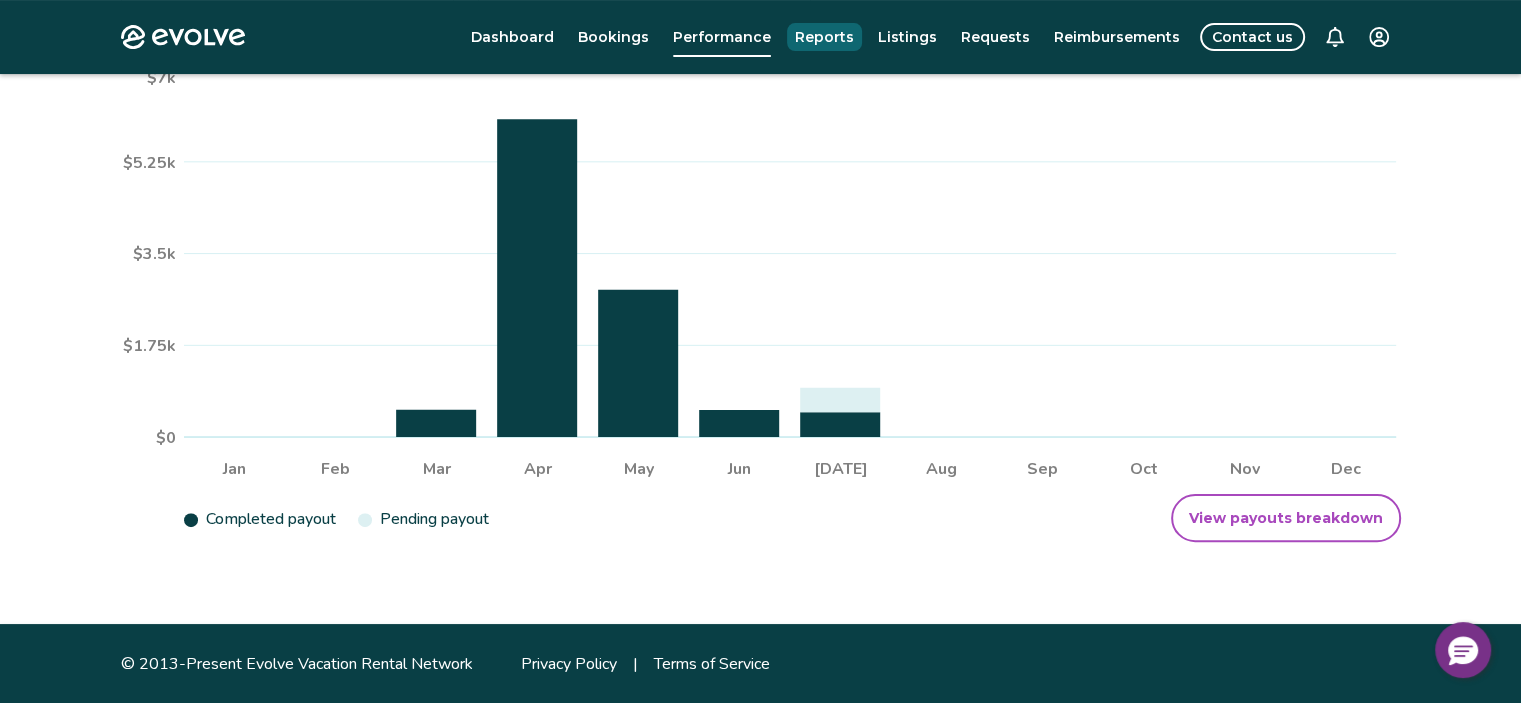 click on "Reports" at bounding box center (824, 37) 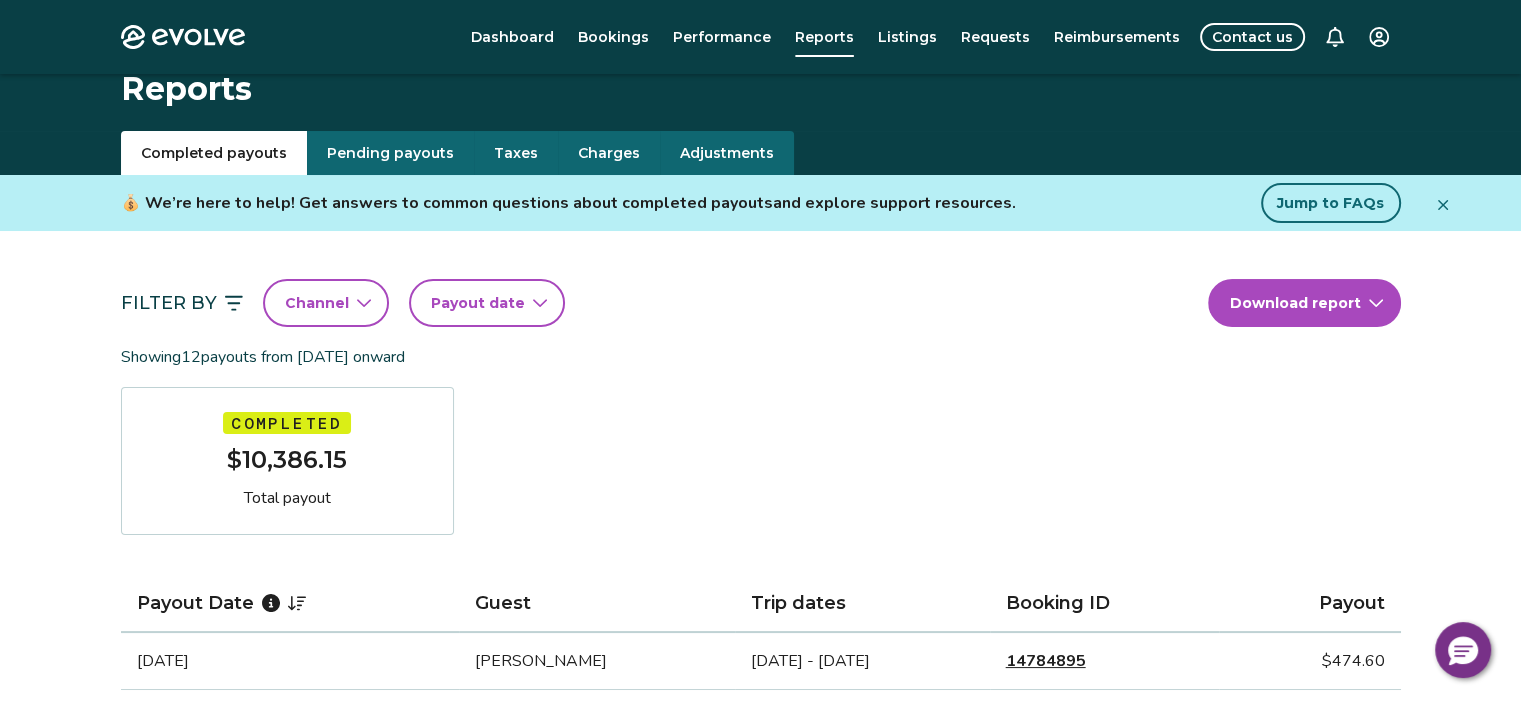 scroll, scrollTop: 0, scrollLeft: 0, axis: both 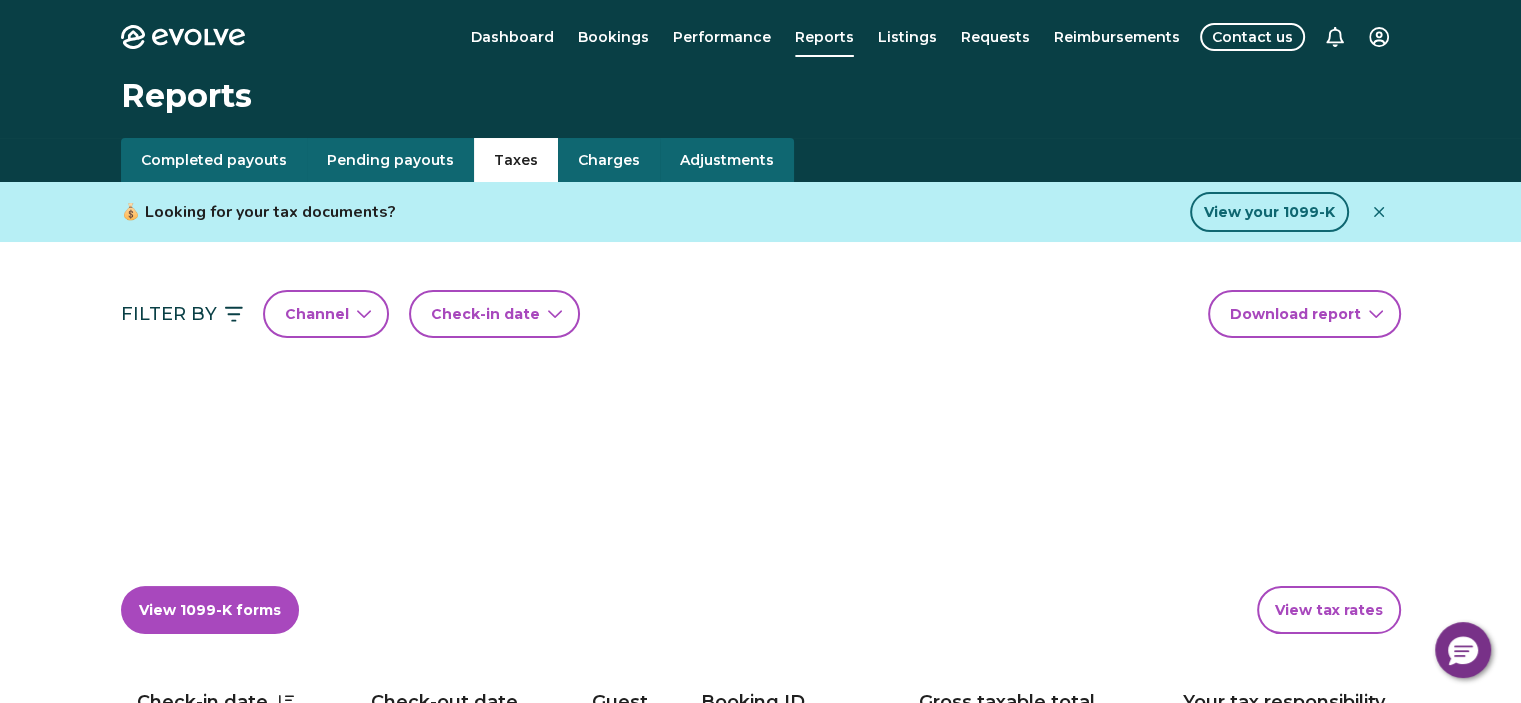 click on "Taxes" at bounding box center [516, 160] 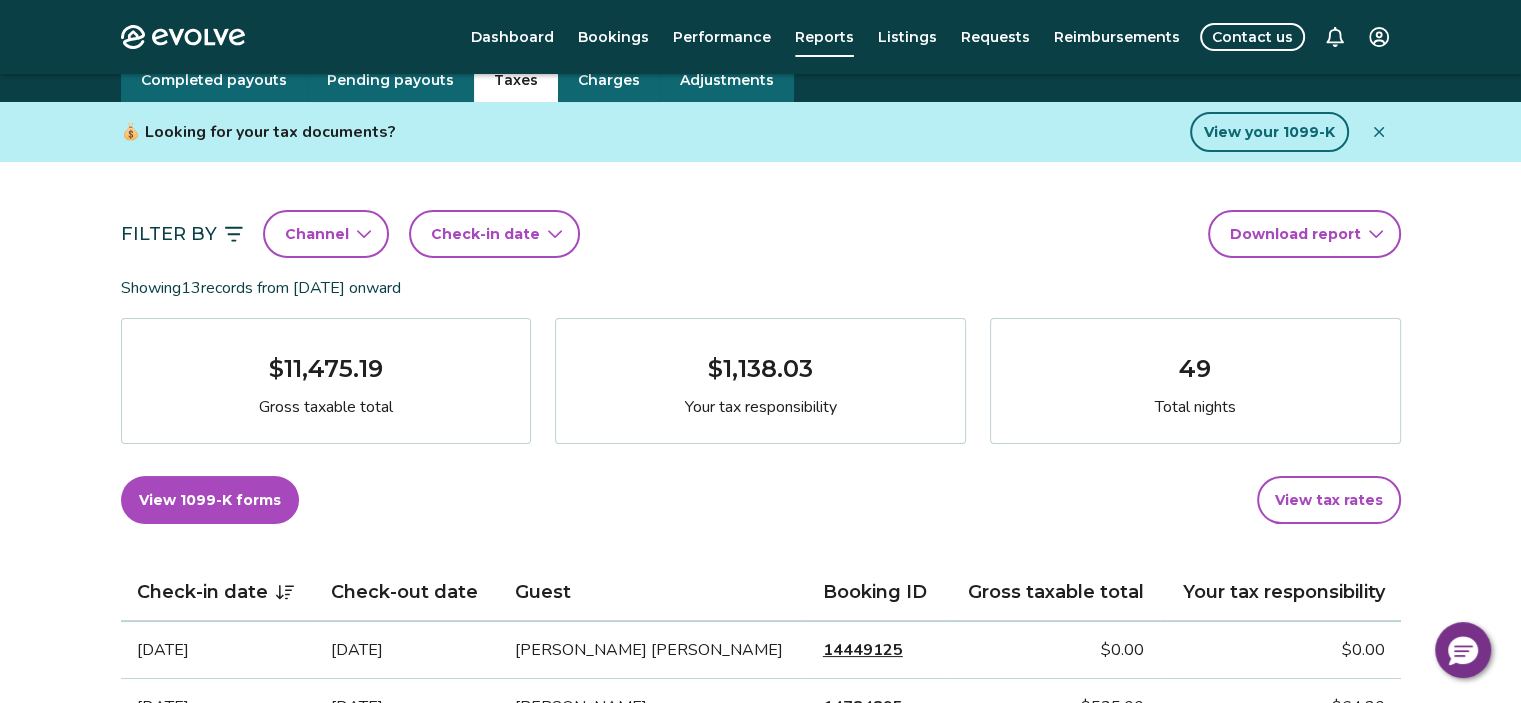 scroll, scrollTop: 0, scrollLeft: 0, axis: both 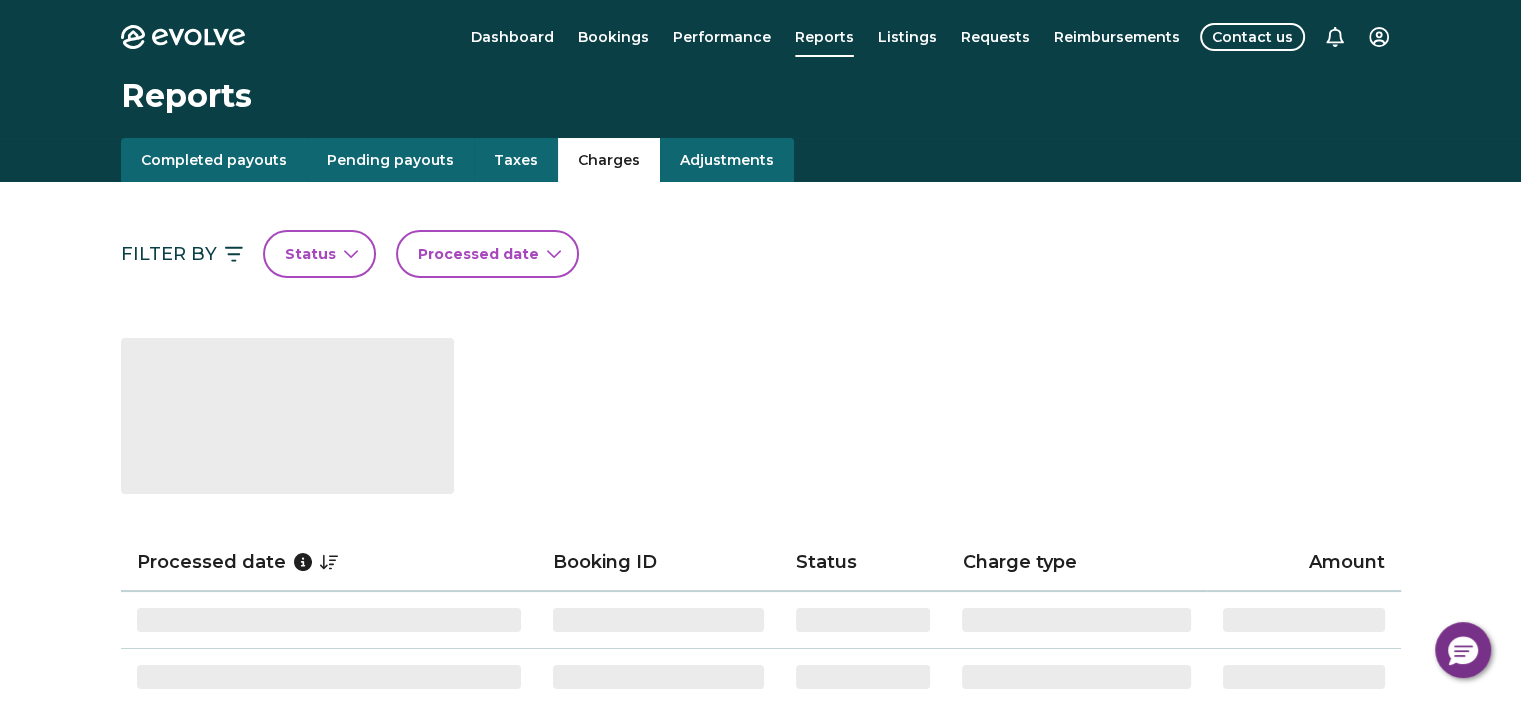 click on "Charges" at bounding box center (609, 160) 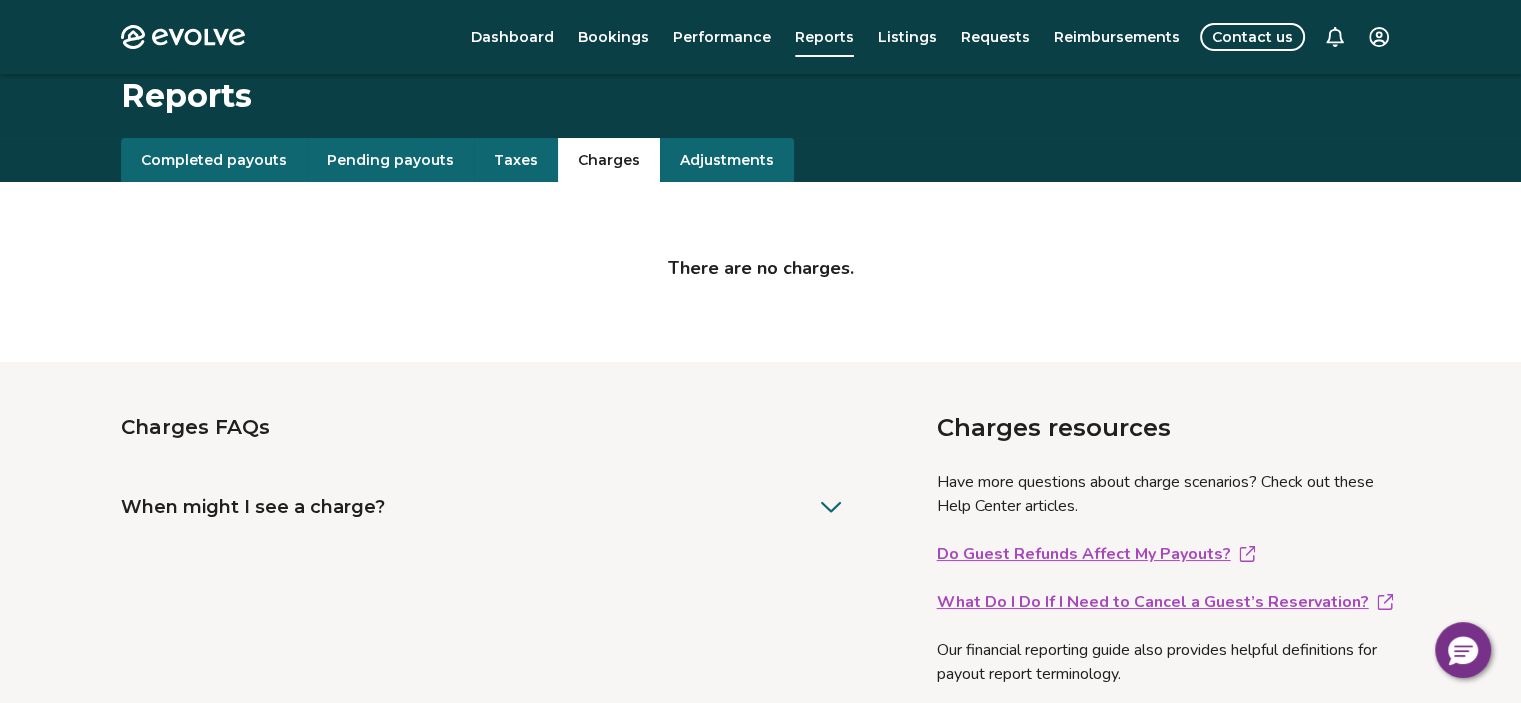 scroll, scrollTop: 0, scrollLeft: 0, axis: both 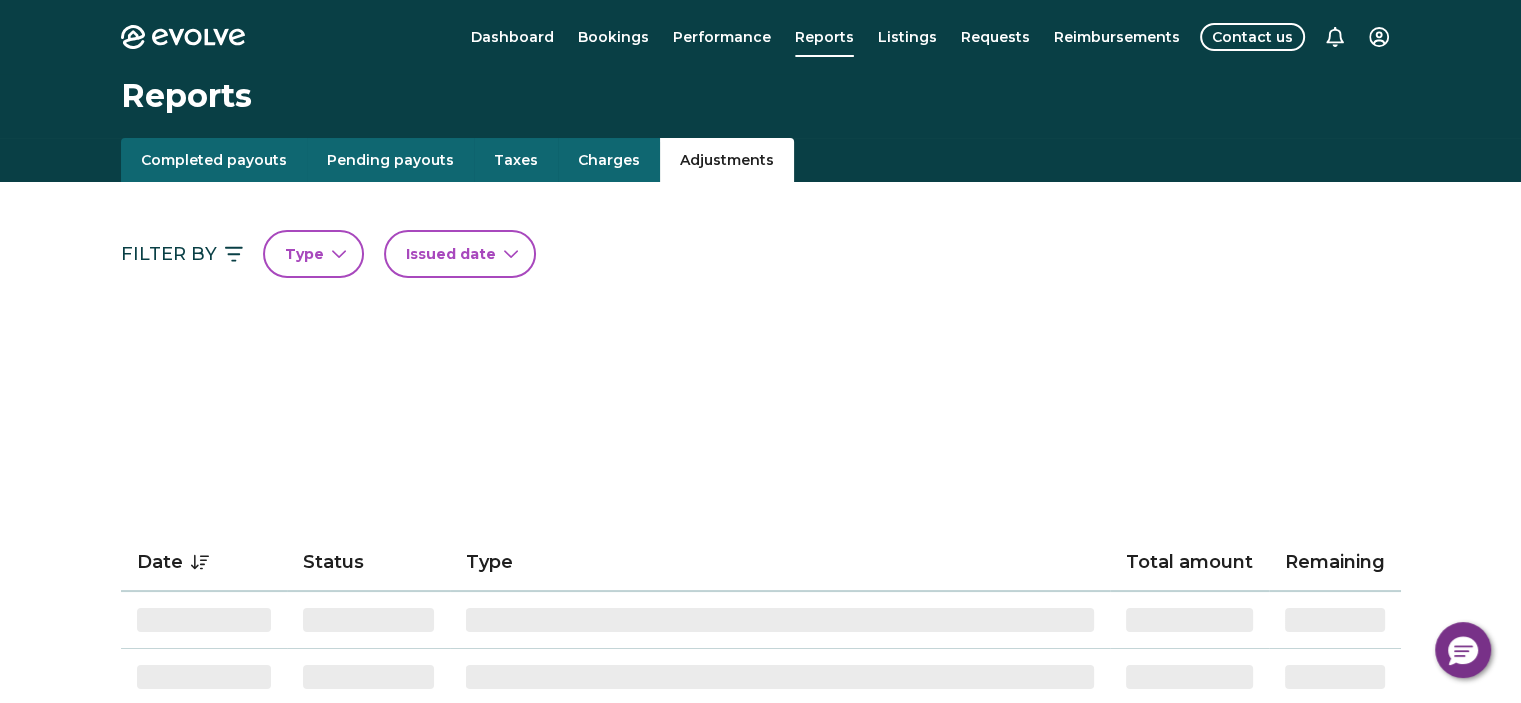 click on "Adjustments" at bounding box center (727, 160) 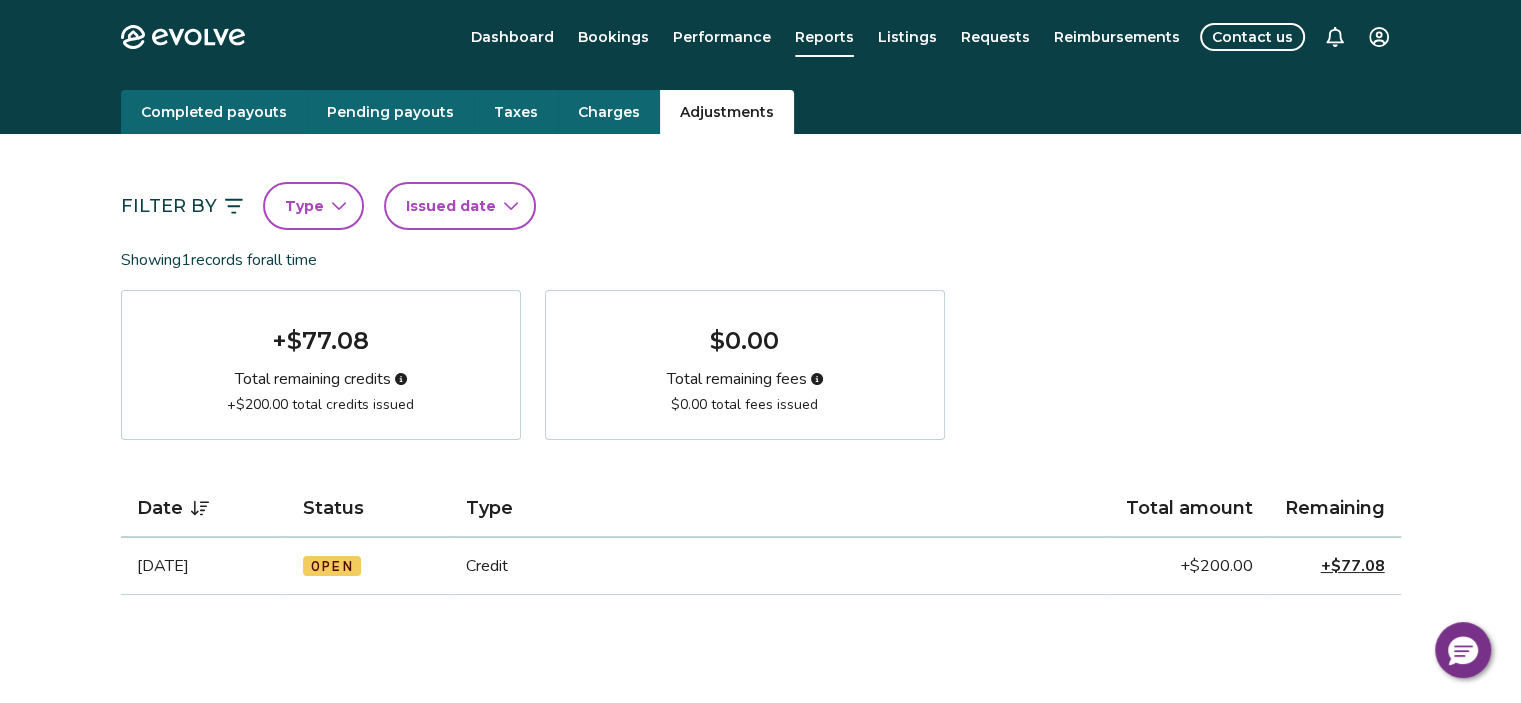 scroll, scrollTop: 0, scrollLeft: 0, axis: both 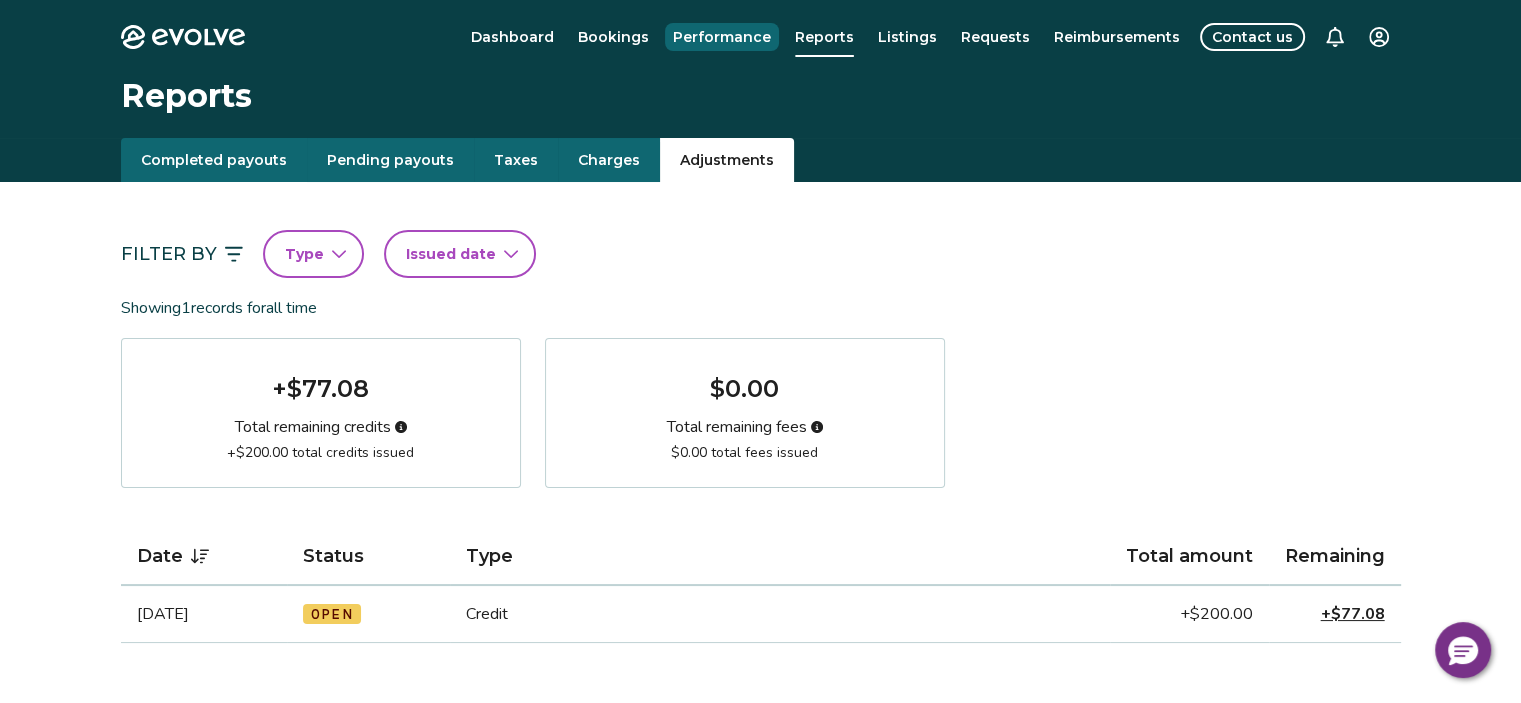 click on "Performance" at bounding box center [722, 37] 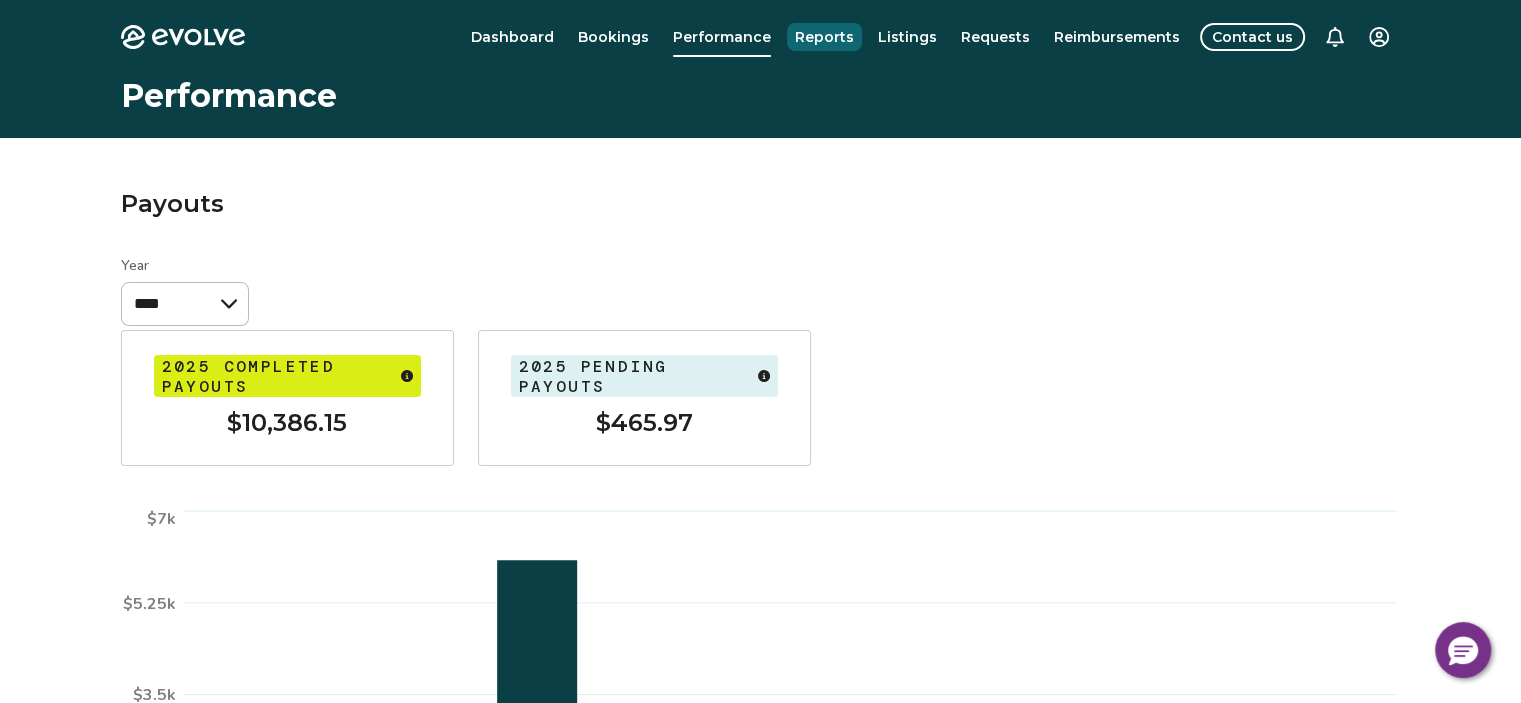 click on "Reports" at bounding box center (824, 37) 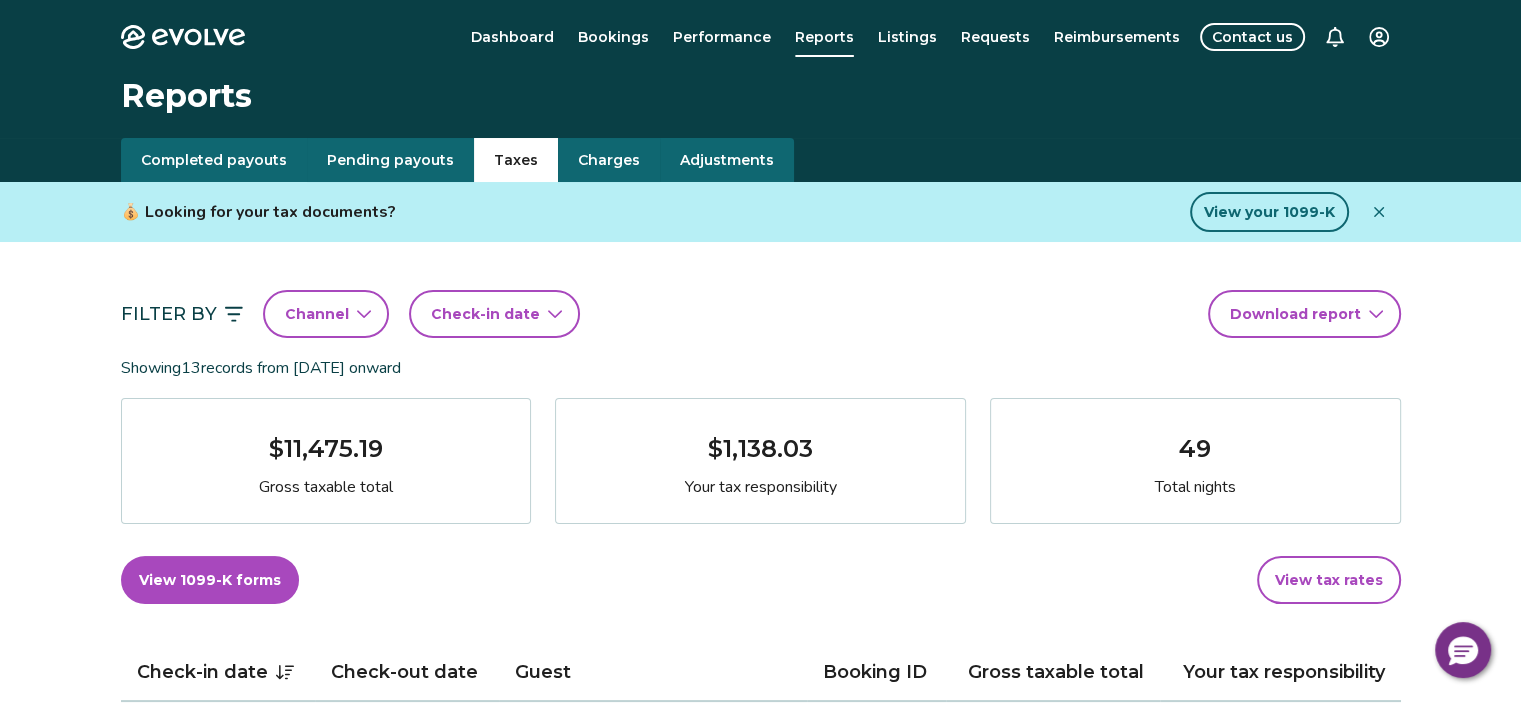 click on "Taxes" at bounding box center [516, 160] 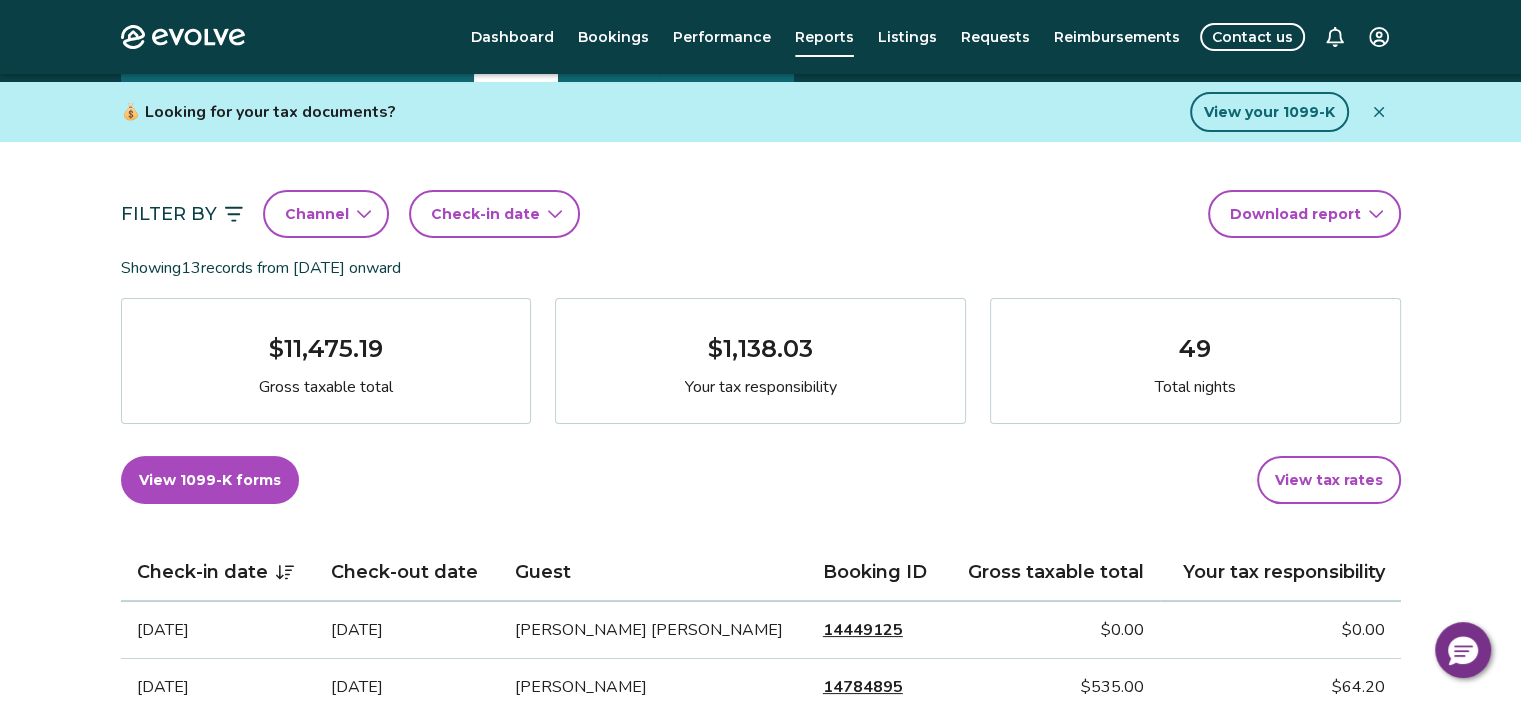 scroll, scrollTop: 0, scrollLeft: 0, axis: both 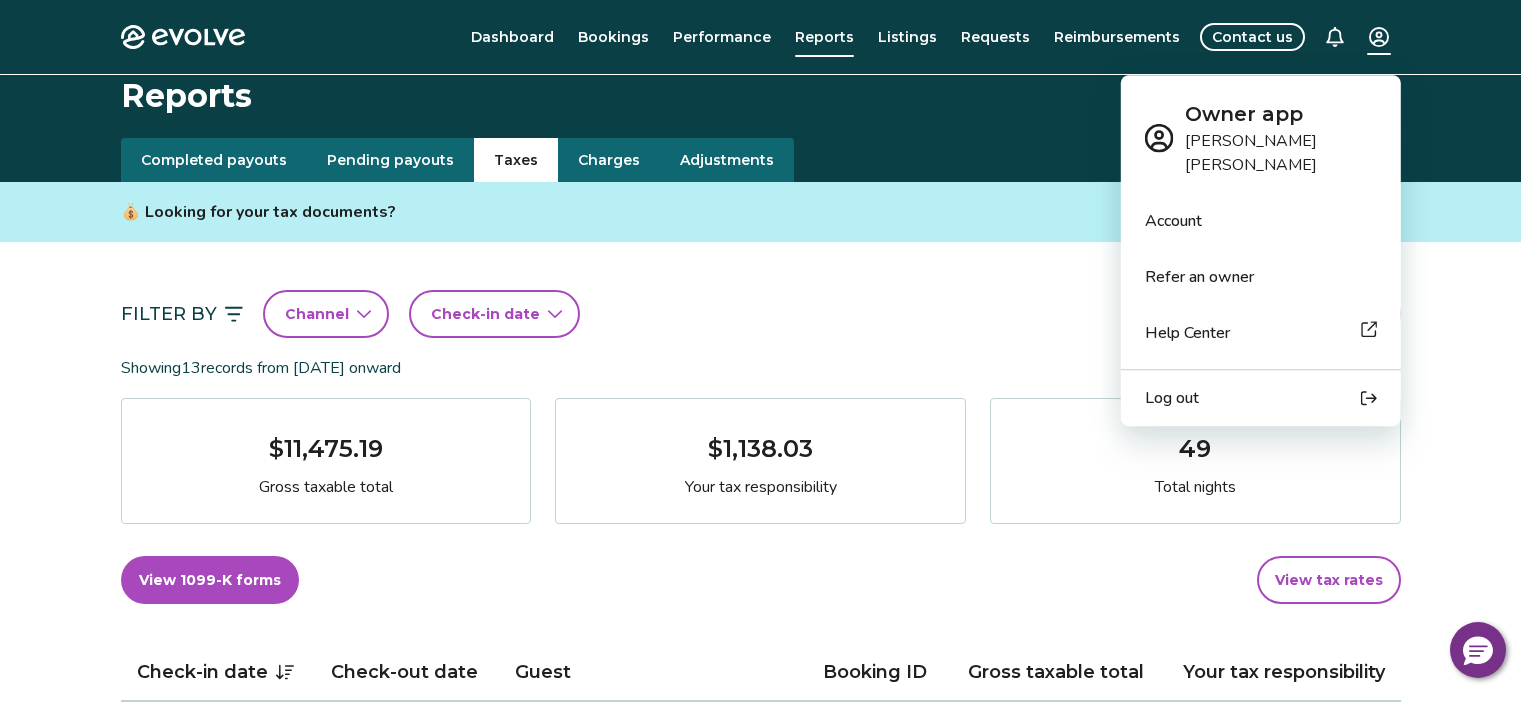 click on "Evolve Dashboard Bookings Performance Reports Listings Requests Reimbursements Contact us Reports Completed payouts Pending payouts Taxes Charges Adjustments 💰 Looking for your tax documents? View your 1099-K Filter By  Channel Check-in date Download   report Showing  13  records    from May 1st, 2020 onward $11,475.19 Gross taxable total $1,138.03 Your tax responsibility 49 Total nights View 1099-K forms View tax rates Check-in date Check-out date Guest Booking ID Gross taxable total Your tax responsibility Aug 12, 2025 Aug 14, 2025 CINDY FISHER NEKUDA 14449125 $0.00 $0.00 Jul 4, 2025 Jul 6, 2025 Monica Espinoza 14784895 $535.00 $64.20 Jun 21, 2025 Jun 23, 2025 nicole schrup 14674108 $526.00 $62.61 May 23, 2025 May 27, 2025 Haley Weide 14579061 $879.00 $8.79 May 7, 2025 May 17, 2025 Aimee Targovnik 14503773 $1,410.00 $169.20 May 1, 2025 May 6, 2025 Allan Wilkins 14491087 $811.00 $97.32 Apr 25, 2025 Apr 28, 2025 Yvonne Rose 14367051 $1,204.60 $127.59 Apr 17, 2025 Apr 22, 2025 Maria Gutierrez 14369980 |" at bounding box center (768, 1129) 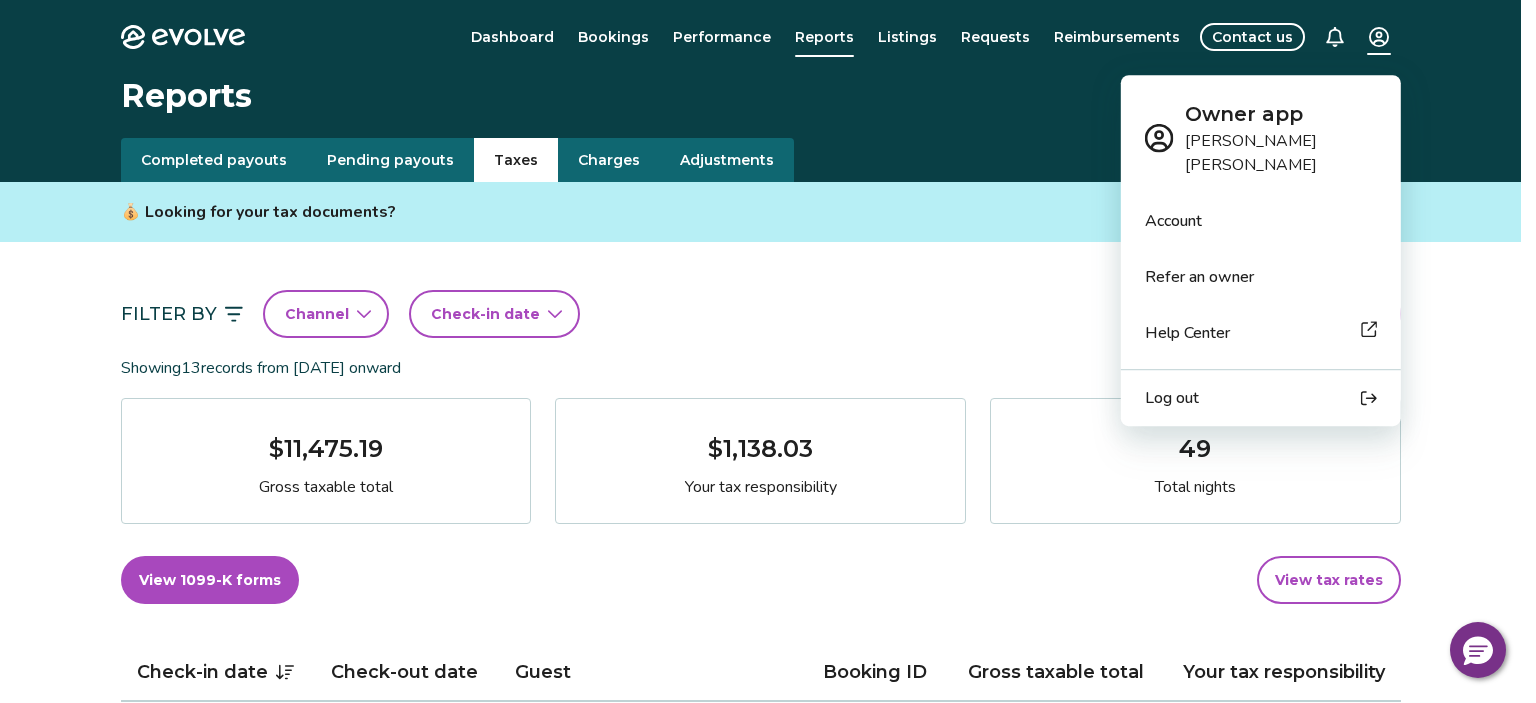 click on "Log out" at bounding box center [1261, 398] 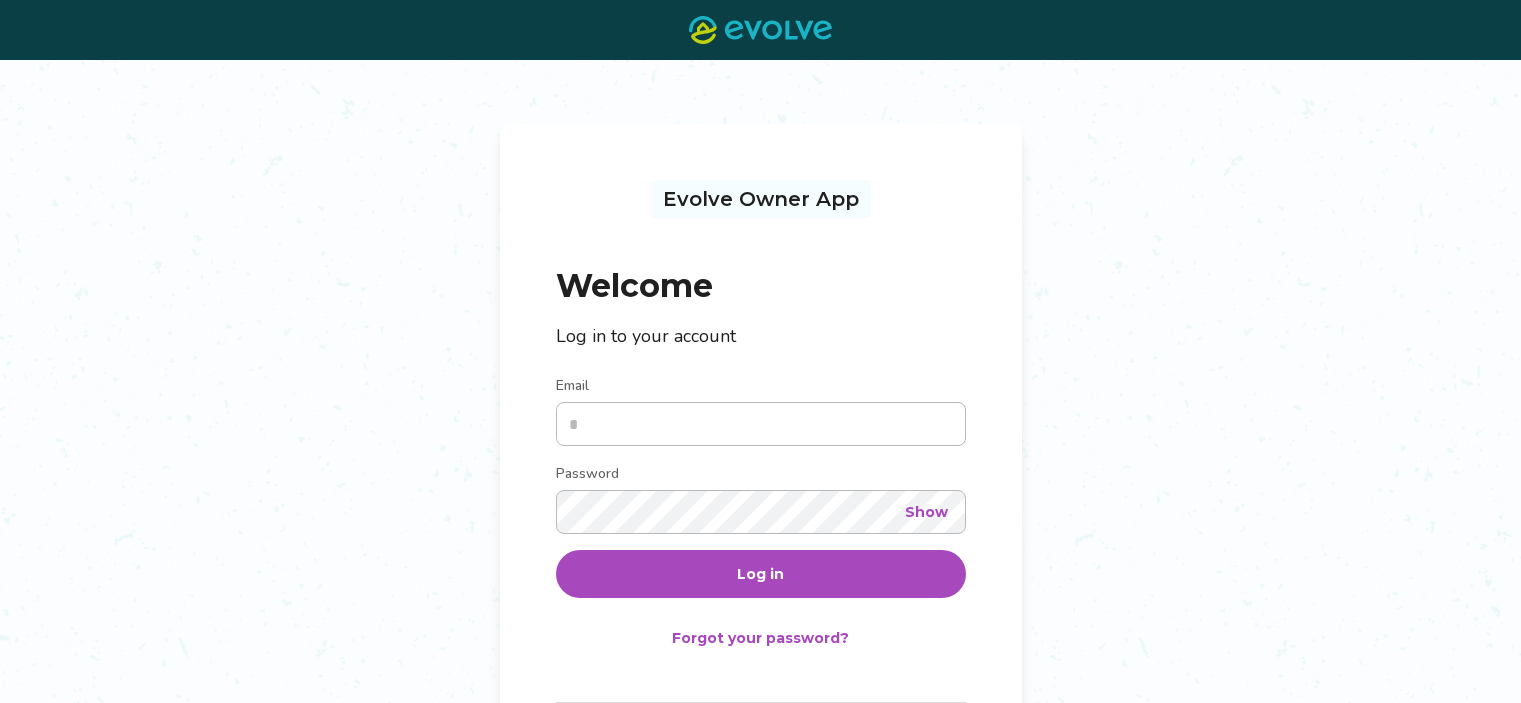 scroll, scrollTop: 0, scrollLeft: 0, axis: both 